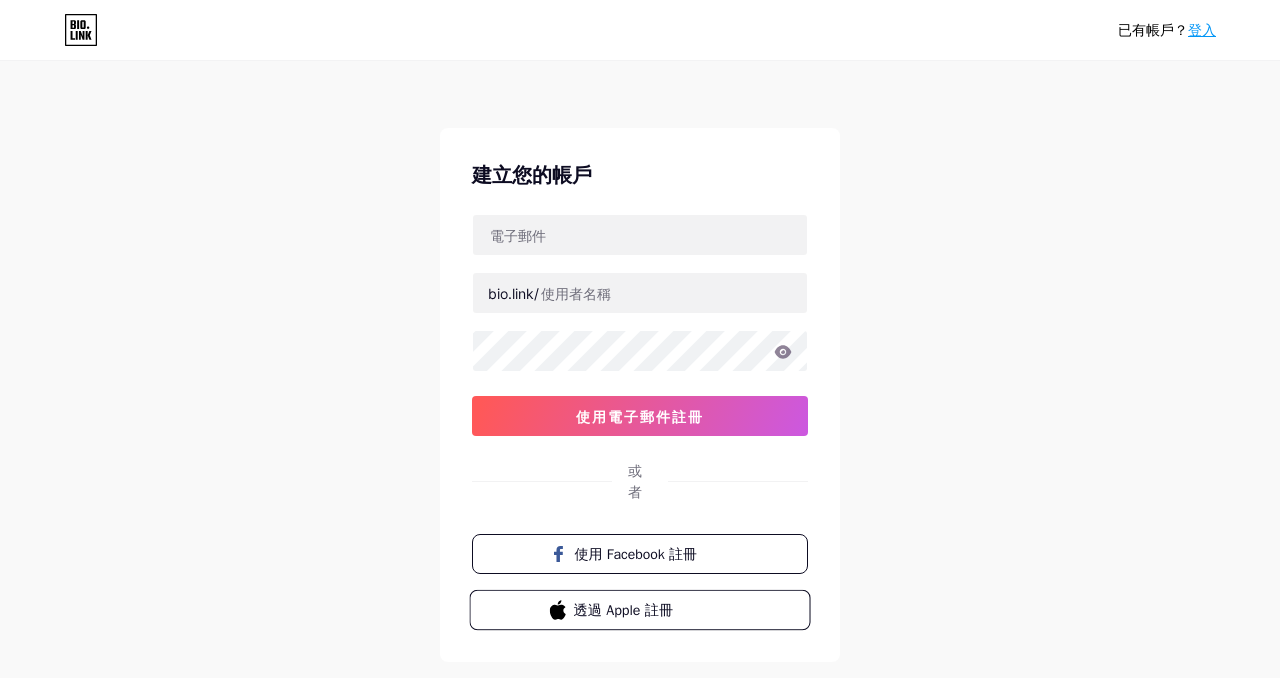 scroll, scrollTop: 0, scrollLeft: 0, axis: both 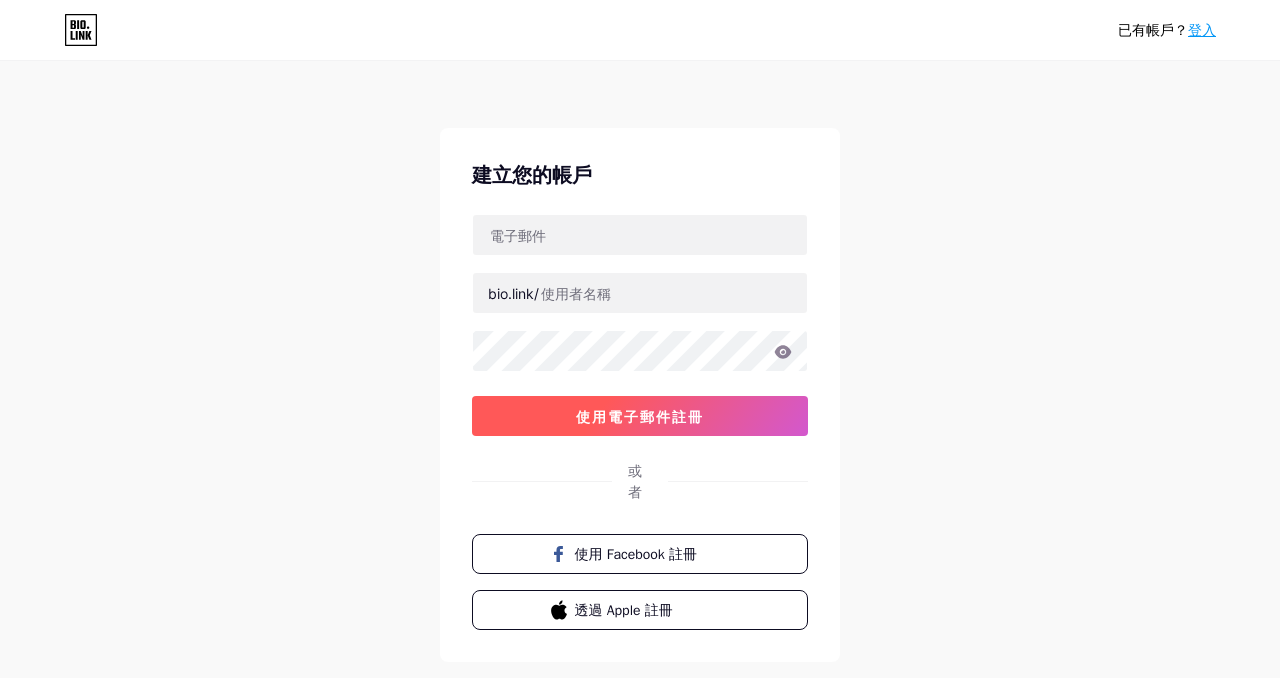 click on "使用電子郵件註冊" at bounding box center (640, 416) 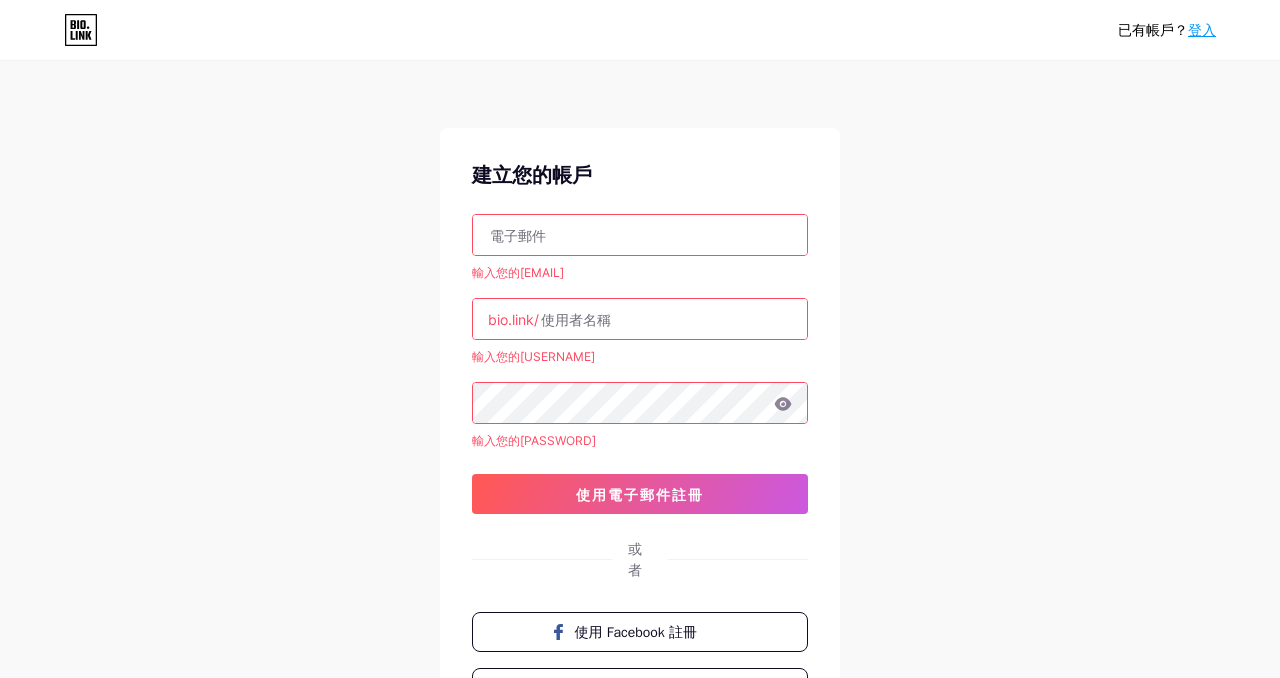 click at bounding box center [640, 235] 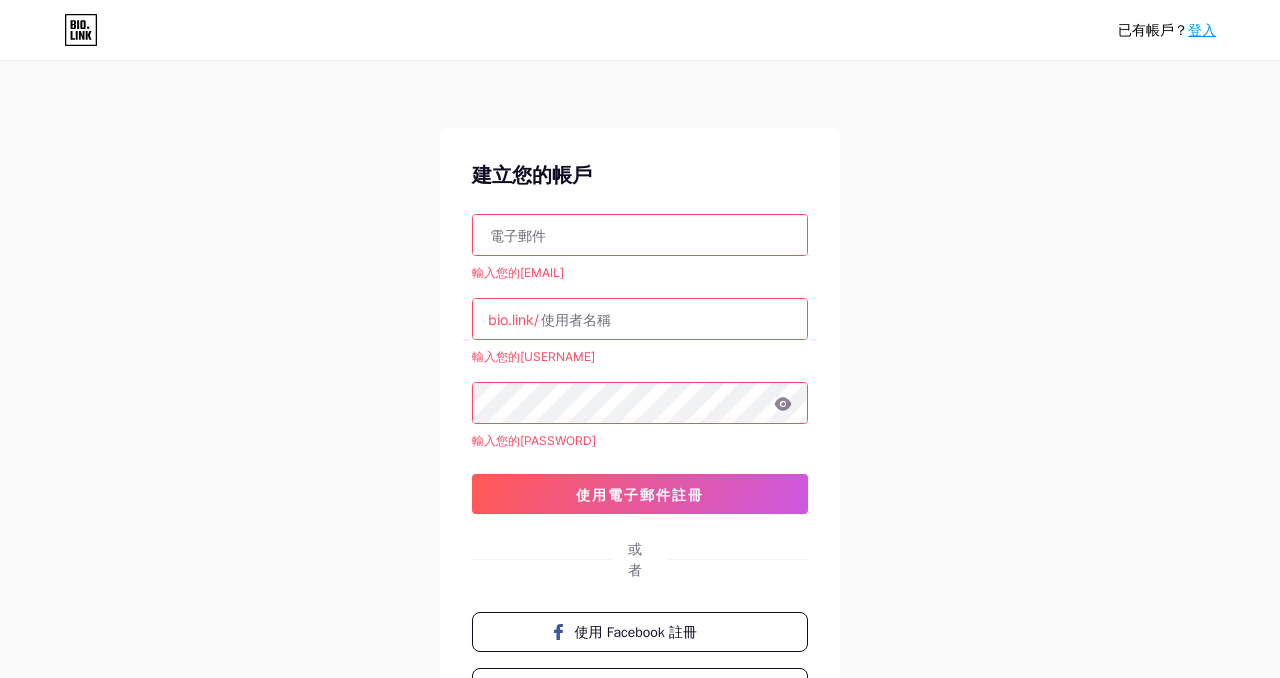 type on "[USERNAME]@[DOMAIN]" 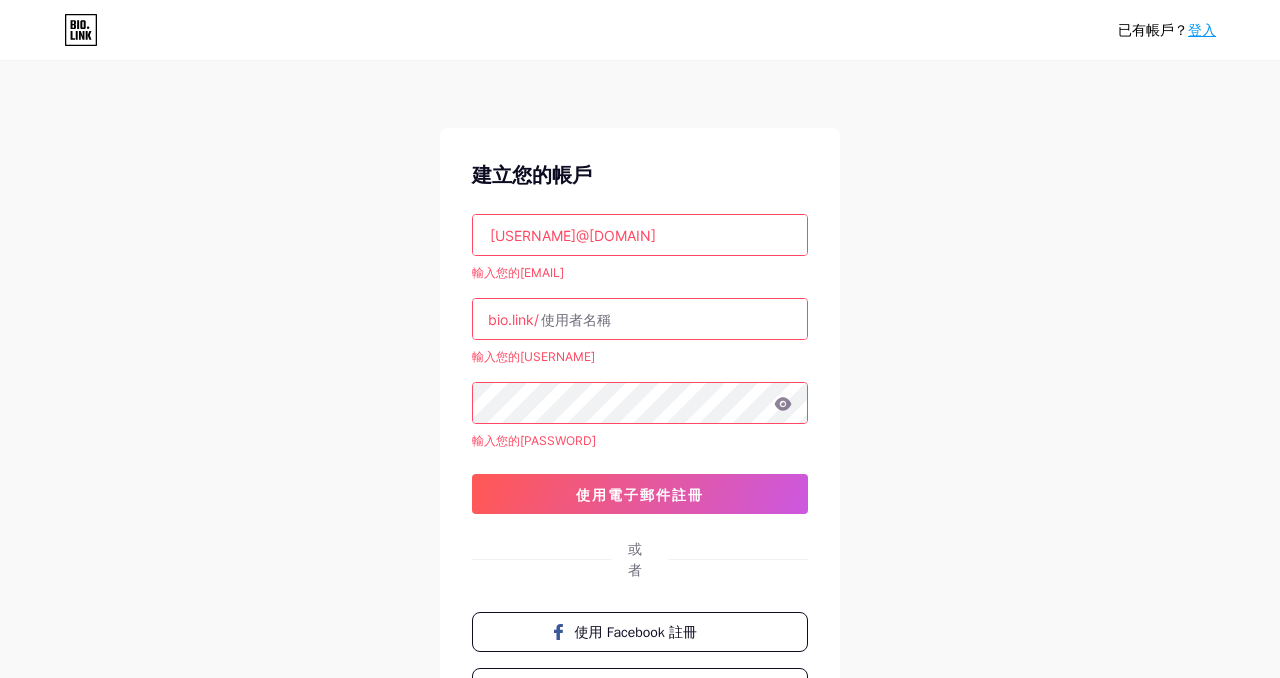 click at bounding box center [640, 319] 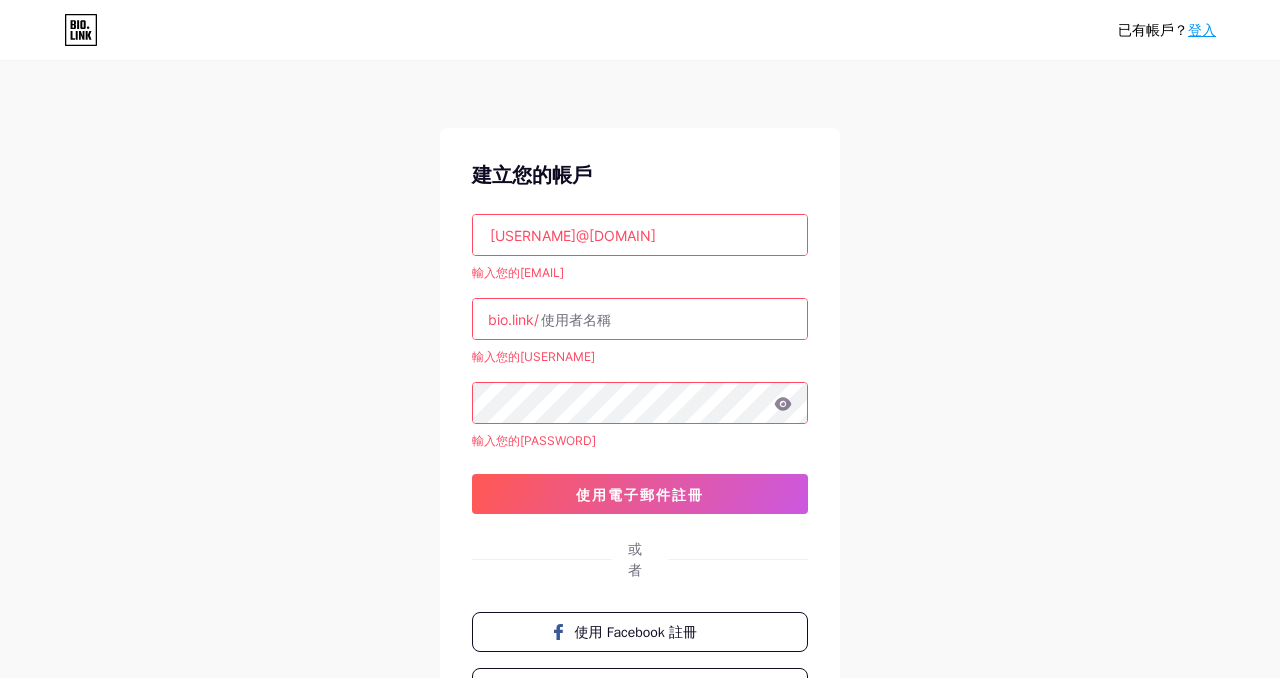 type 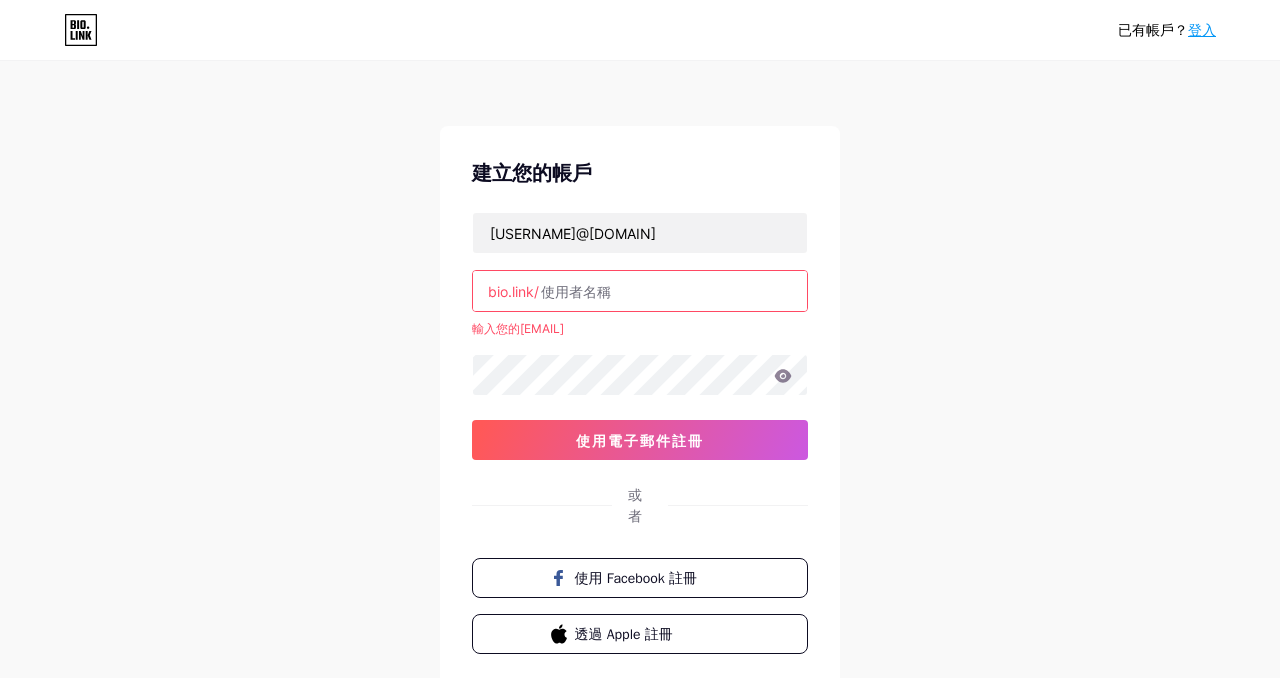 scroll, scrollTop: 0, scrollLeft: 0, axis: both 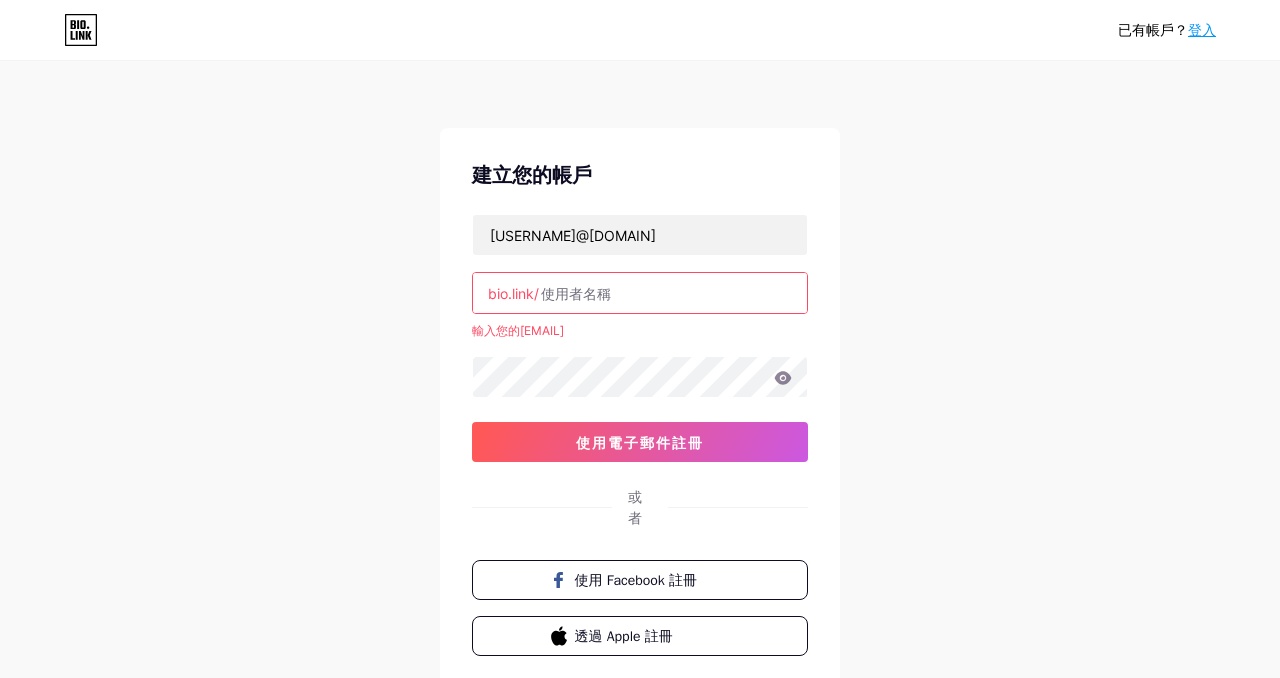 paste on "apronhotdog" 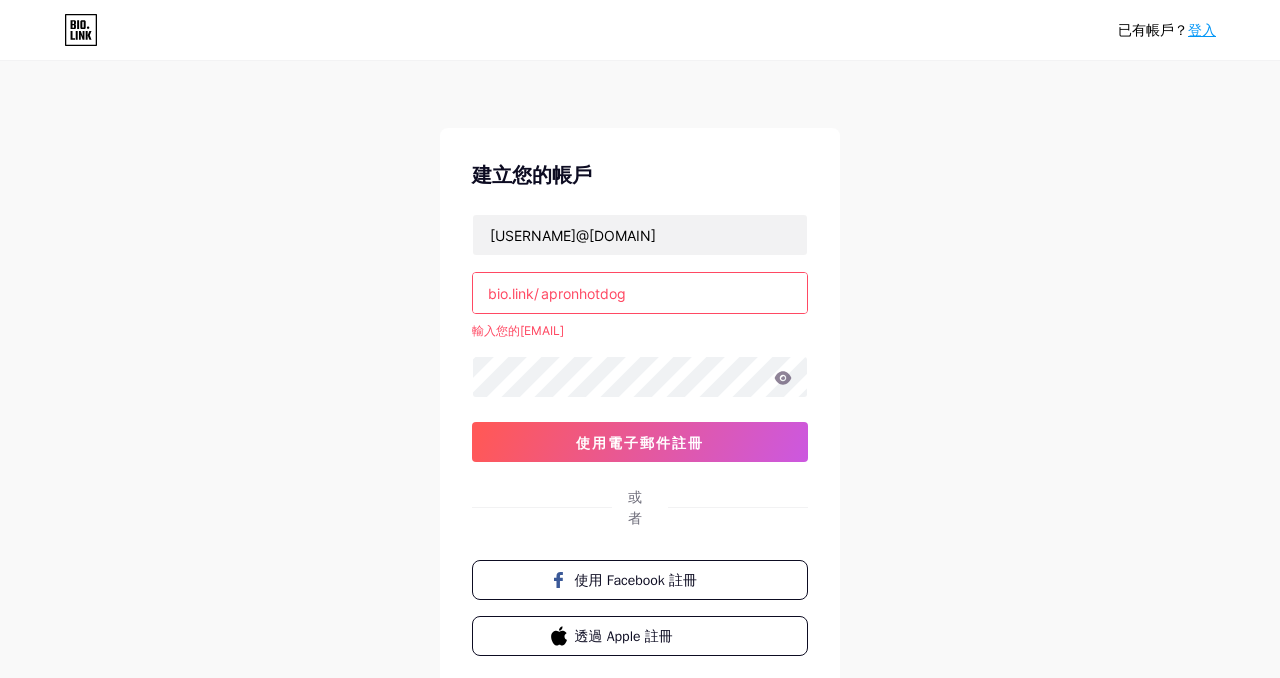 type on "apronhotdog" 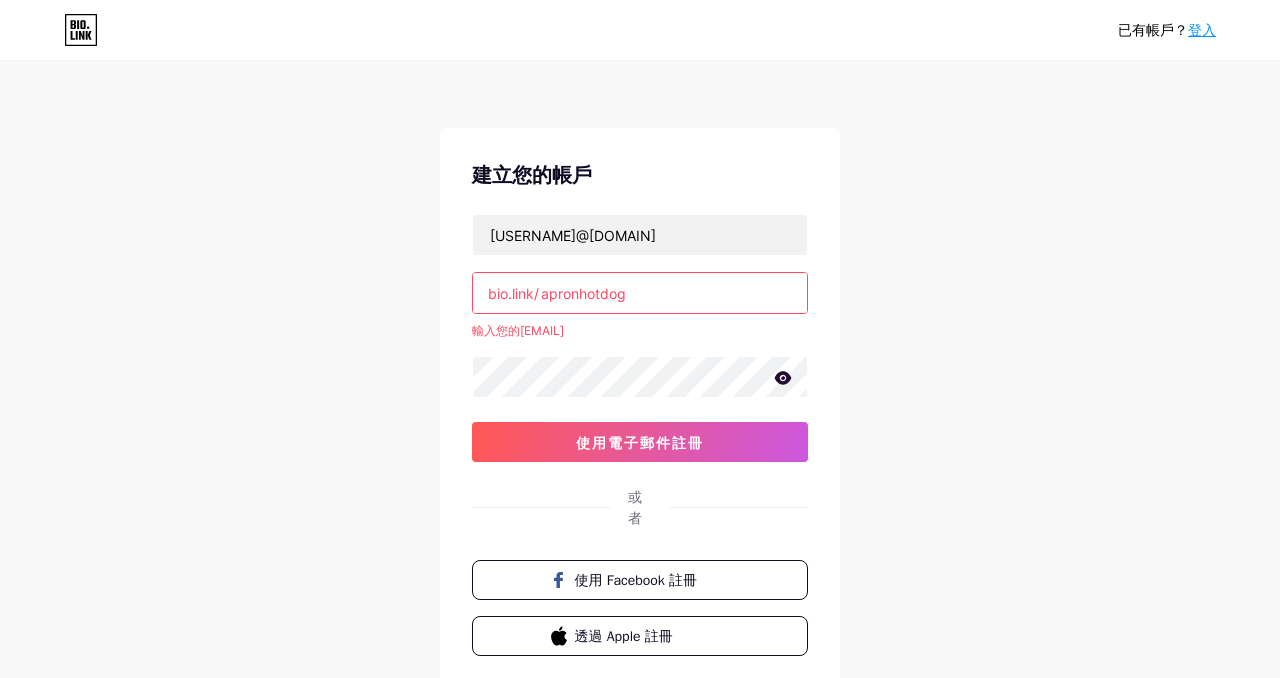 click 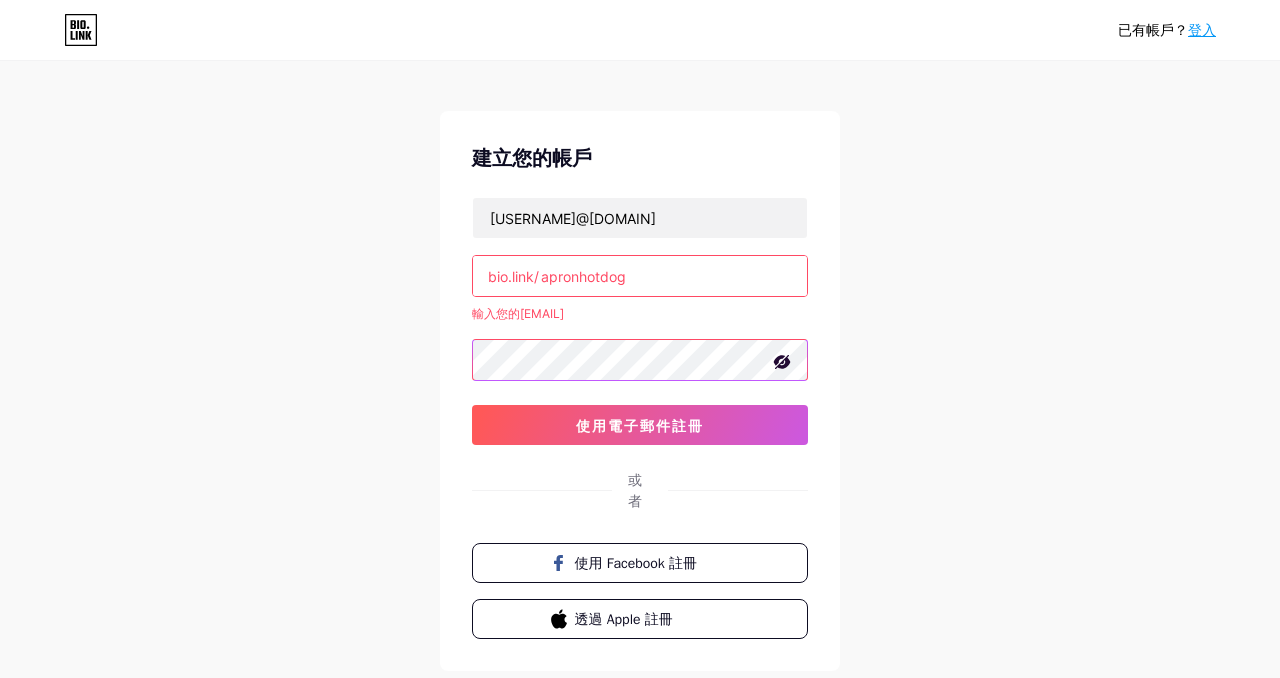 scroll, scrollTop: 34, scrollLeft: 0, axis: vertical 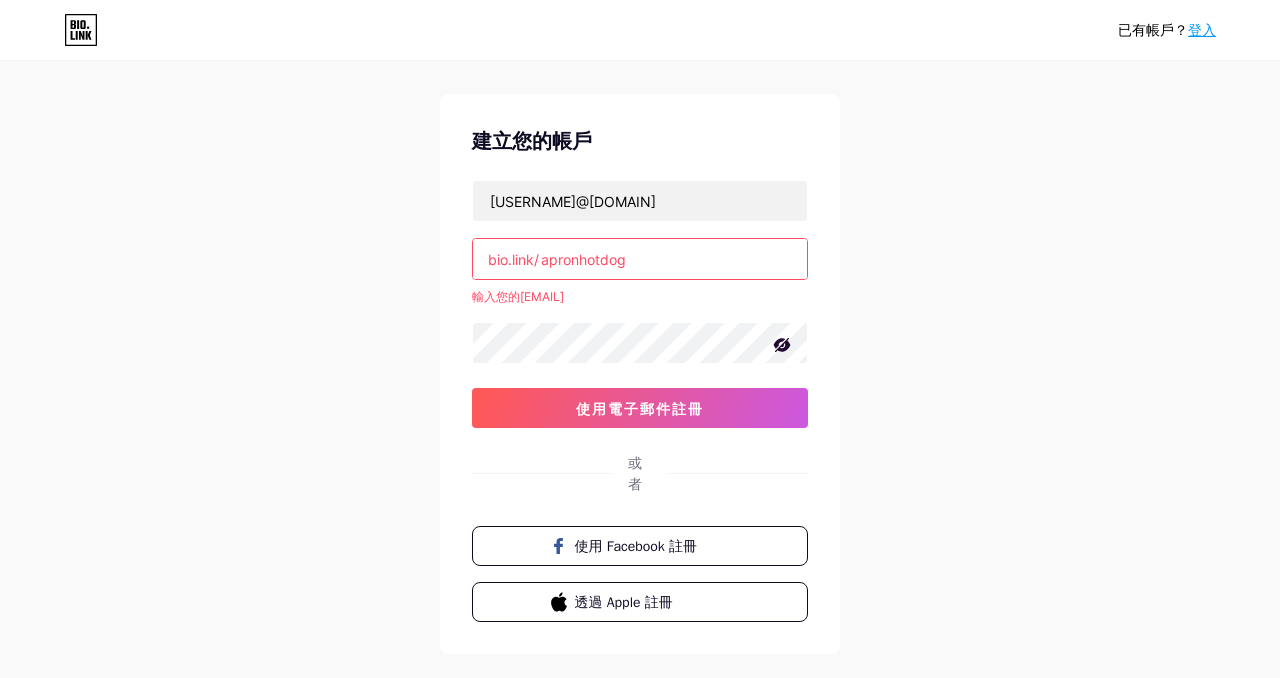click on "已有帳戶？ 登入   建立您的帳戶     [USERNAME]@[DOMAIN]     bio.link/   apronhotdog     輸入您的電子郵件                 使用電子郵件註冊         或者       使用 Facebook 註冊
透過 Apple 註冊
透過註冊，您同意我們的 服務條款 和 隱私權政策 。" at bounding box center [640, 363] 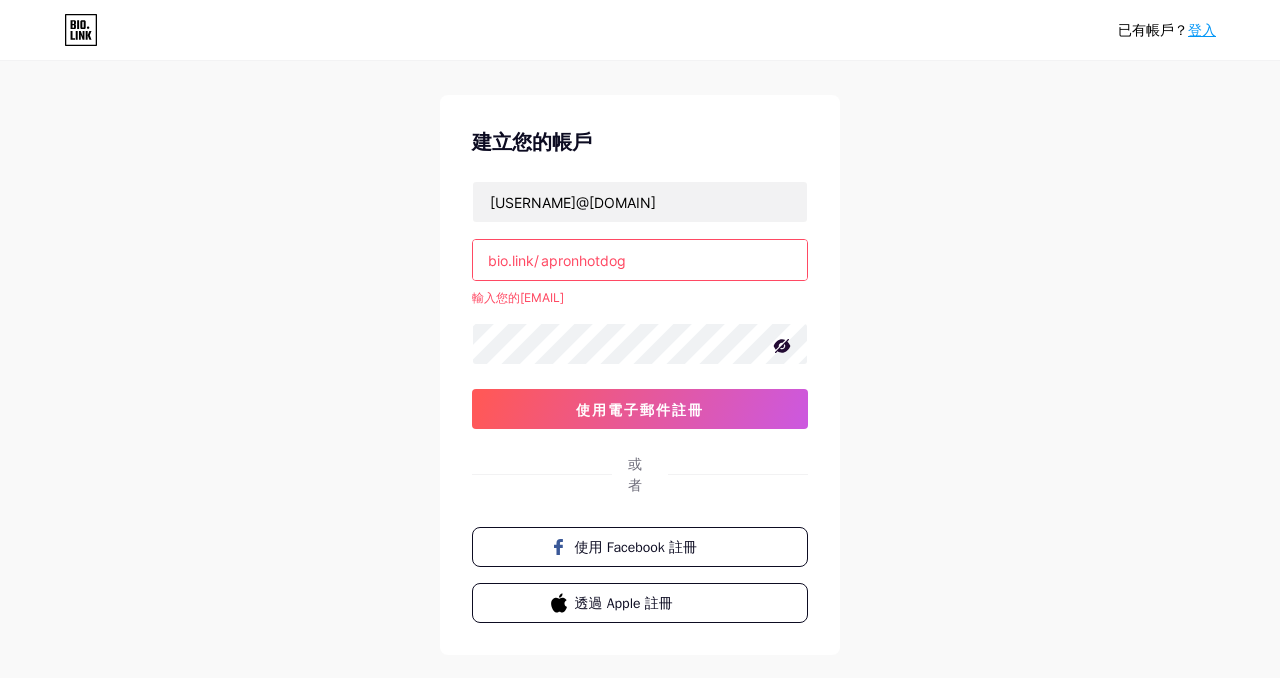 click on "apronhotdog" at bounding box center [640, 260] 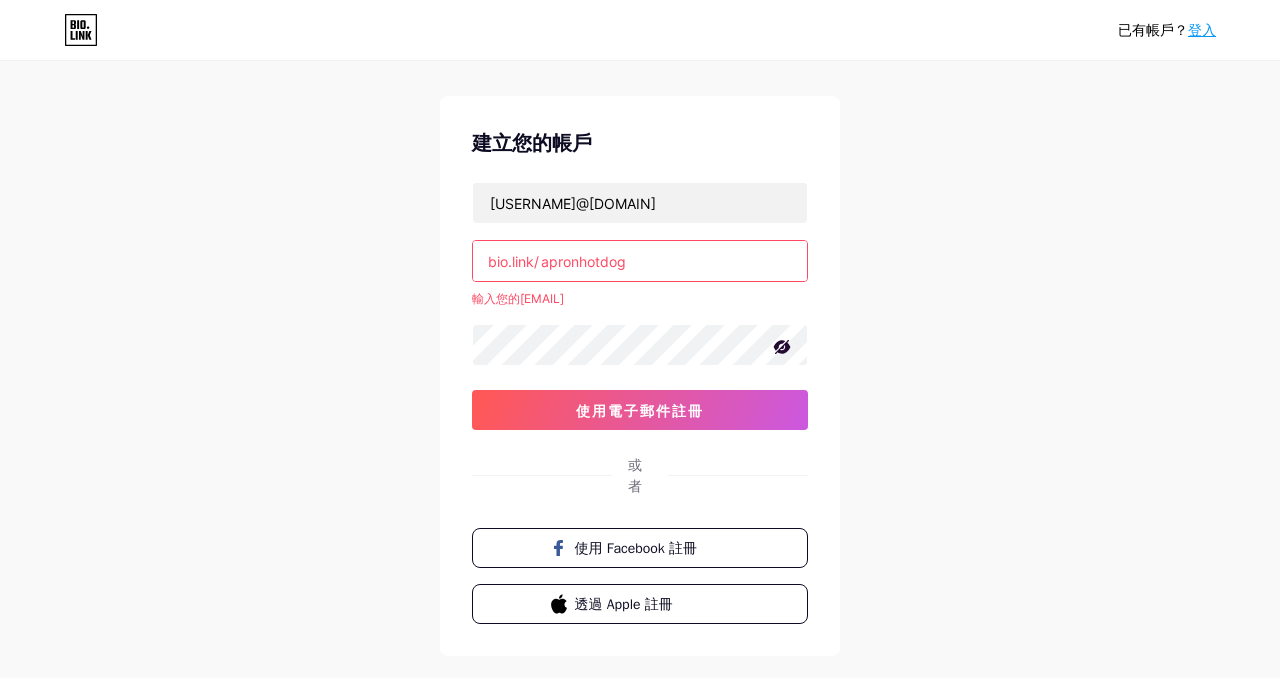 click on "輸入您的[EMAIL]" at bounding box center [640, 299] 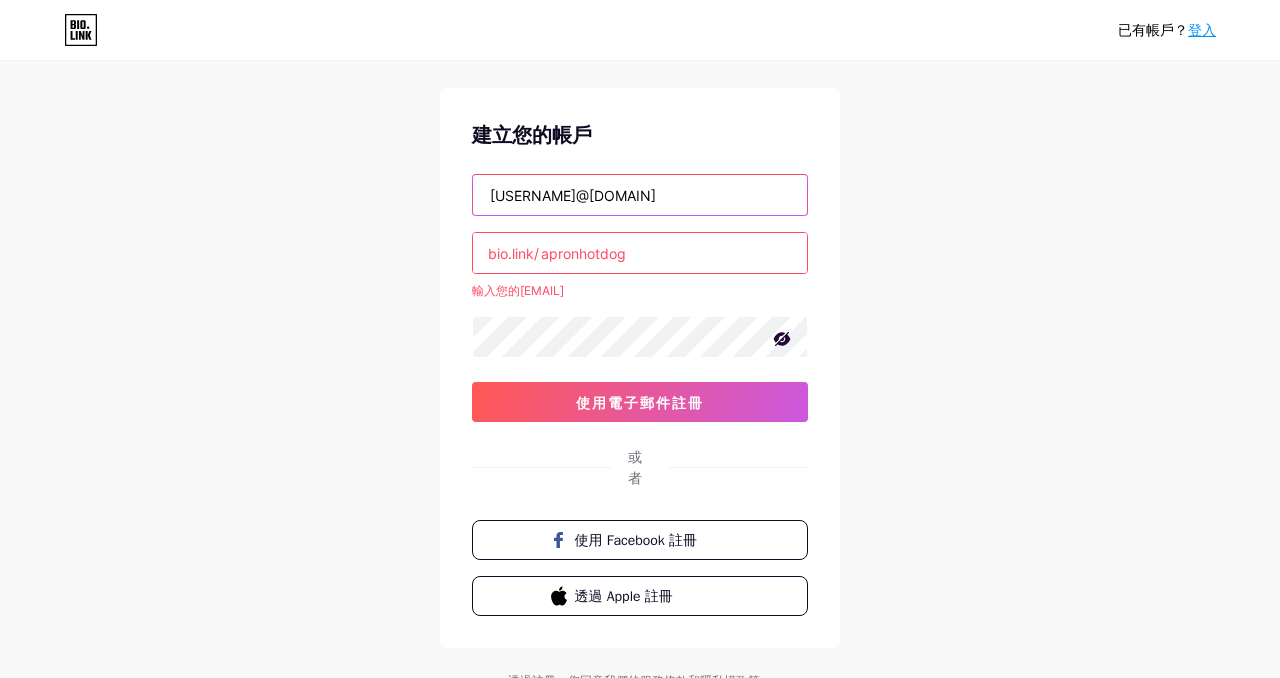 click on "[USERNAME]@[DOMAIN]" at bounding box center (640, 195) 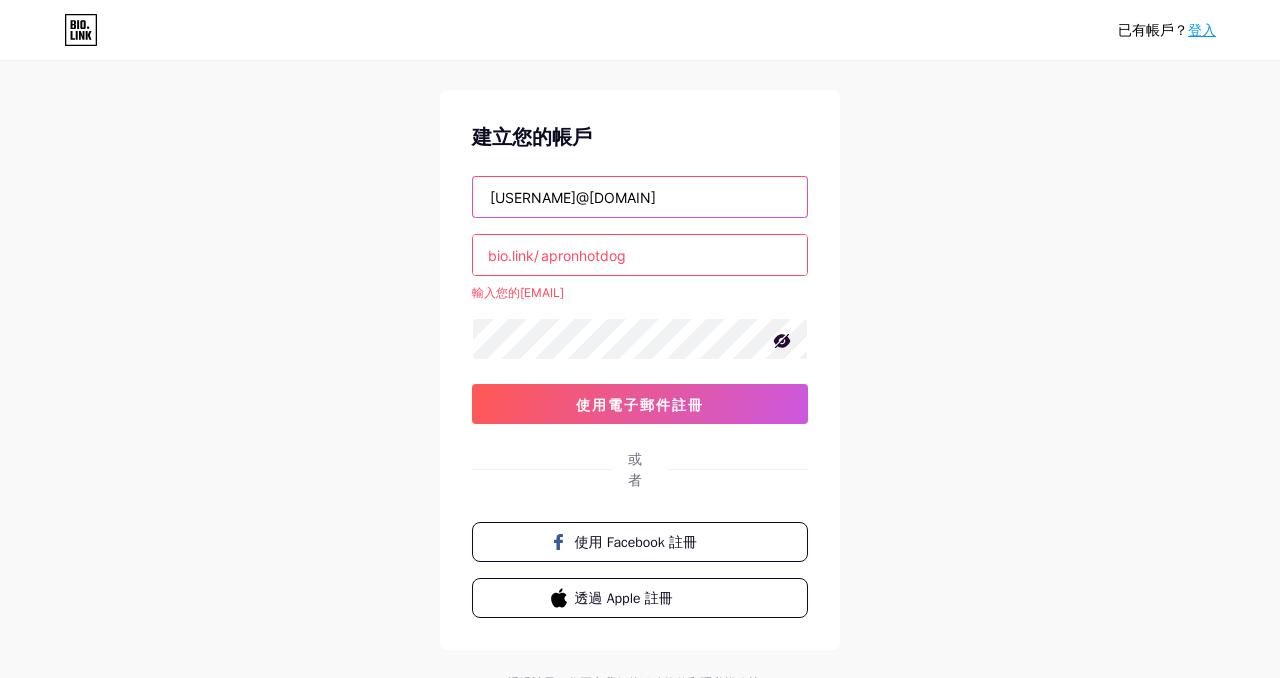 scroll, scrollTop: 45, scrollLeft: 0, axis: vertical 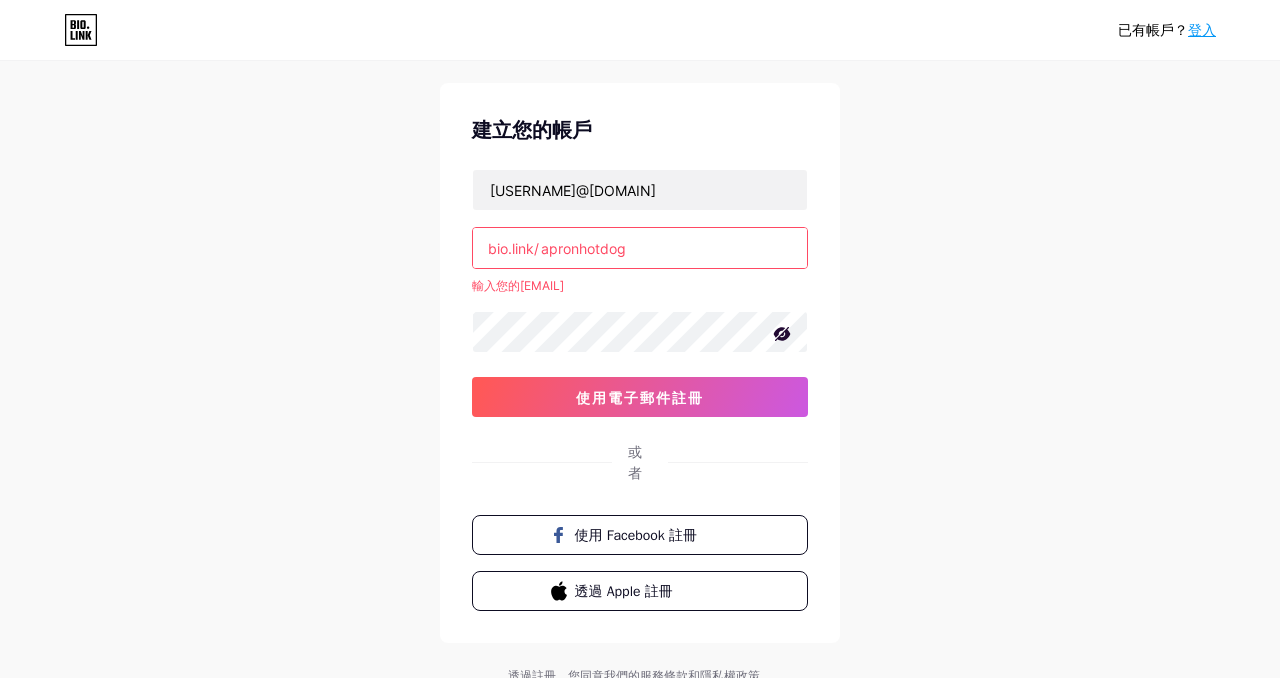 click on "apronhotdog" at bounding box center [640, 248] 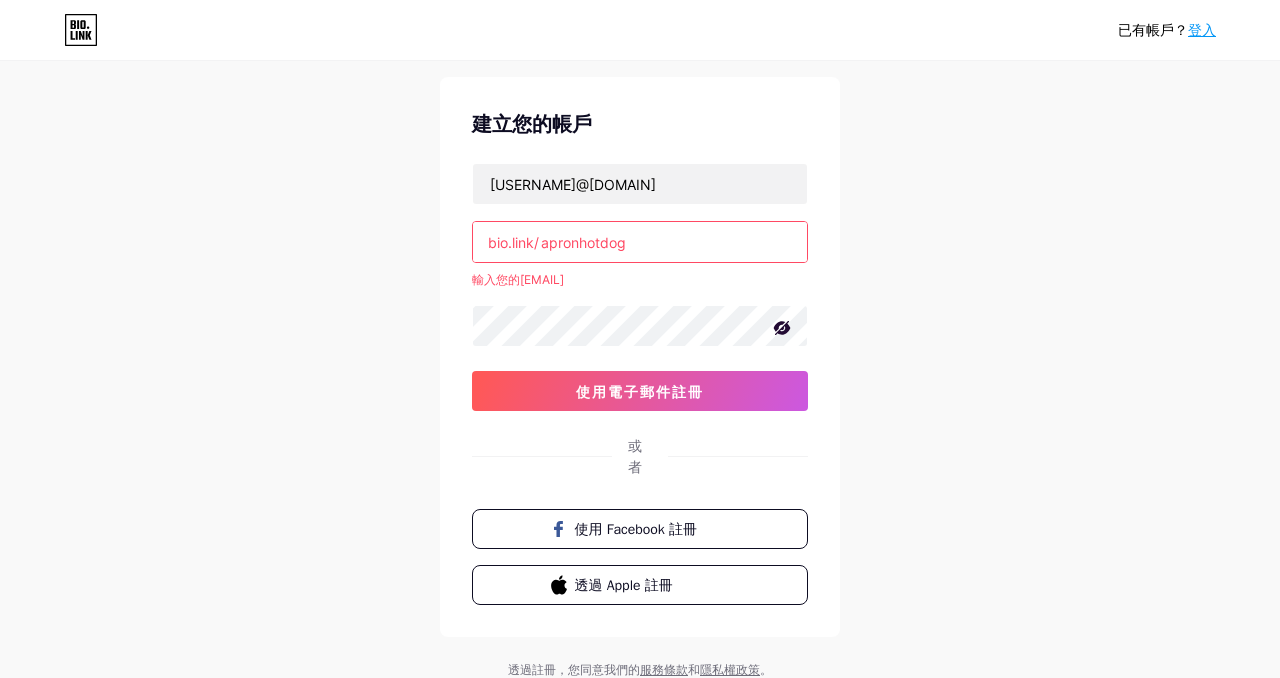 click on "bio.link/" at bounding box center [513, 242] 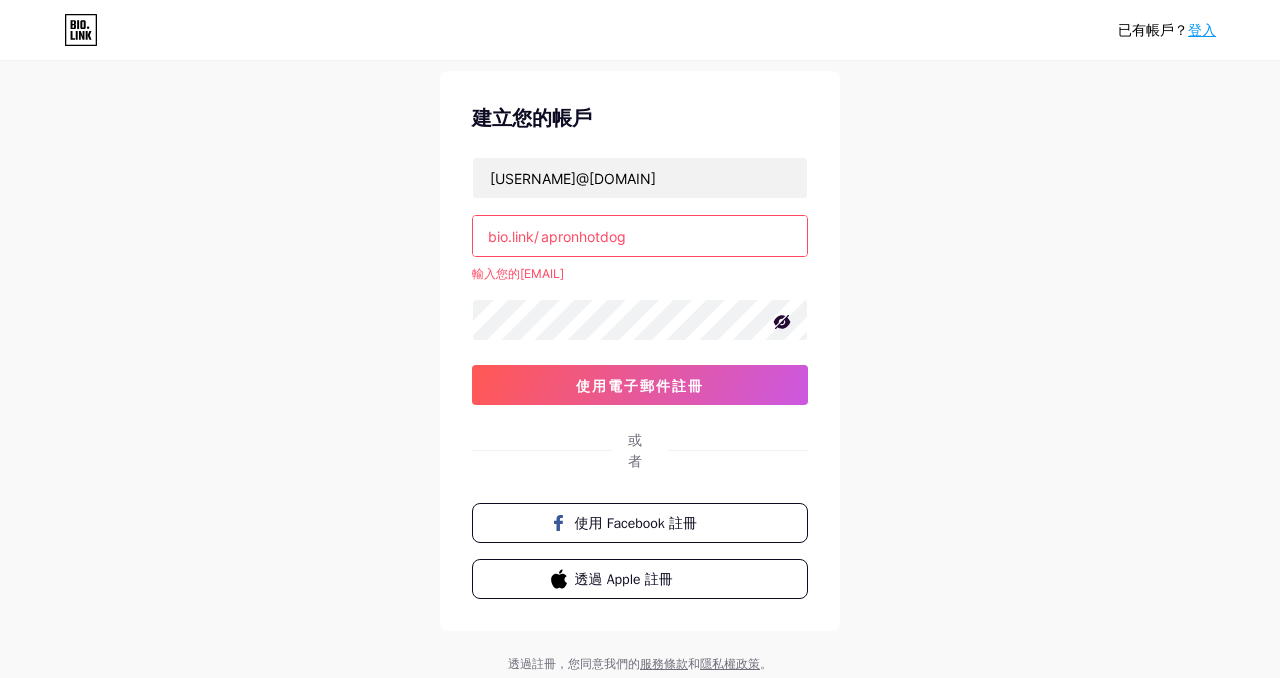 scroll, scrollTop: 54, scrollLeft: 0, axis: vertical 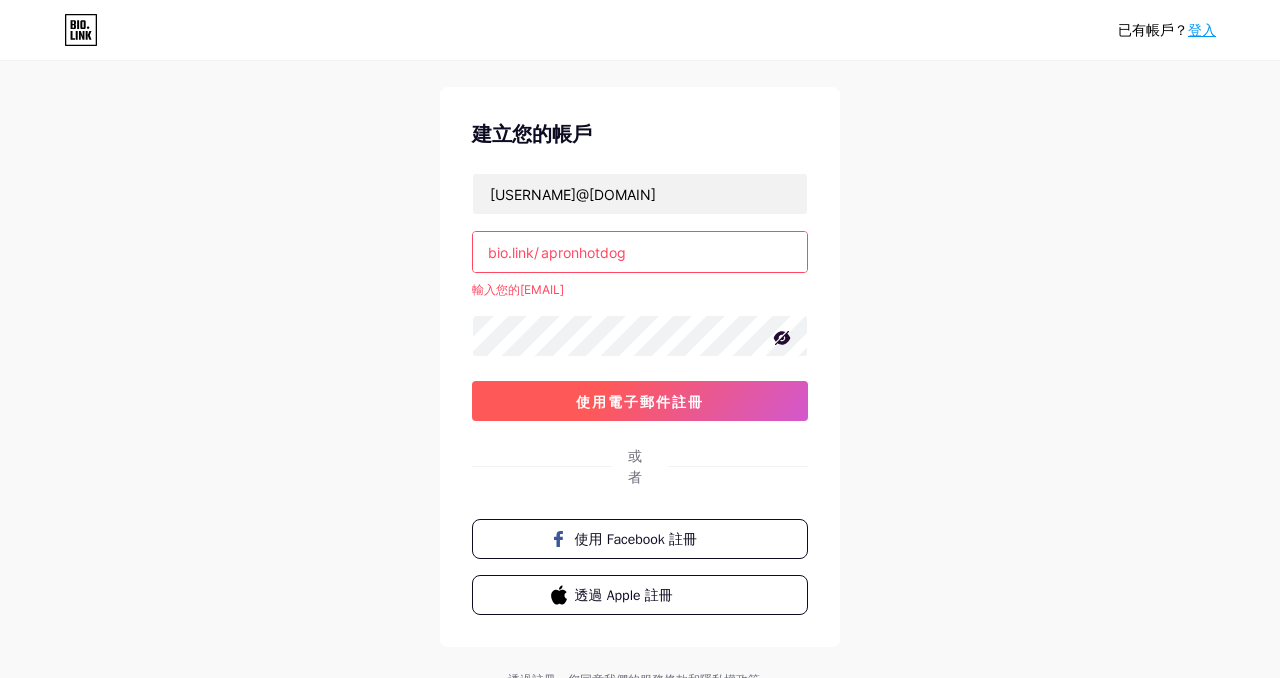 click on "使用電子郵件註冊" at bounding box center (640, 401) 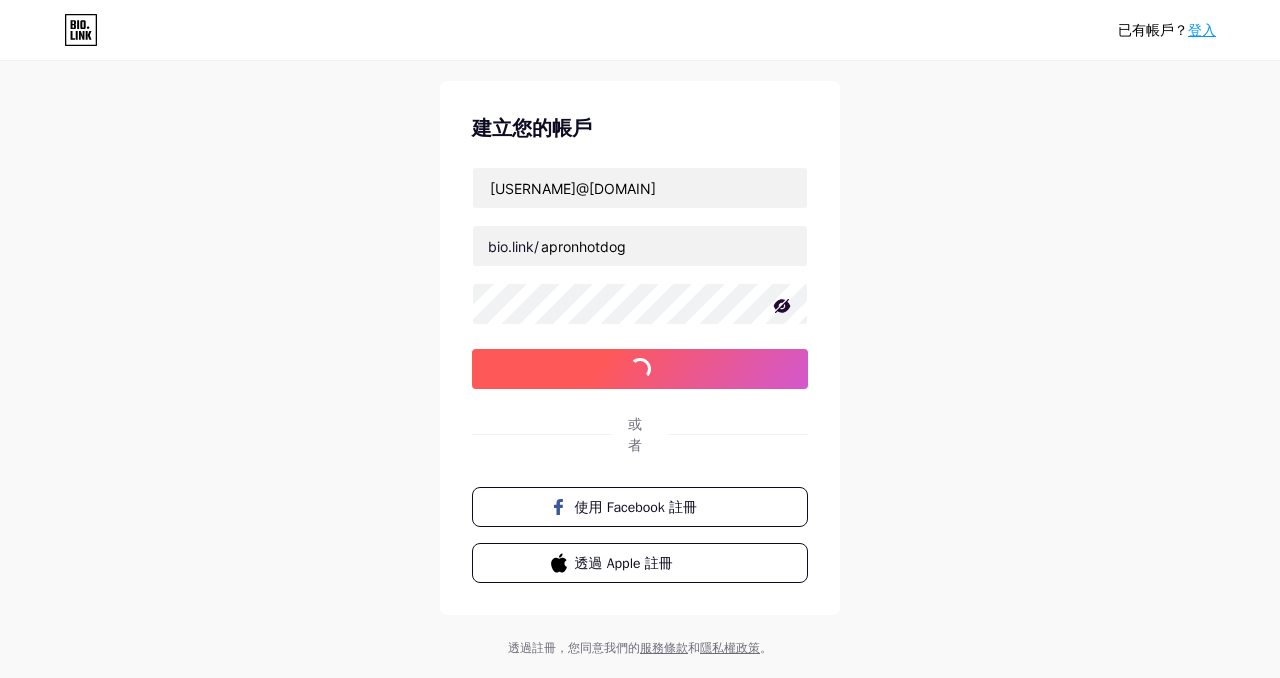 scroll, scrollTop: 50, scrollLeft: 0, axis: vertical 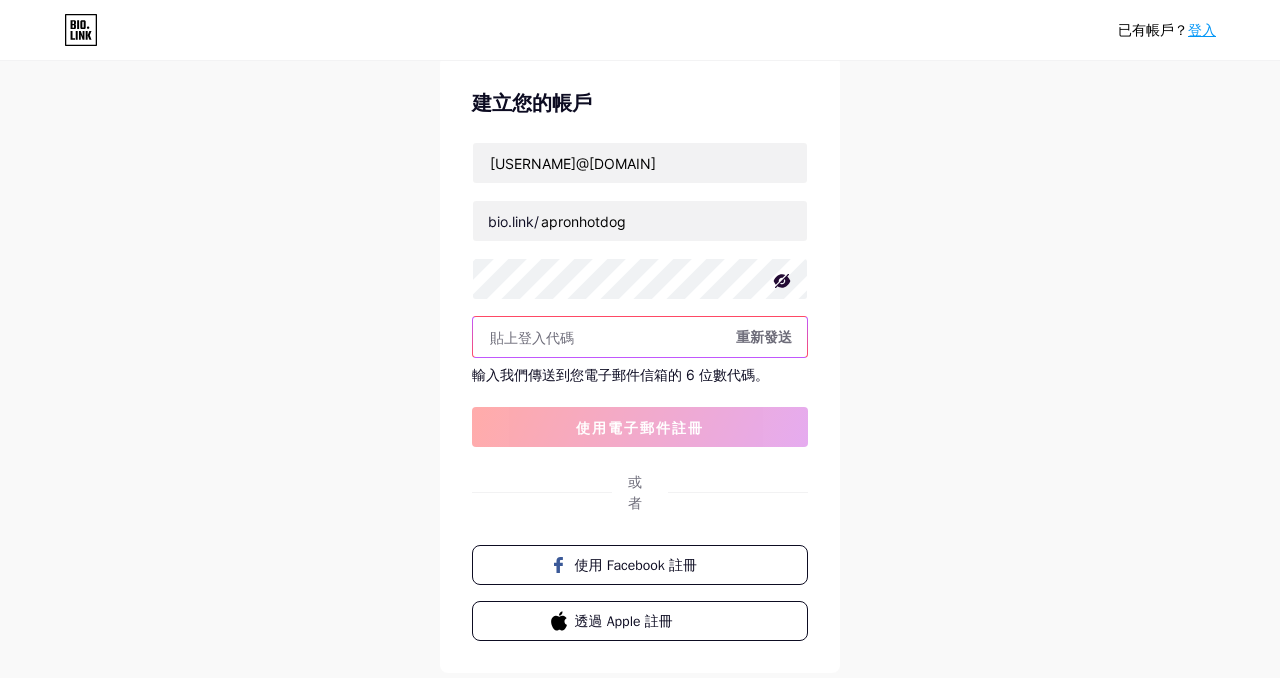click at bounding box center [640, 337] 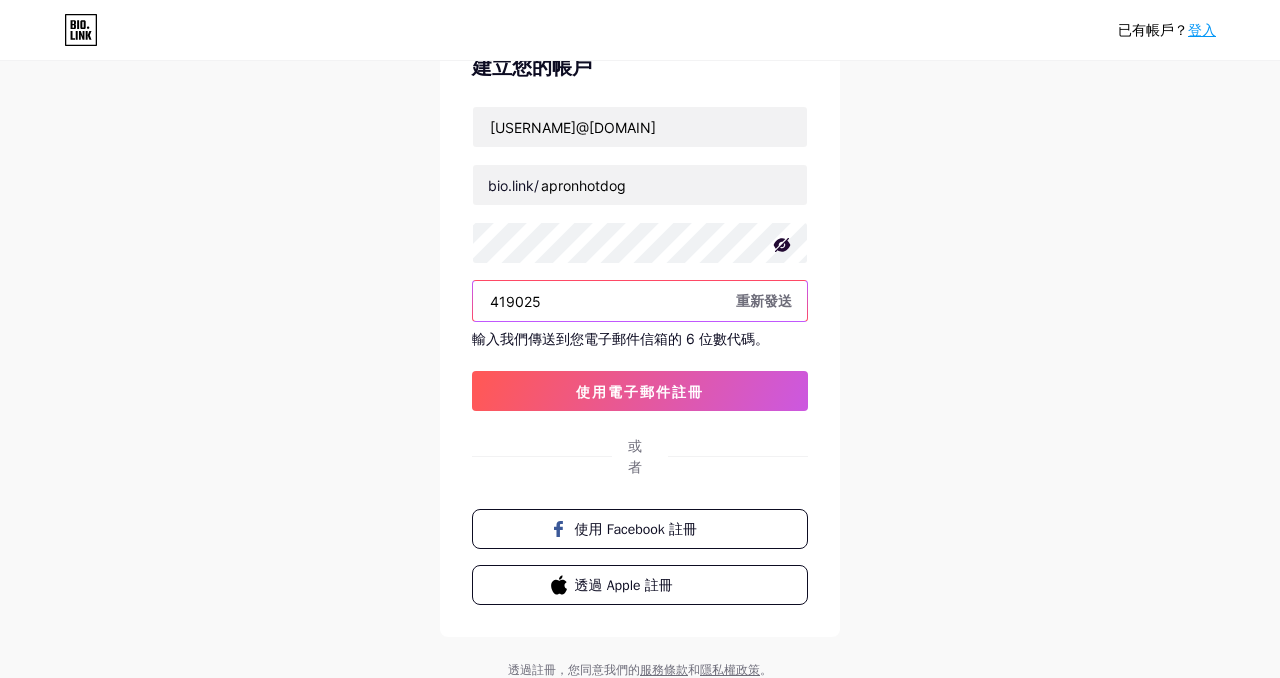 scroll, scrollTop: 173, scrollLeft: 0, axis: vertical 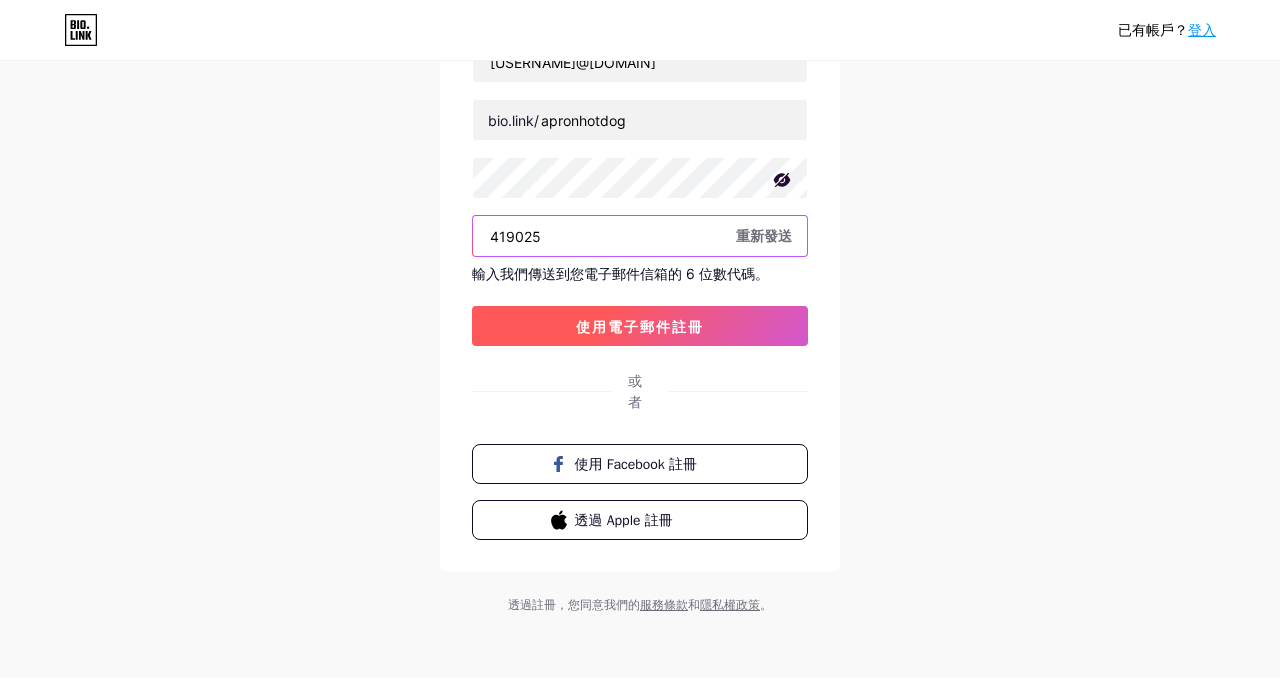 type on "419025" 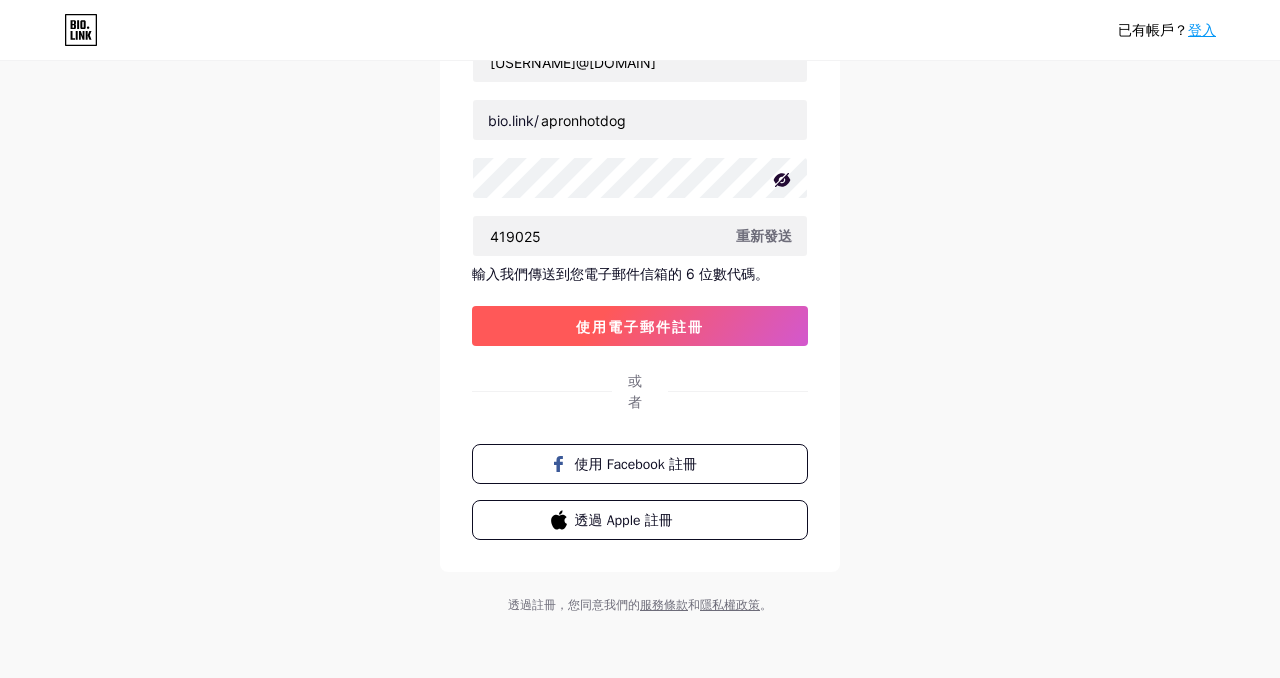 click on "使用電子郵件註冊" at bounding box center [640, 326] 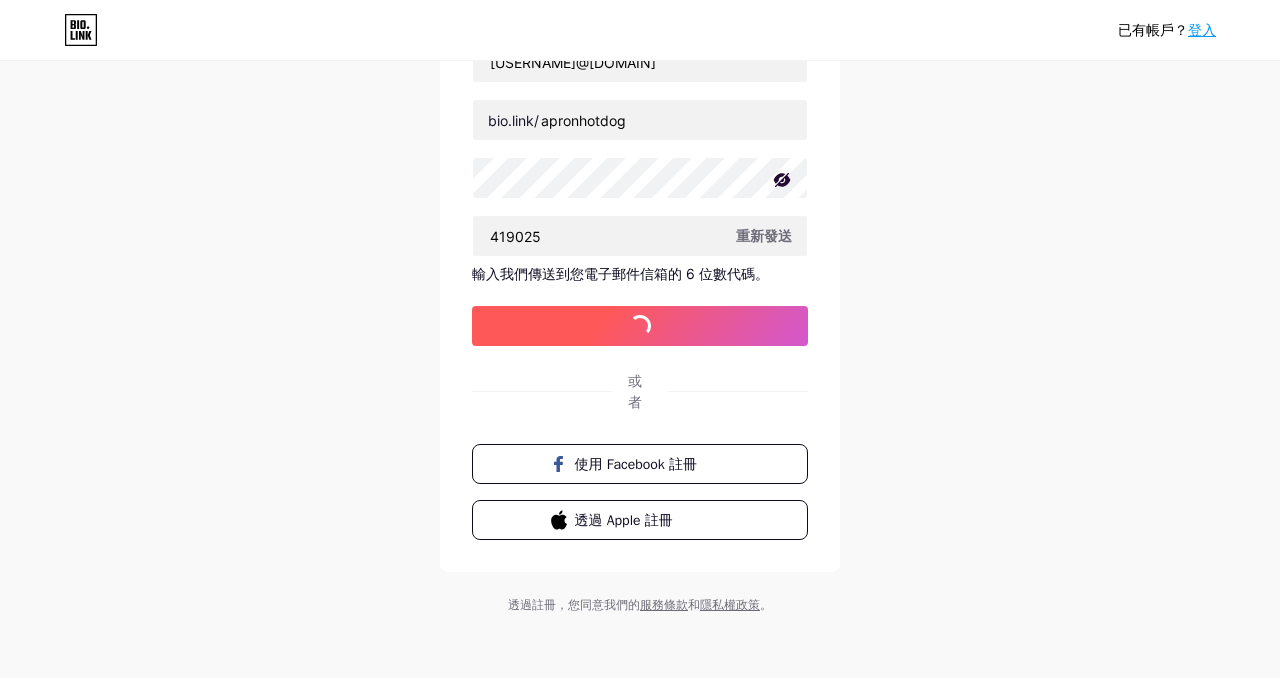 scroll, scrollTop: 0, scrollLeft: 0, axis: both 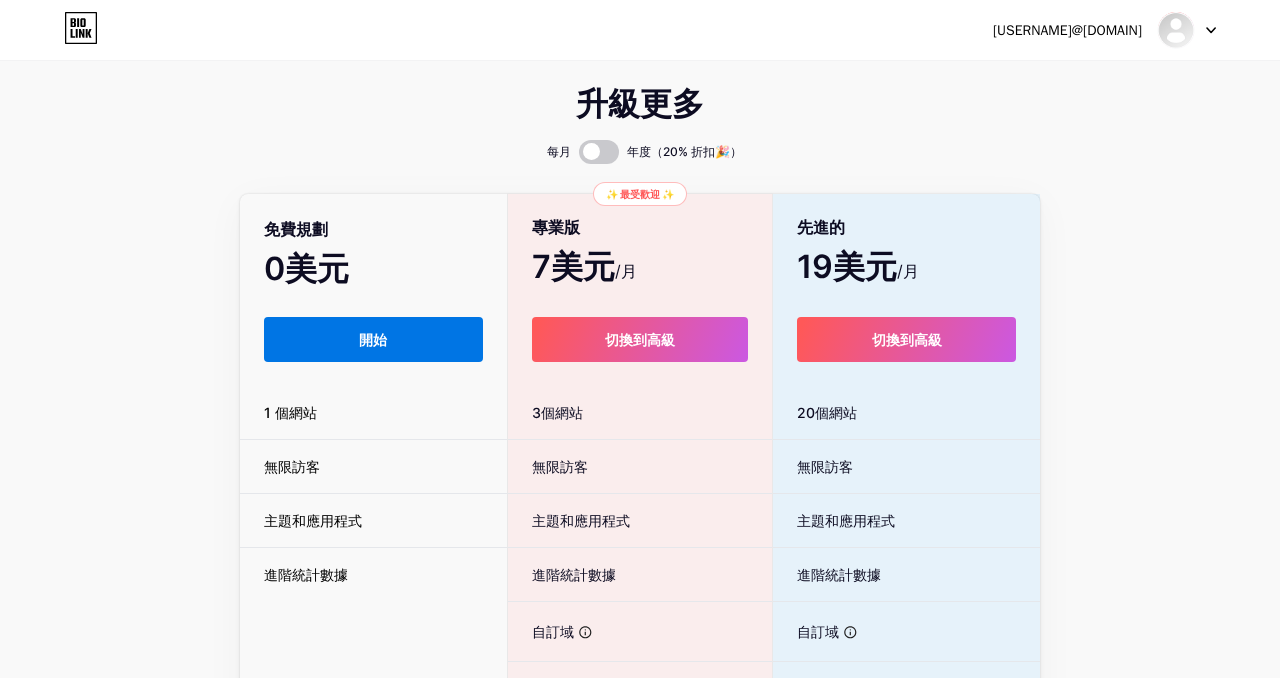 click on "開始" at bounding box center [373, 339] 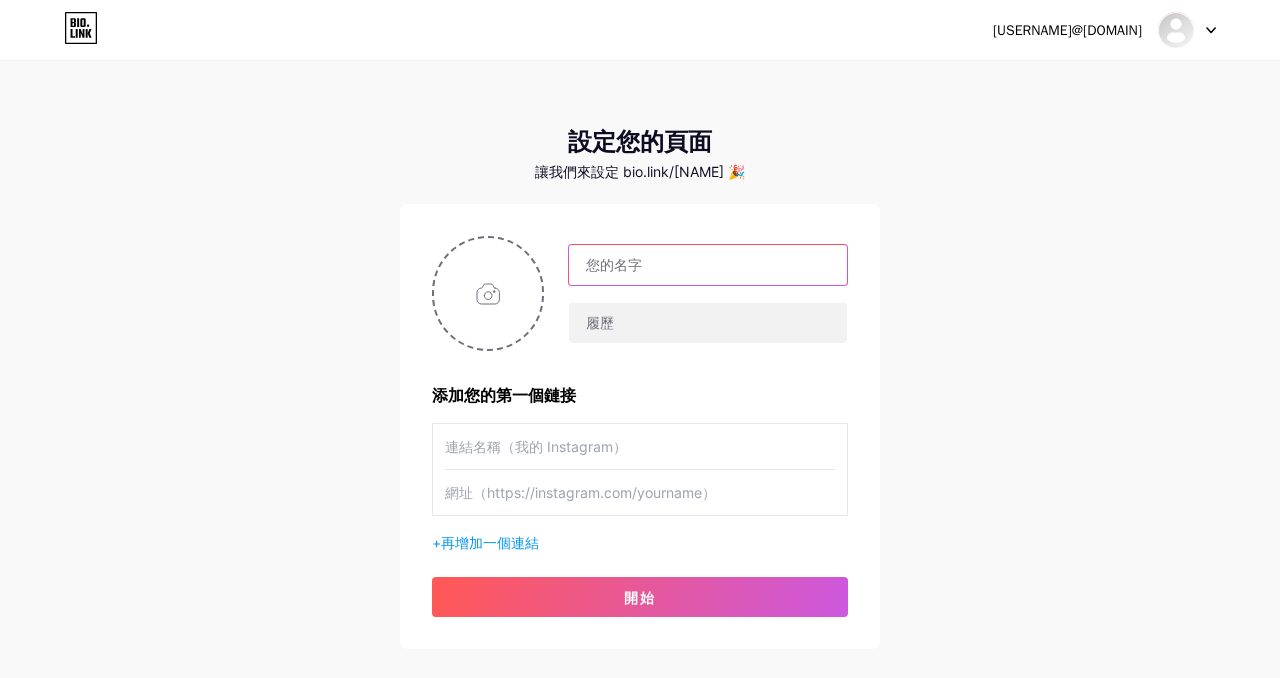 click at bounding box center [708, 265] 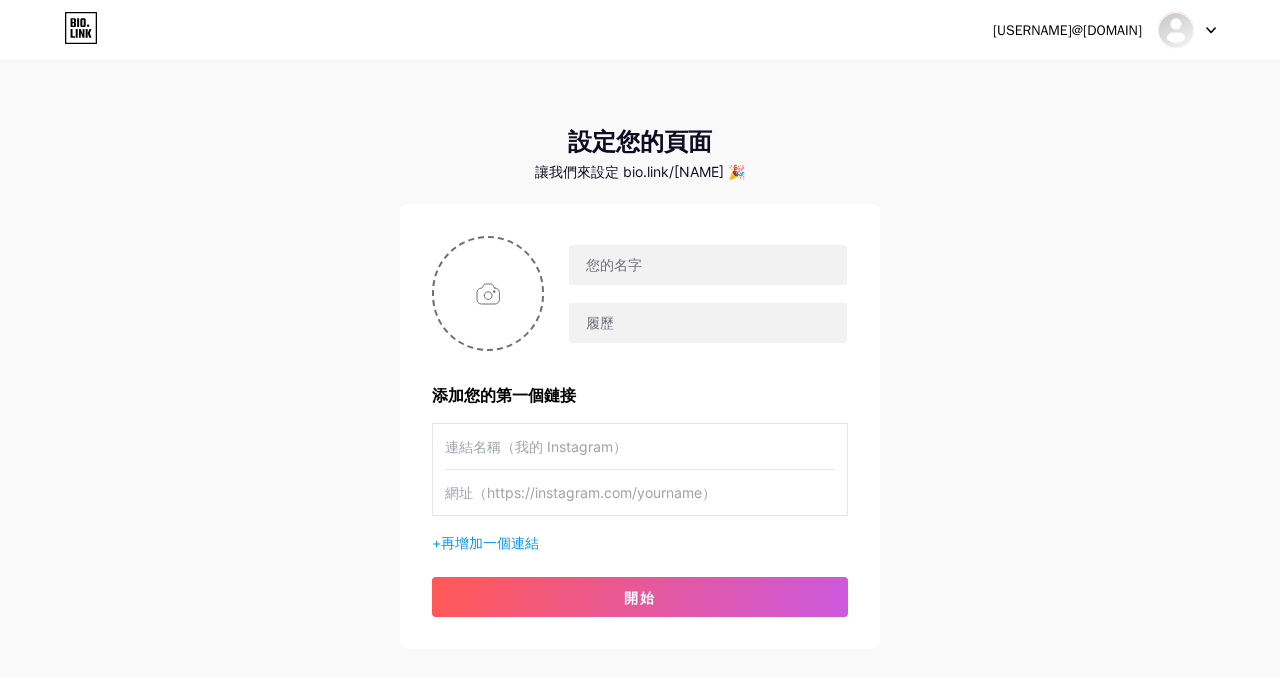 click on "[USERNAME]@[DOMAIN]           儀表板     登出   設定您的頁面   讓我們來設定 bio.link/apronhotdog 🎉                       添加您的第一個鏈接
+再 增加一個連結     開始" at bounding box center [640, 356] 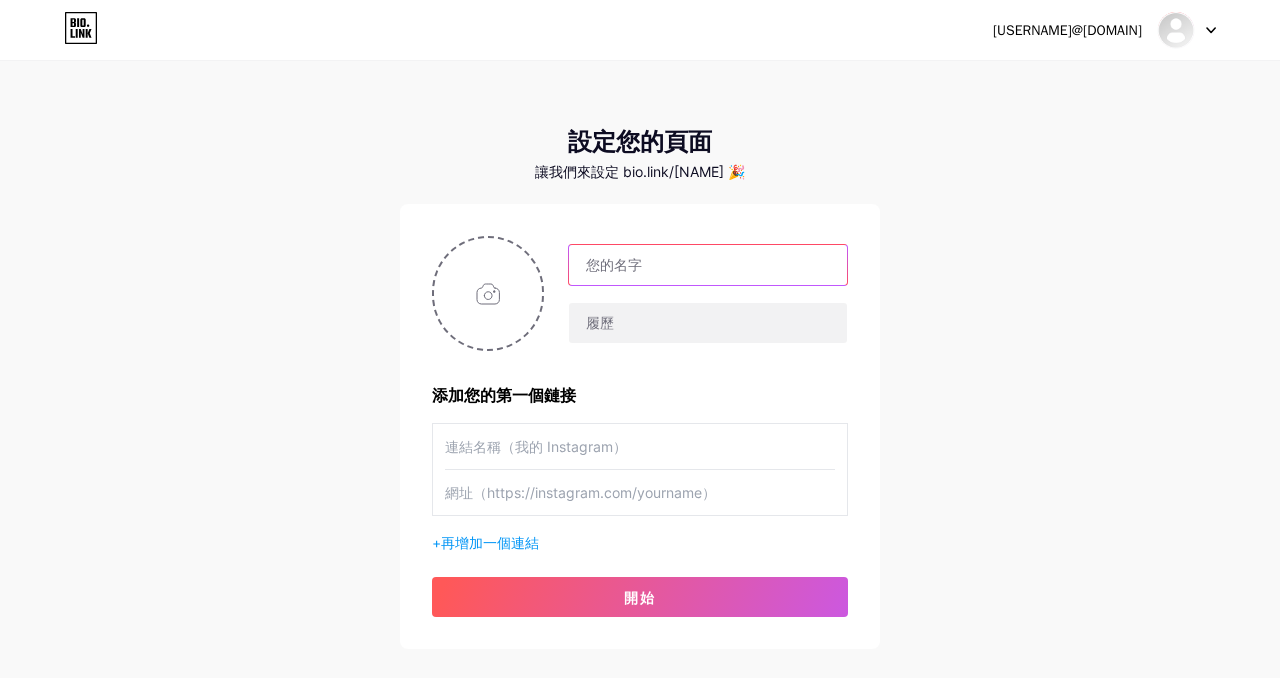 click at bounding box center [708, 265] 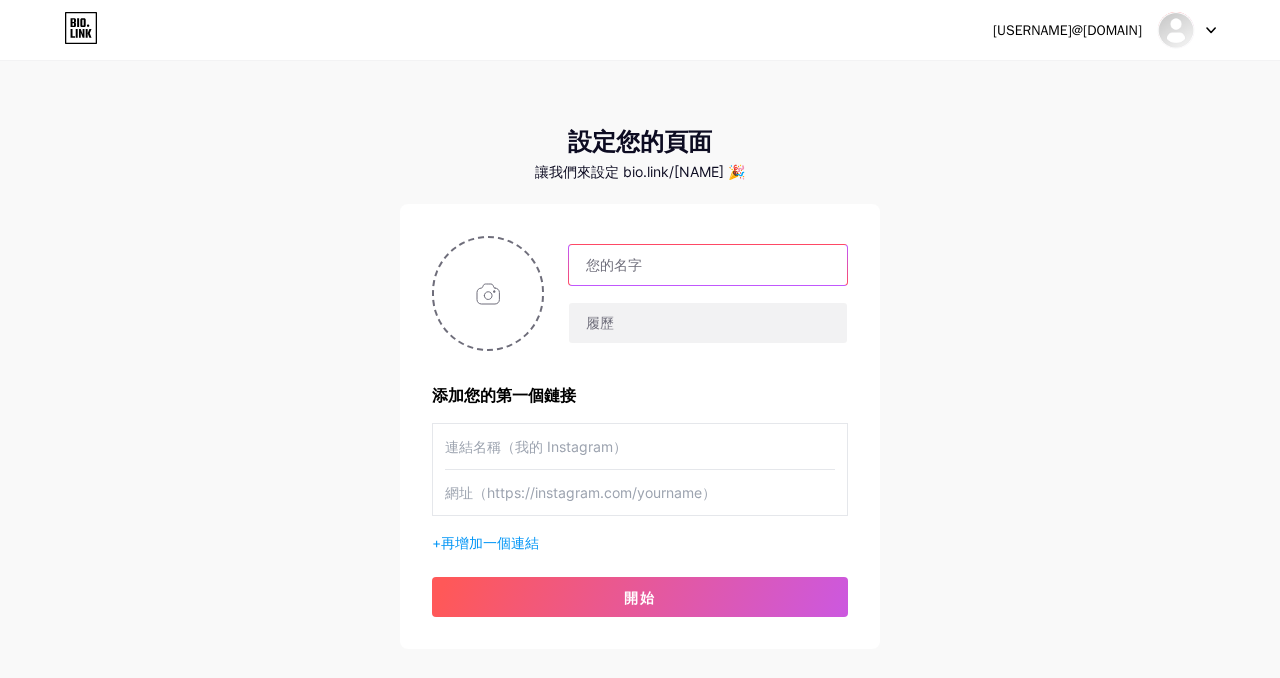 paste on "圍裙熱狗堡 APRON HOTDOG" 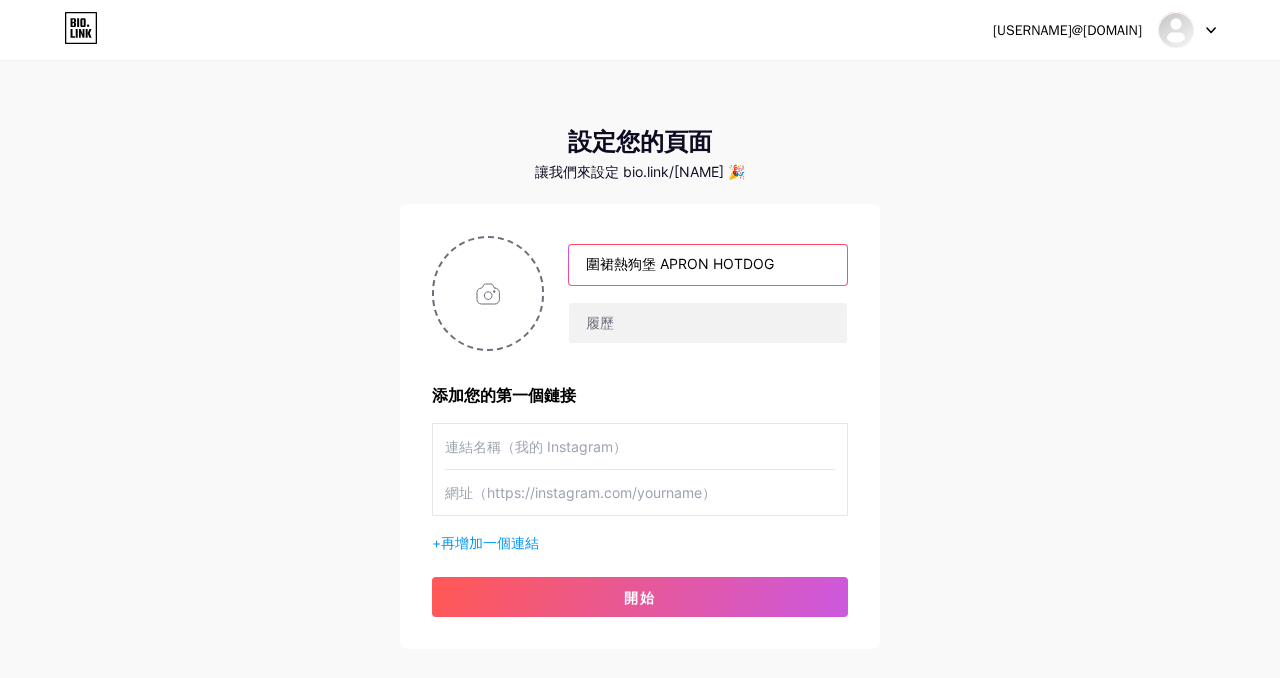 type on "圍裙熱狗堡 APRON HOTDOG" 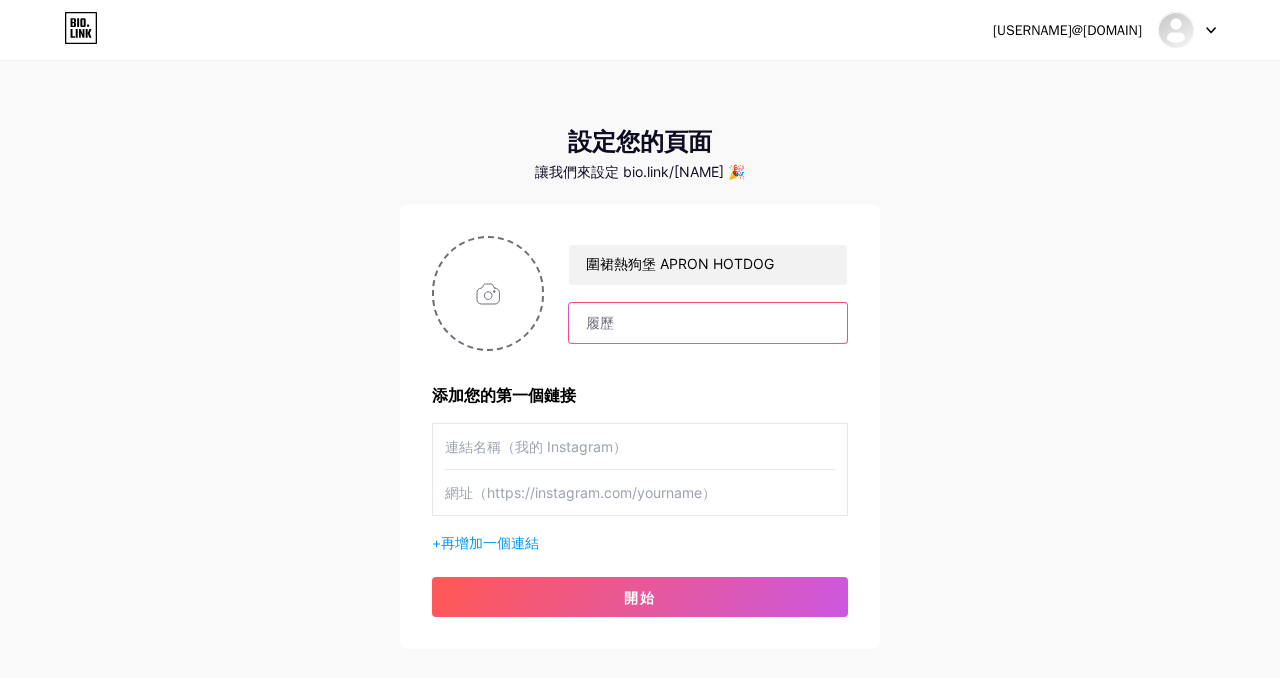 click at bounding box center (708, 323) 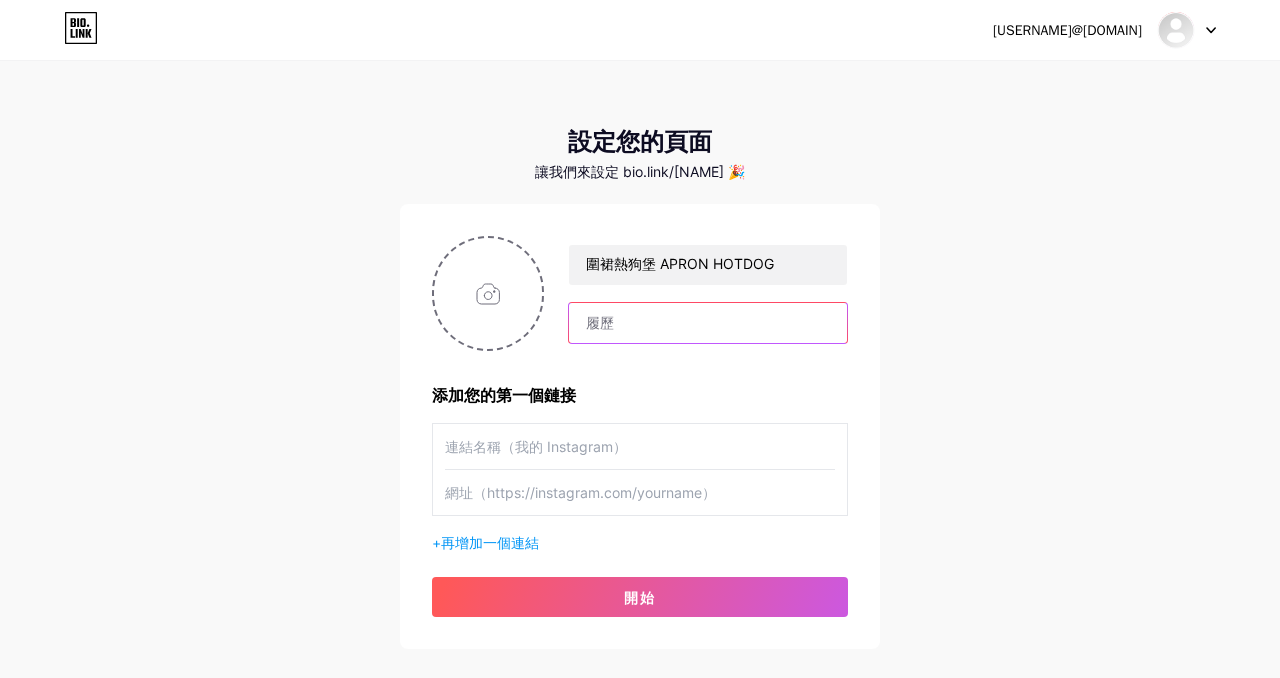paste on "🌭 街頭風 + 認真料理 📍屏東[CITY]民生路30之2 🔥 MENU + 評價 + Threads 一站整合" 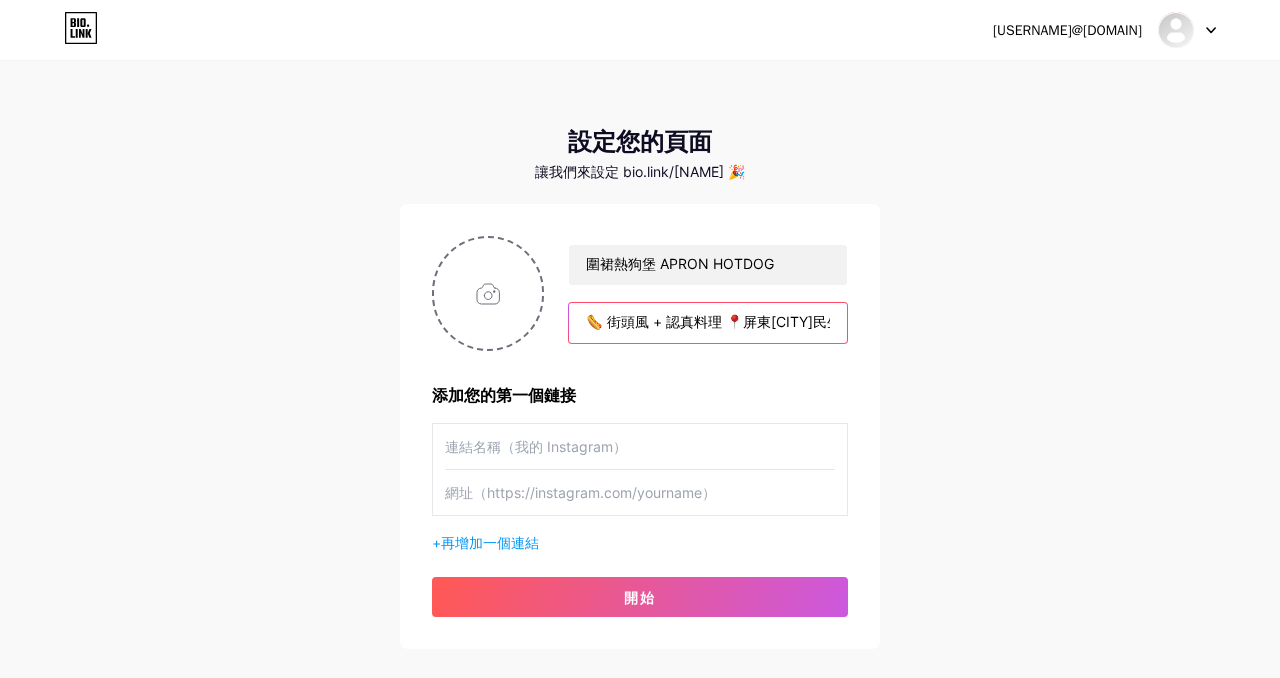 scroll, scrollTop: 0, scrollLeft: 299, axis: horizontal 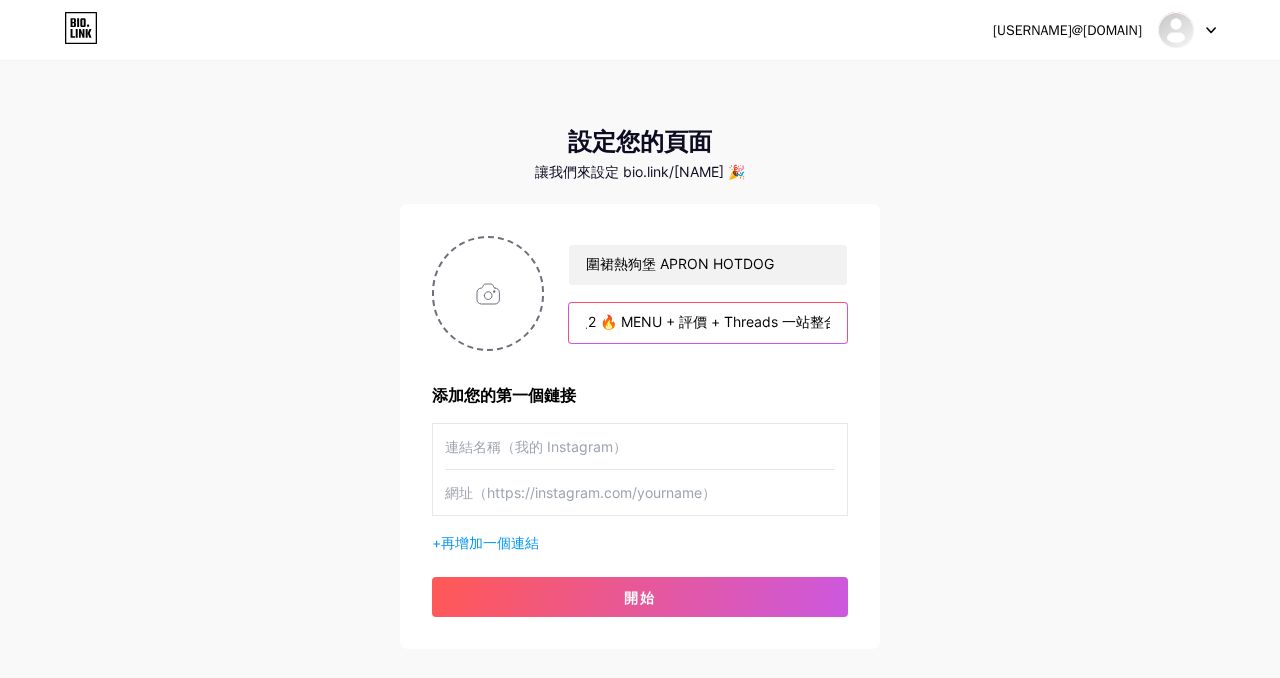 type on "🌭 街頭風 + 認真料理 📍屏東[CITY]民生路30之2 🔥 MENU + 評價 + Threads 一站整合" 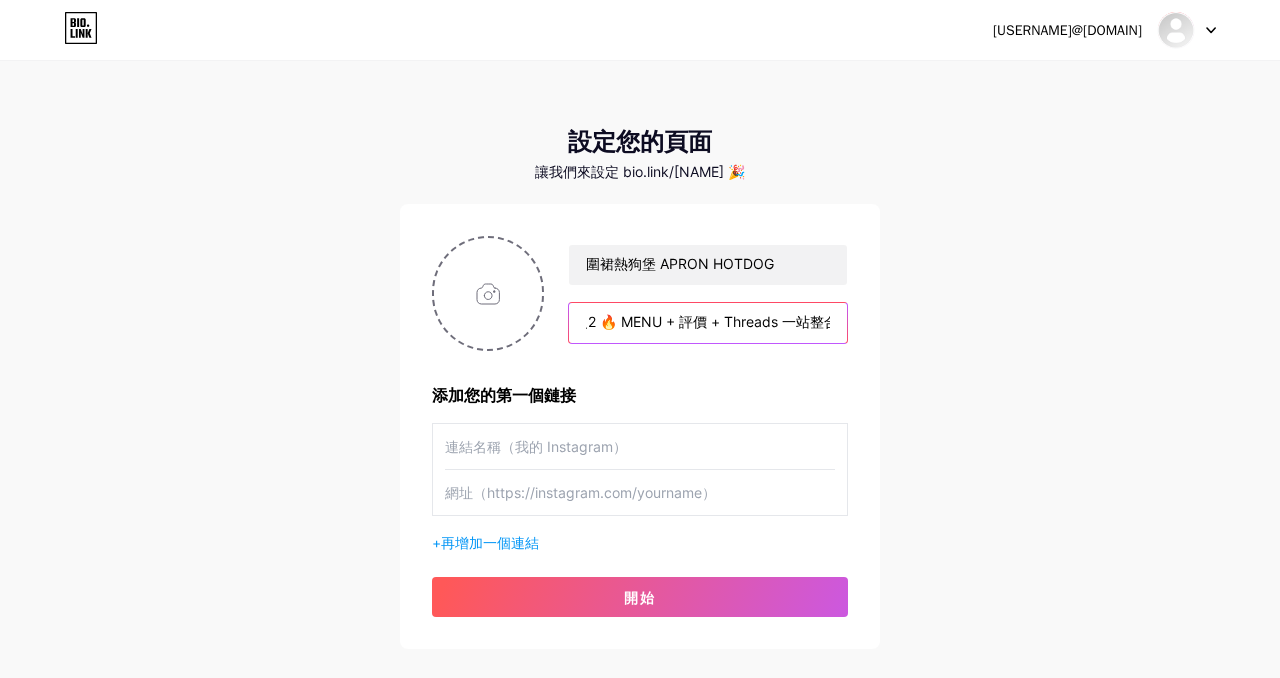 scroll, scrollTop: 0, scrollLeft: 0, axis: both 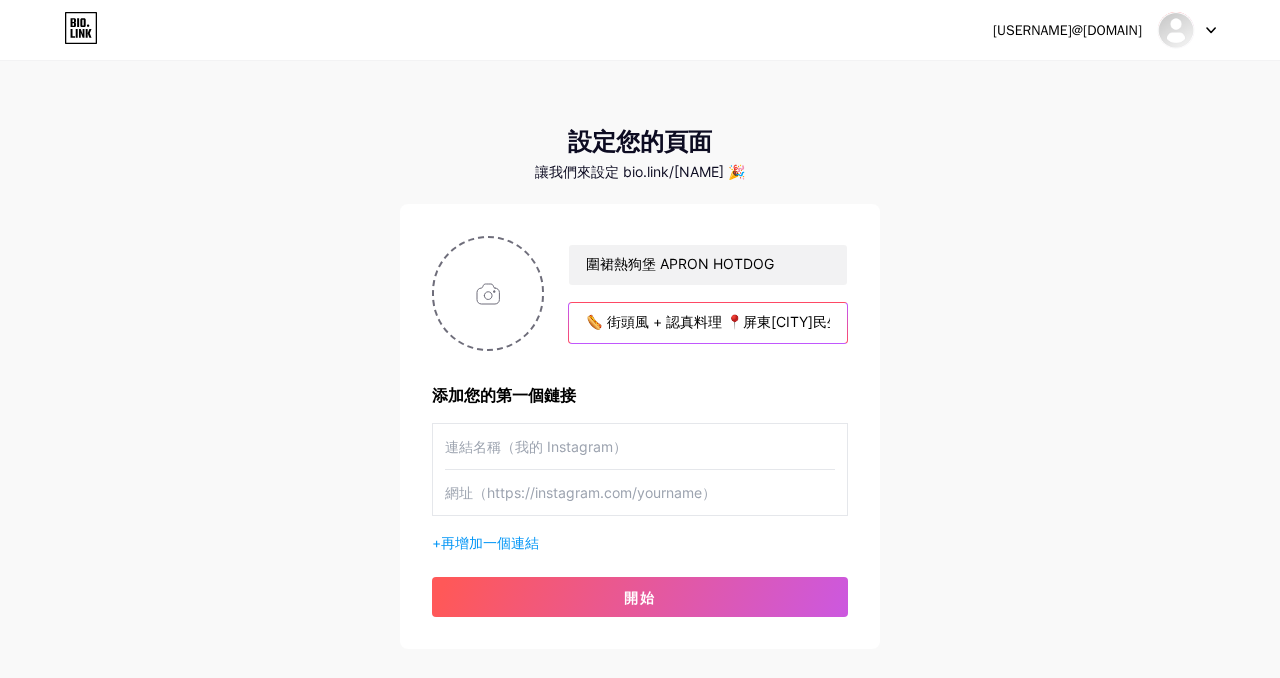 click on "🌭 街頭風 + 認真料理 📍屏東[CITY]民生路30之2 🔥 MENU + 評價 + Threads 一站整合" at bounding box center (708, 323) 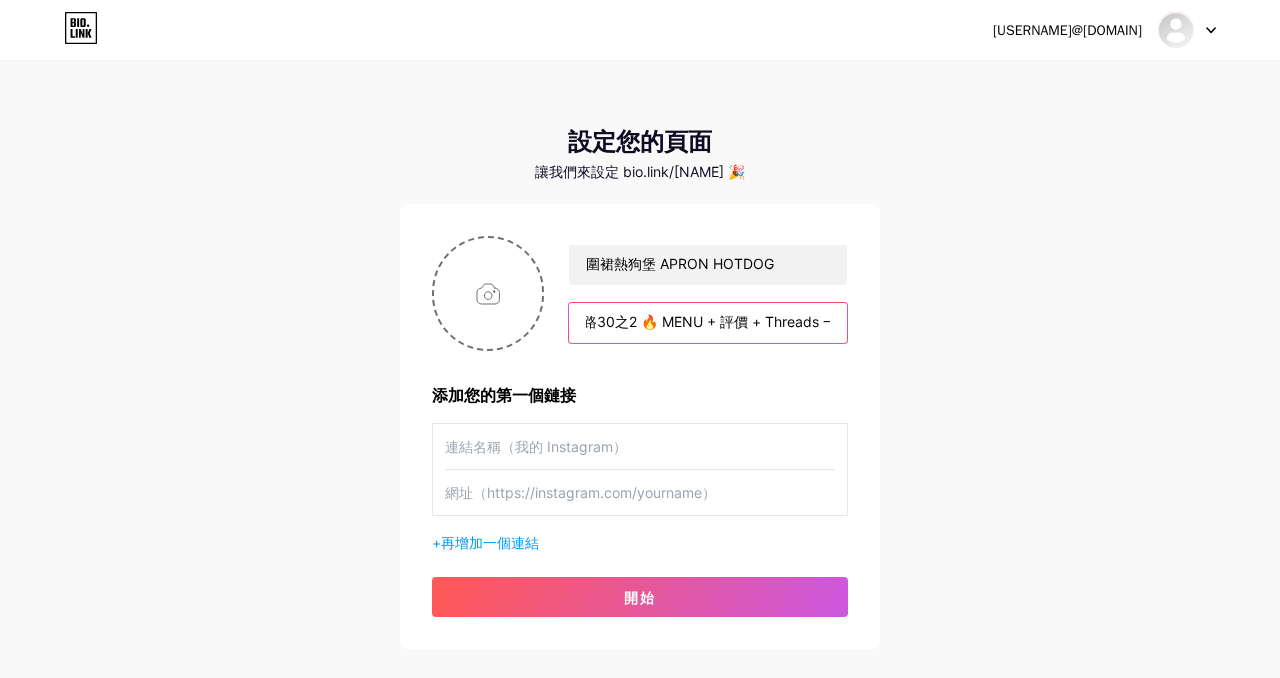 scroll, scrollTop: 0, scrollLeft: 299, axis: horizontal 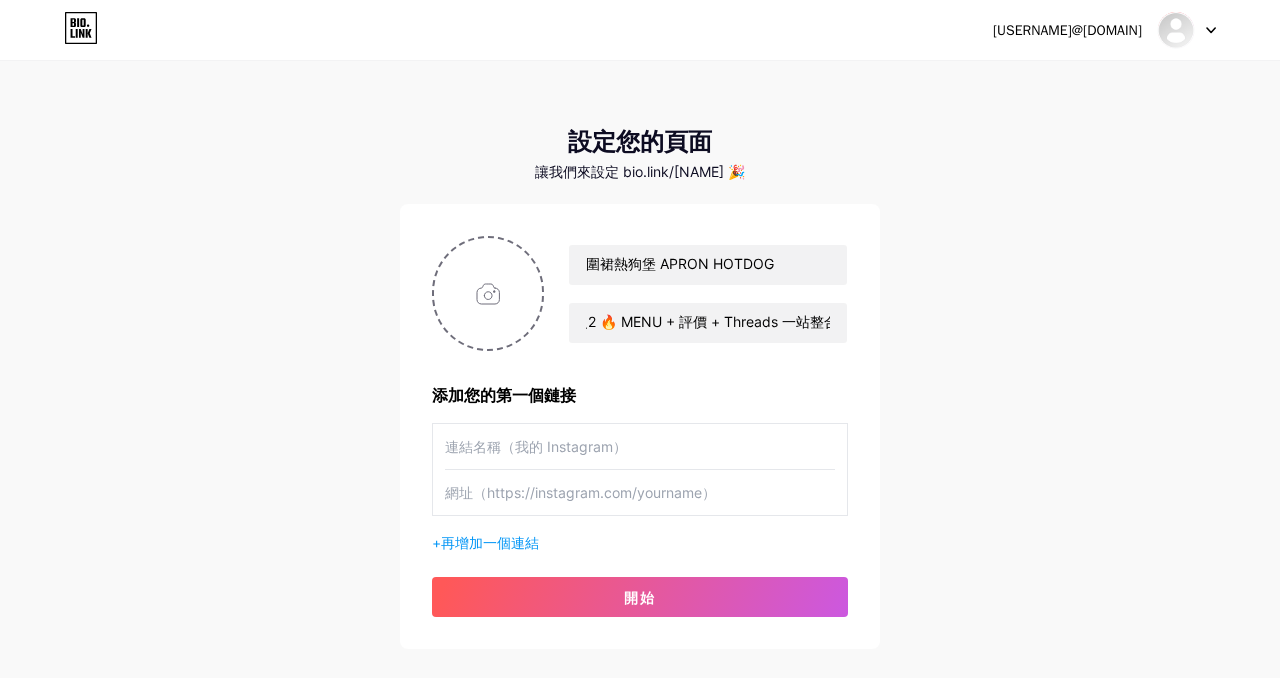 click at bounding box center (640, 446) 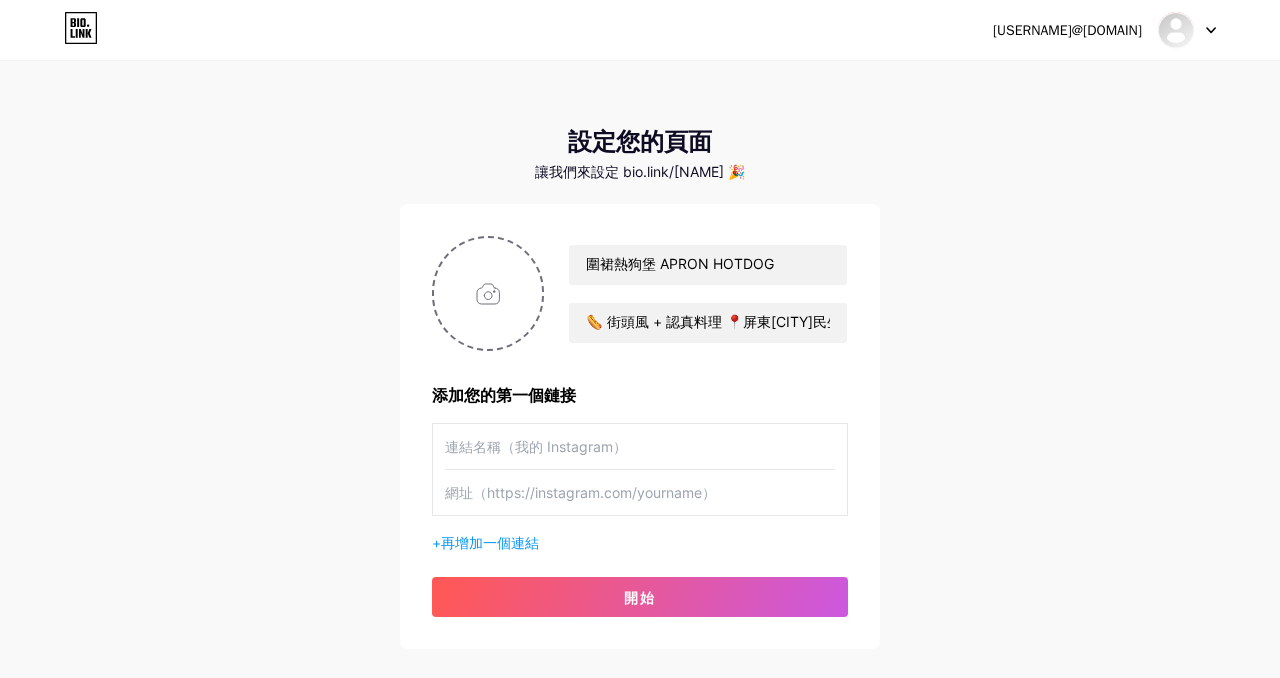 click at bounding box center [640, 446] 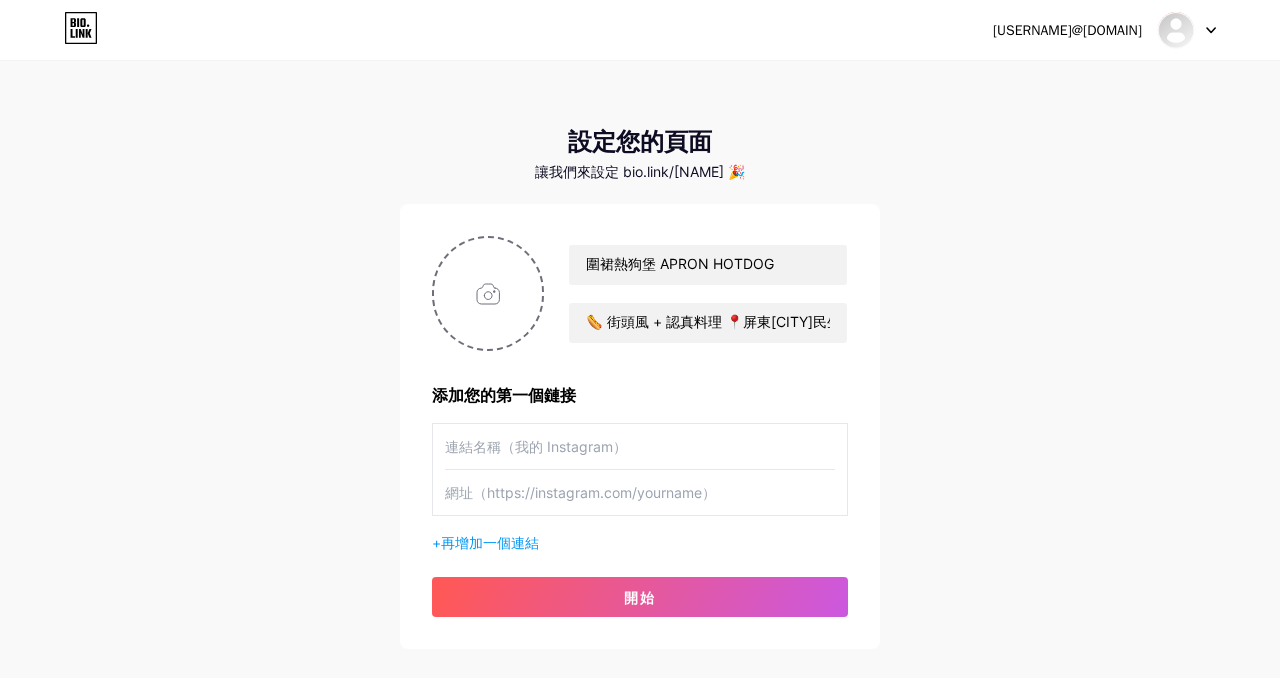 paste on "https://www.instagram.com/apronhotdog" 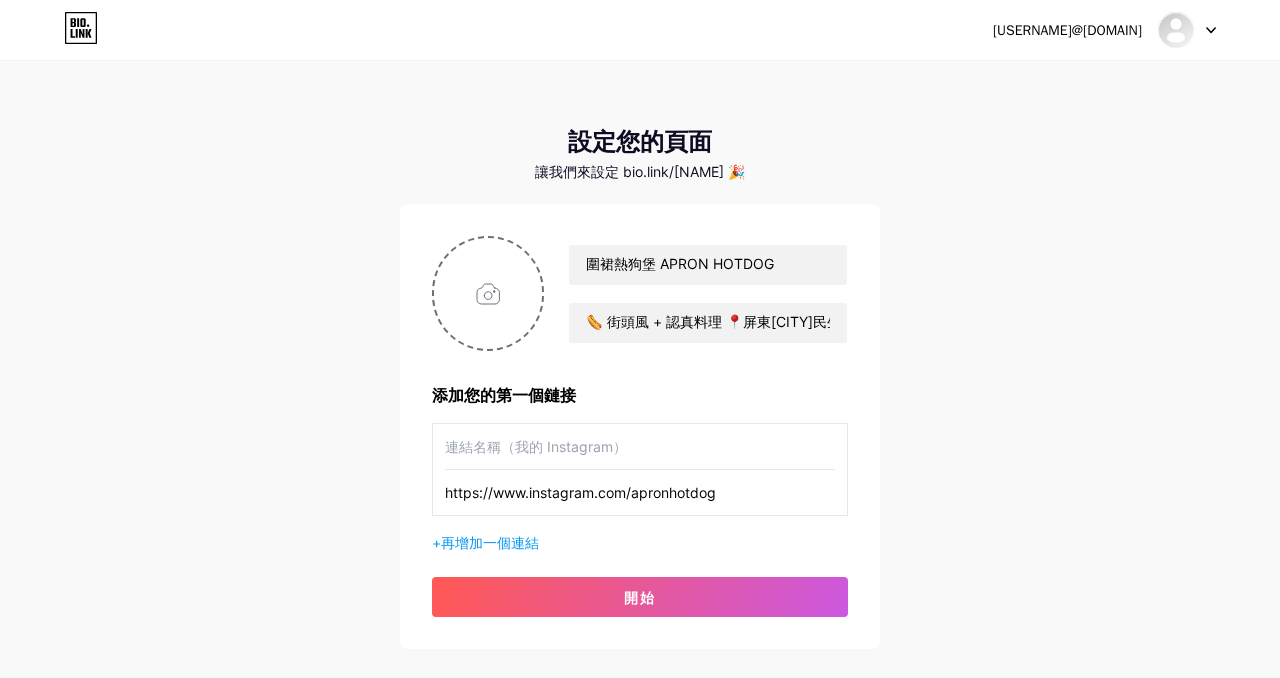 type on "https://www.instagram.com/apronhotdog" 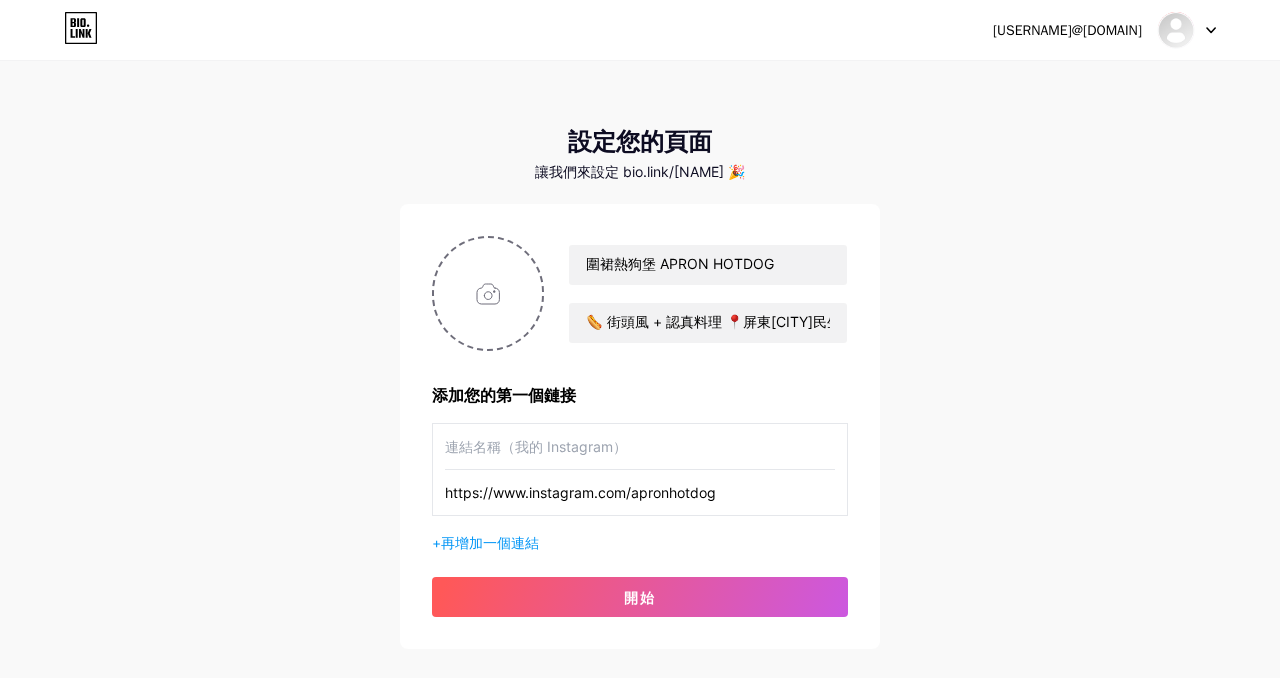 paste on "Instagram / IG主頁" 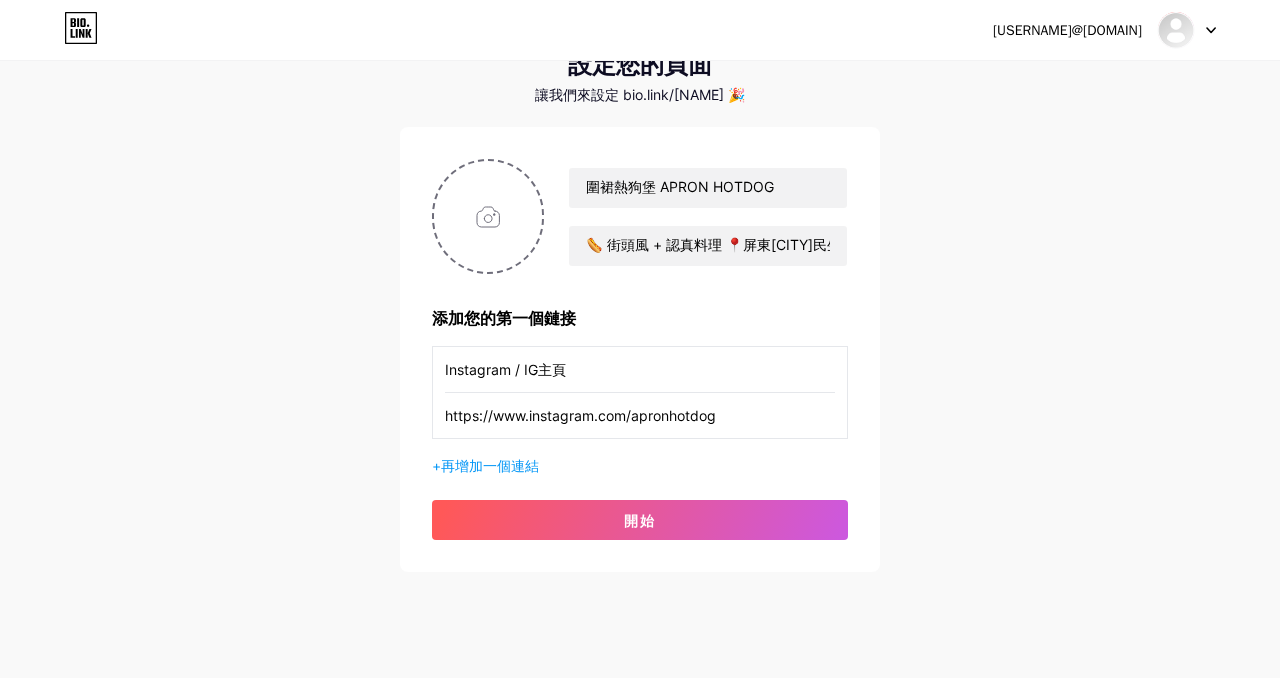 scroll, scrollTop: 115, scrollLeft: 0, axis: vertical 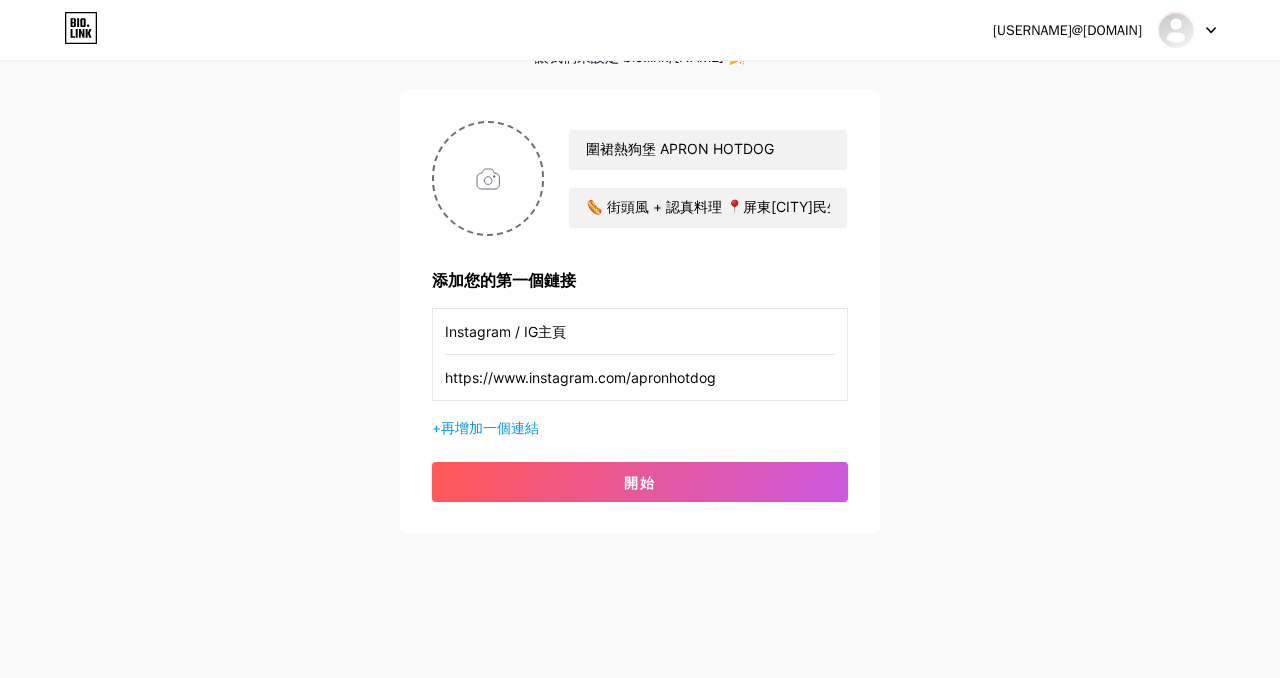 type on "Instagram / IG主頁" 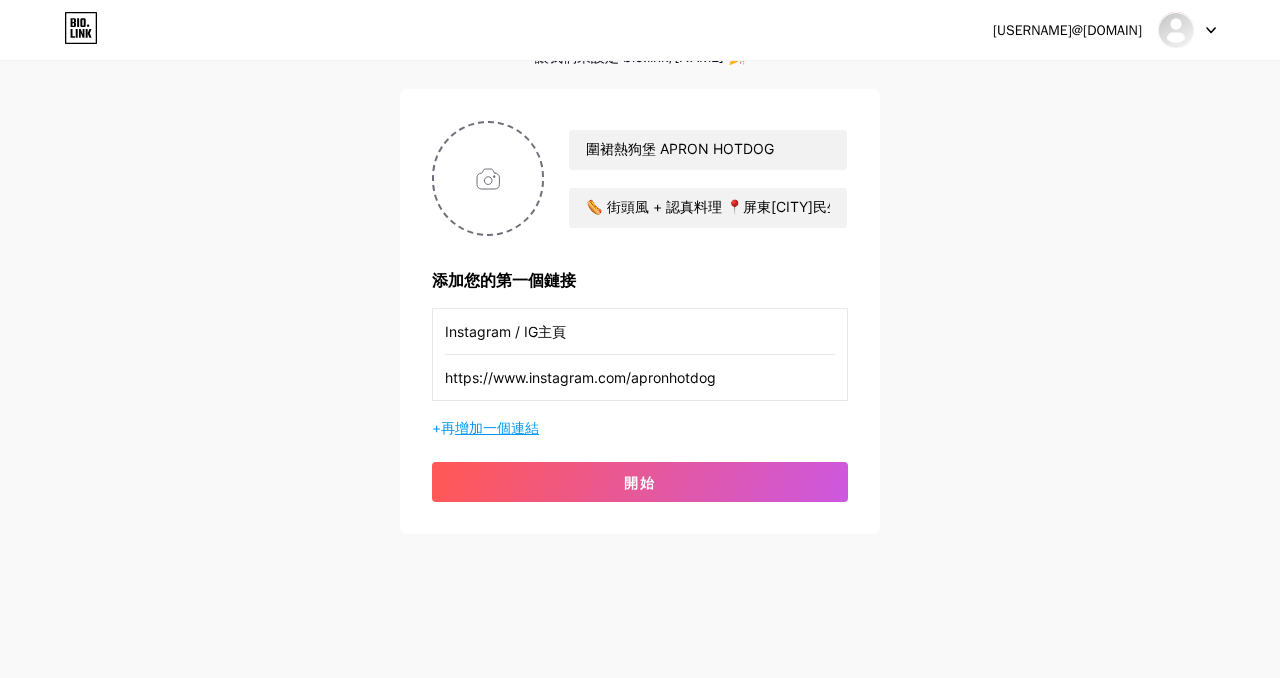 click on "增加一個連結" at bounding box center [497, 427] 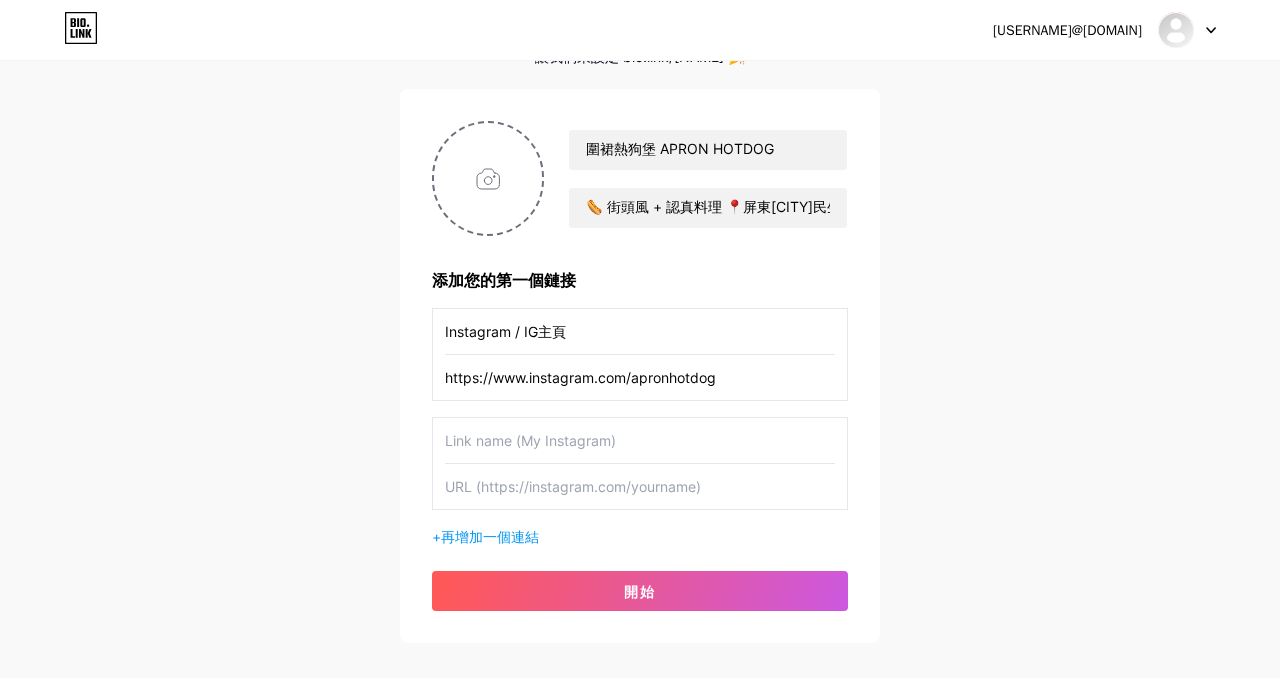 click at bounding box center [640, 440] 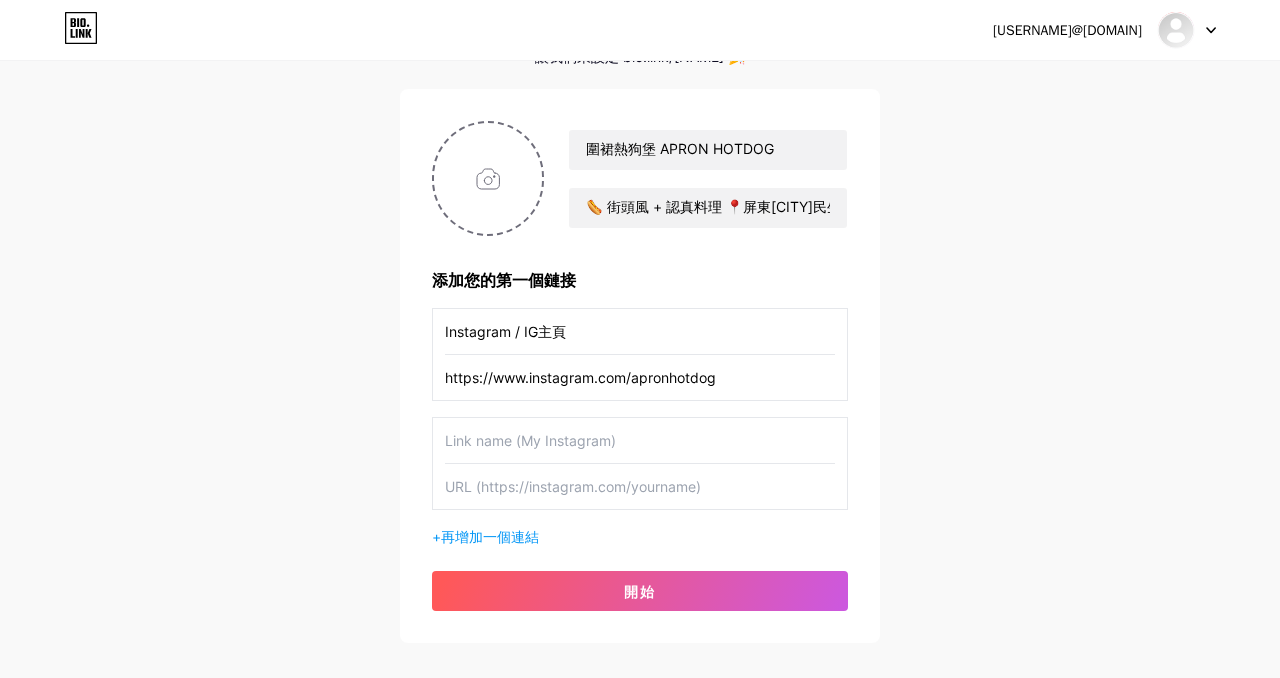 paste on "菜單 Menu" 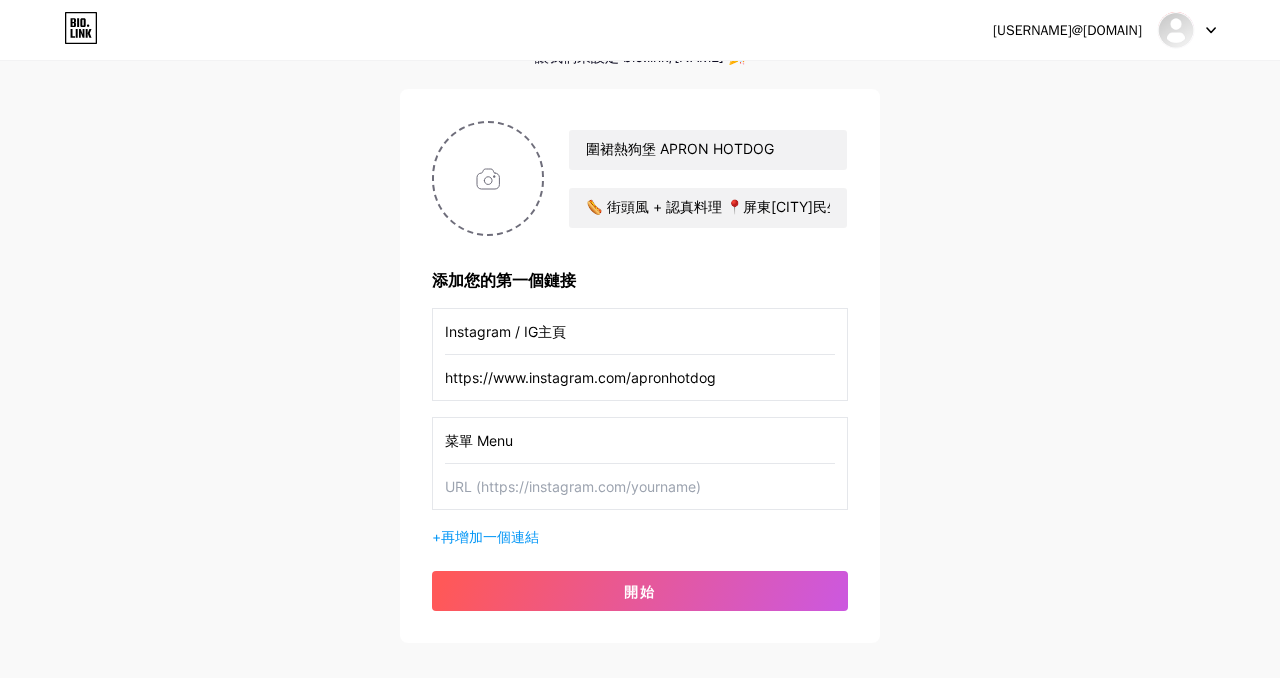 type on "菜單 Menu" 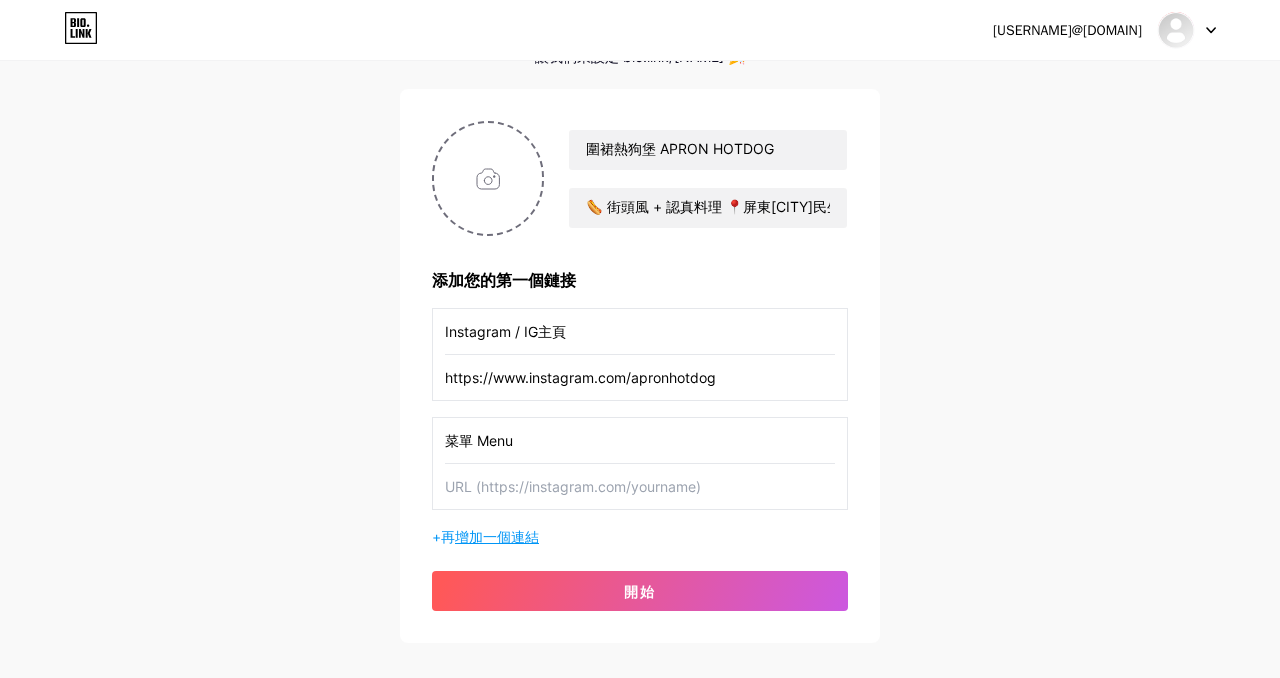 click on "增加一個連結" at bounding box center [497, 536] 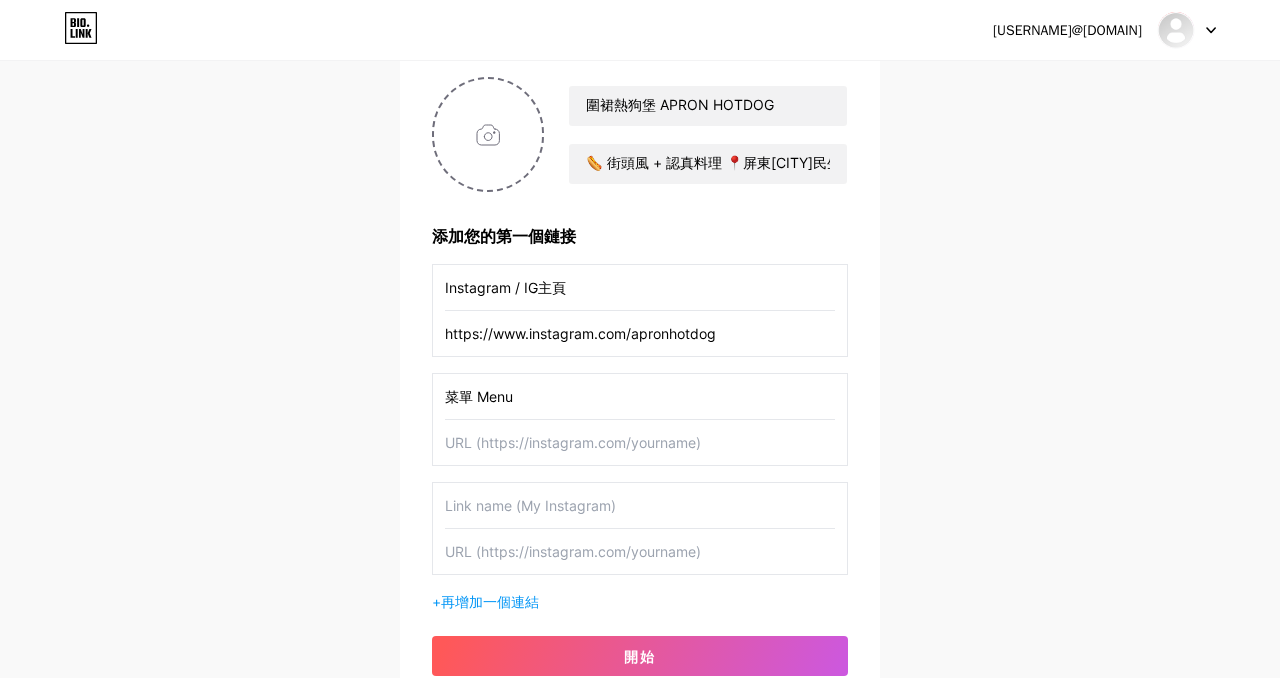 scroll, scrollTop: 161, scrollLeft: 0, axis: vertical 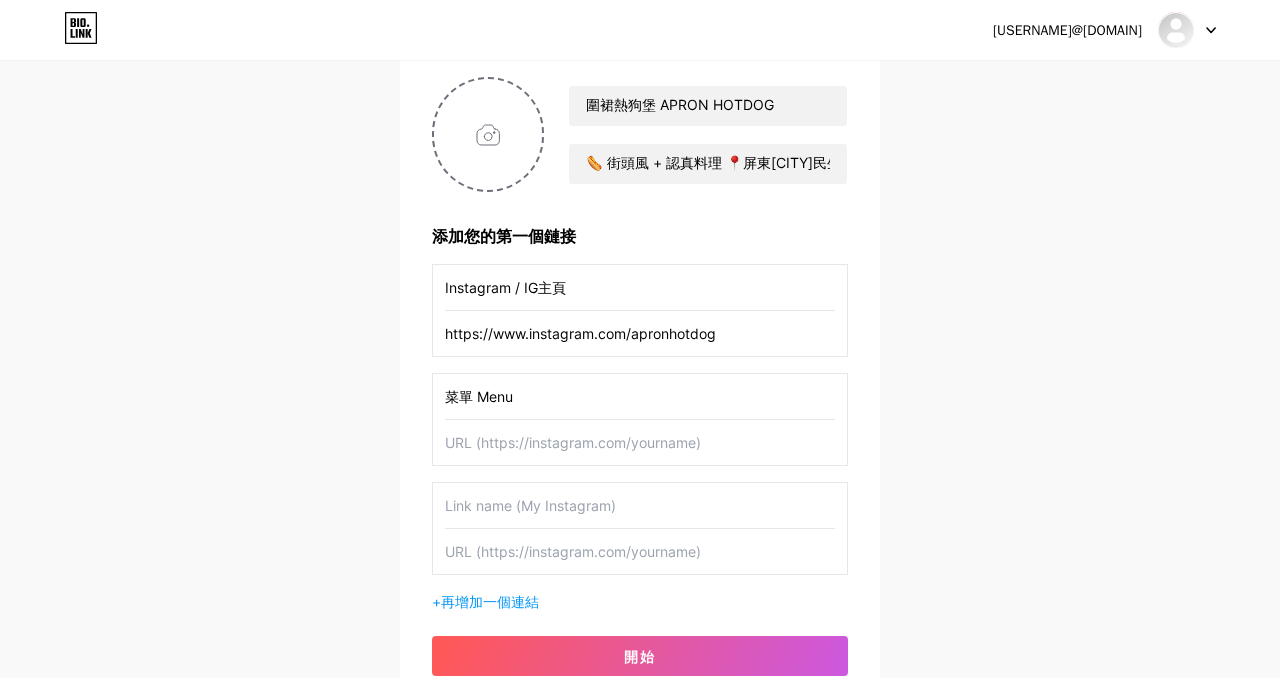 click at bounding box center (640, 505) 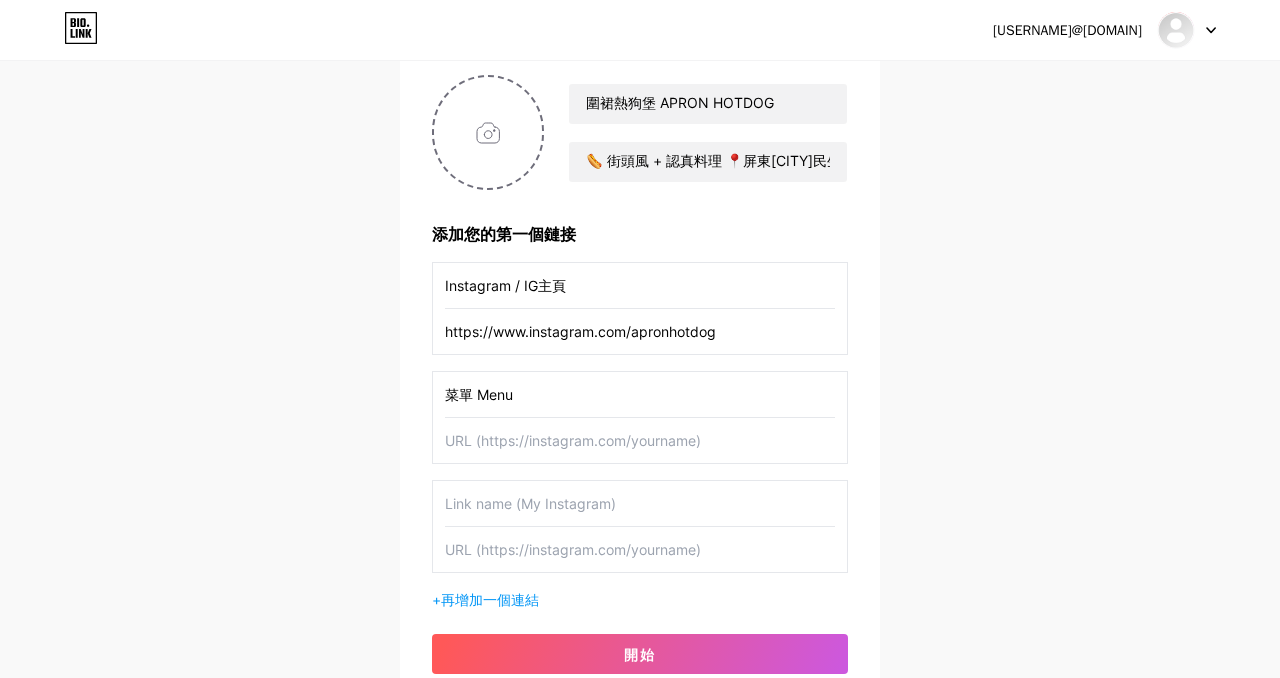 paste on "Google 評價" 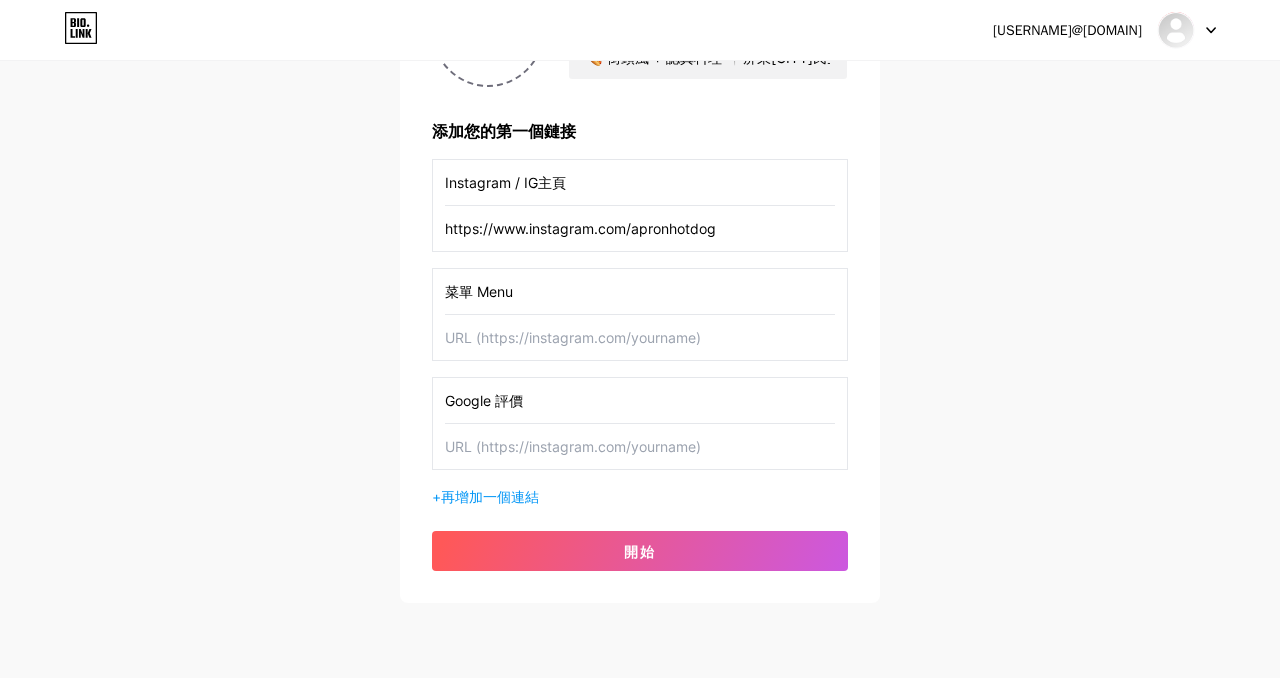 scroll, scrollTop: 301, scrollLeft: 0, axis: vertical 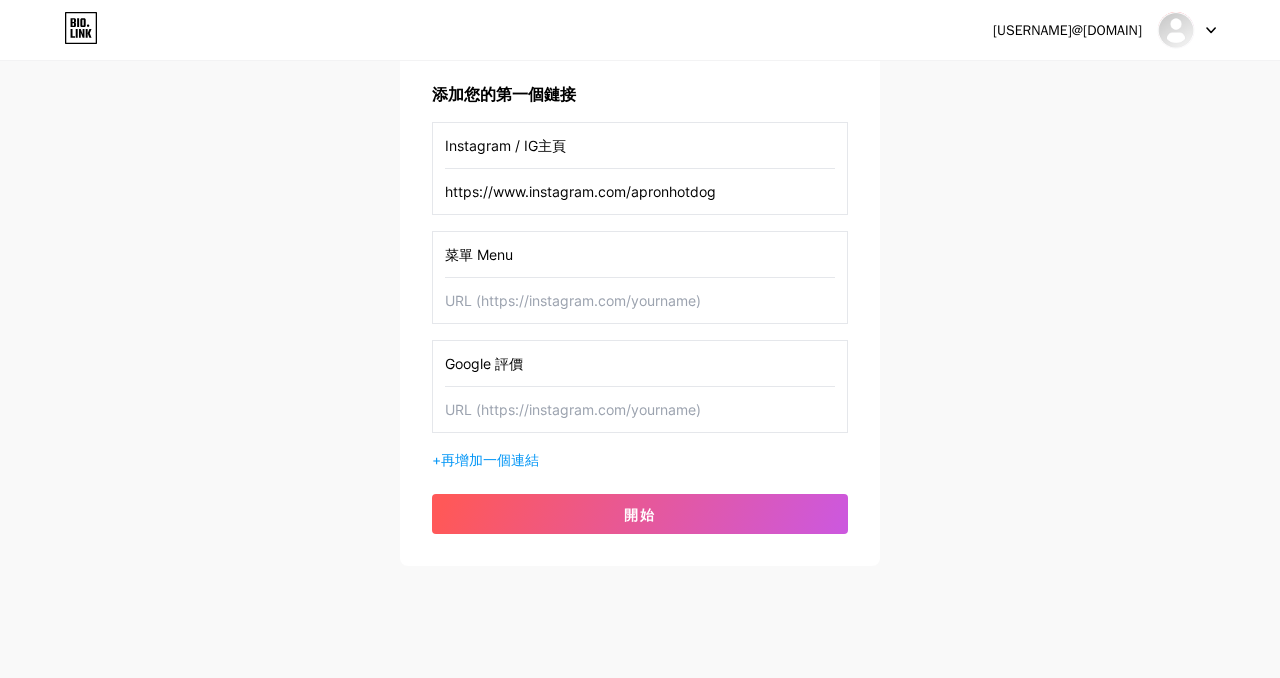 type on "Google 評價" 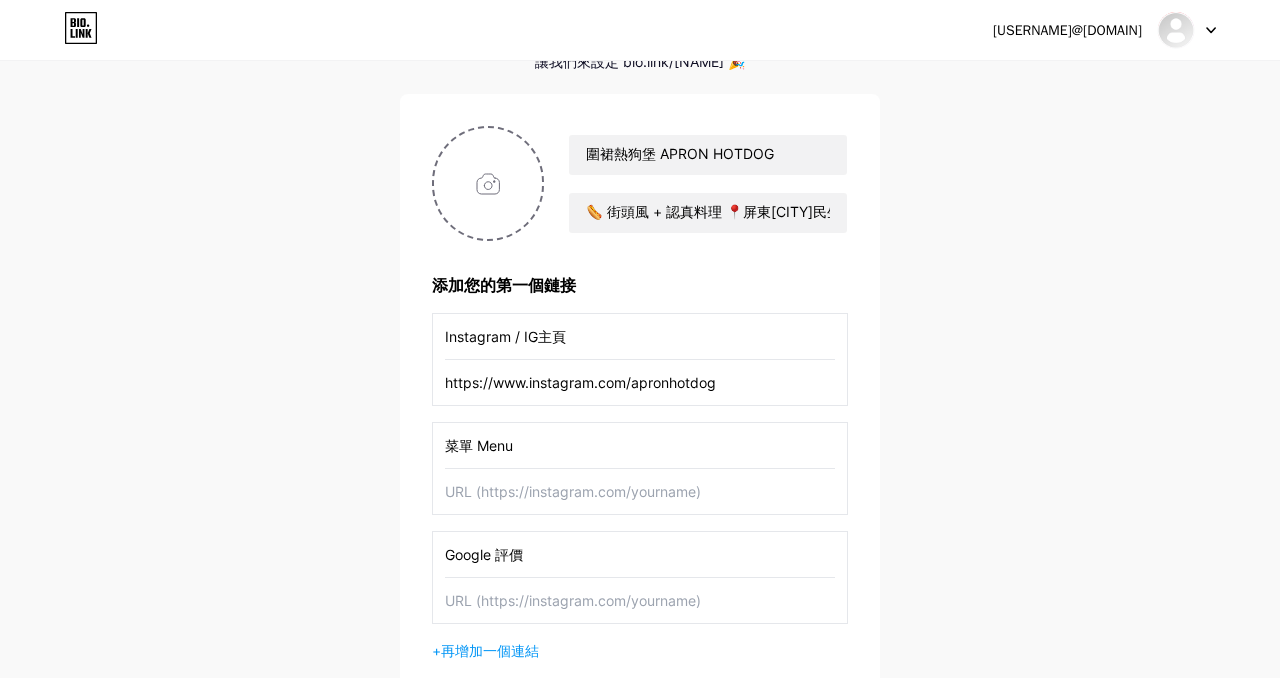 scroll, scrollTop: 43, scrollLeft: 0, axis: vertical 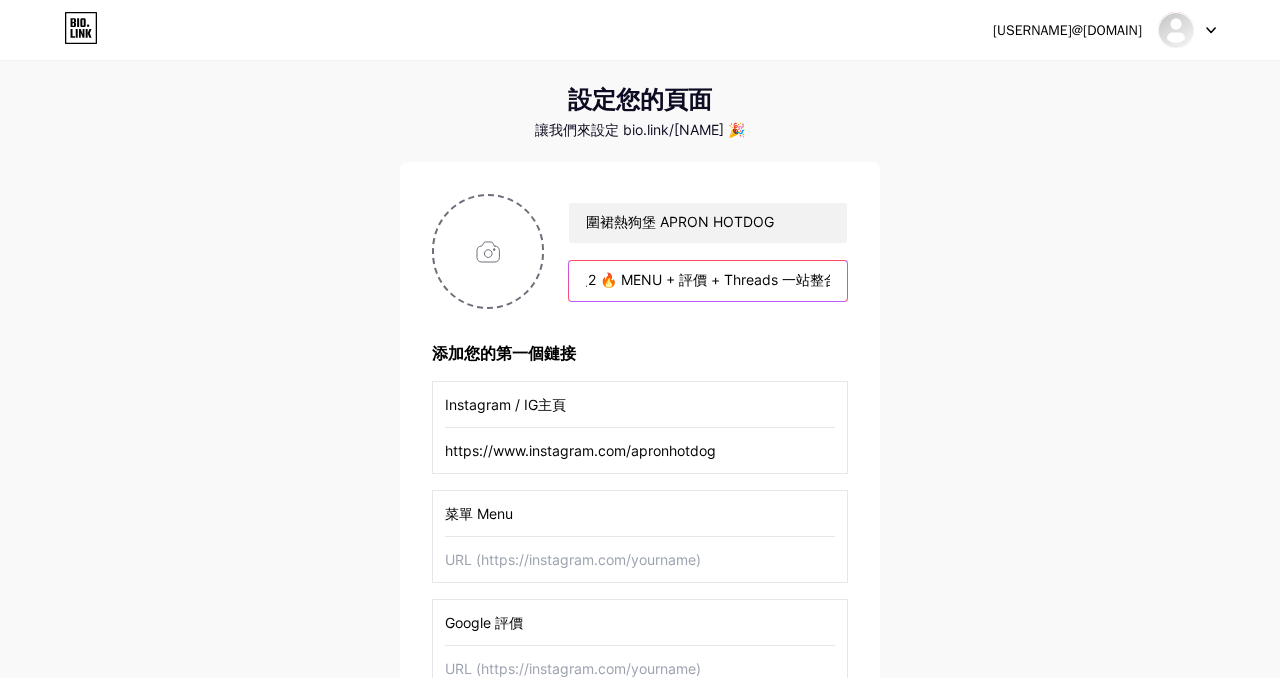 drag, startPoint x: 583, startPoint y: 277, endPoint x: 918, endPoint y: 292, distance: 335.33566 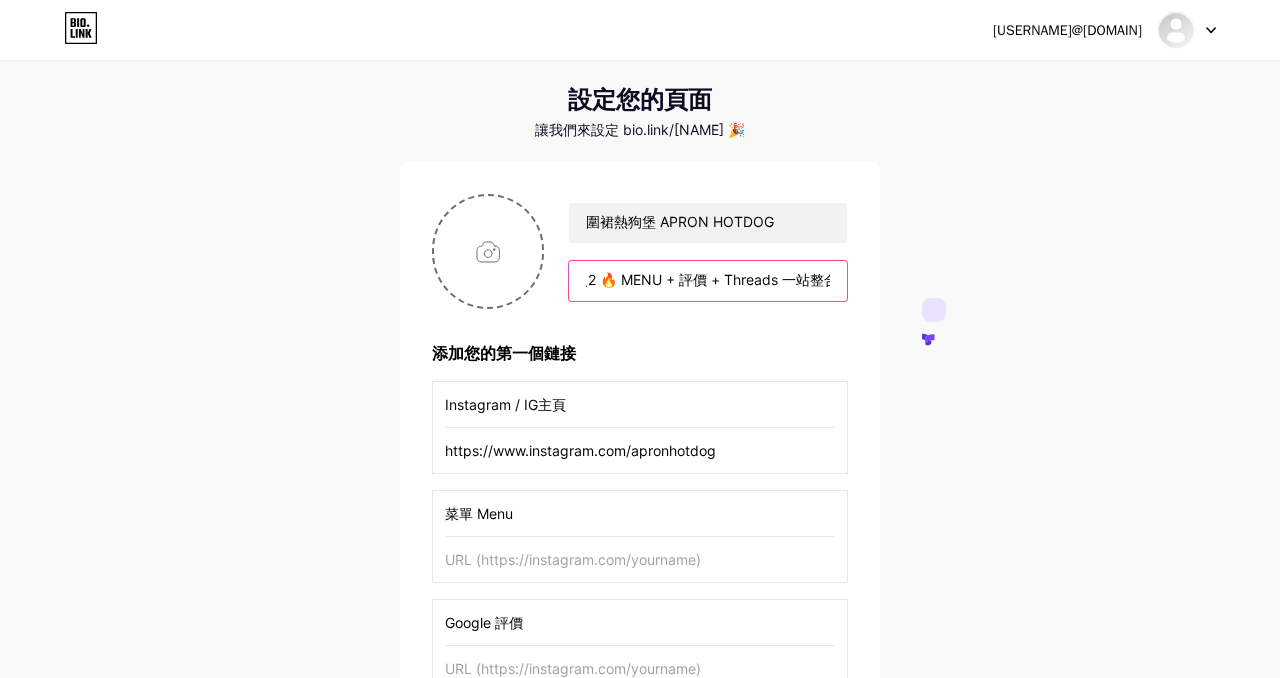 paste on "[CITY] [STREET] 🔥 [NUMBER]" 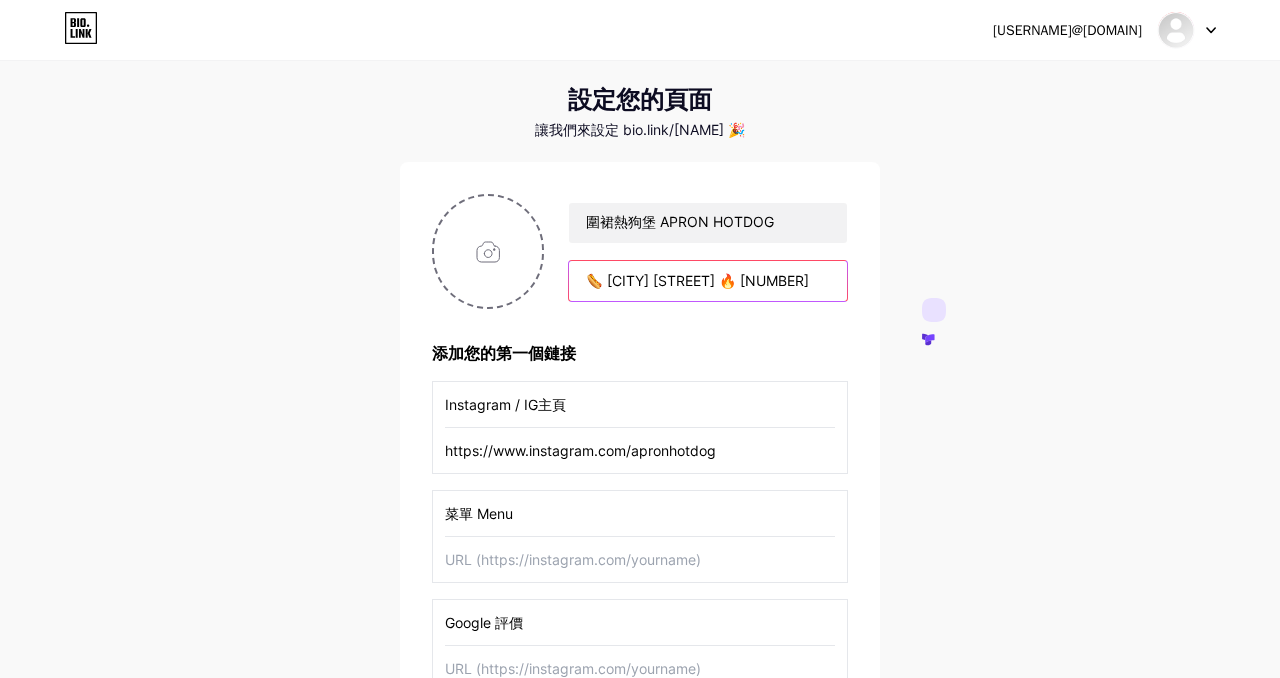 scroll, scrollTop: 0, scrollLeft: 537, axis: horizontal 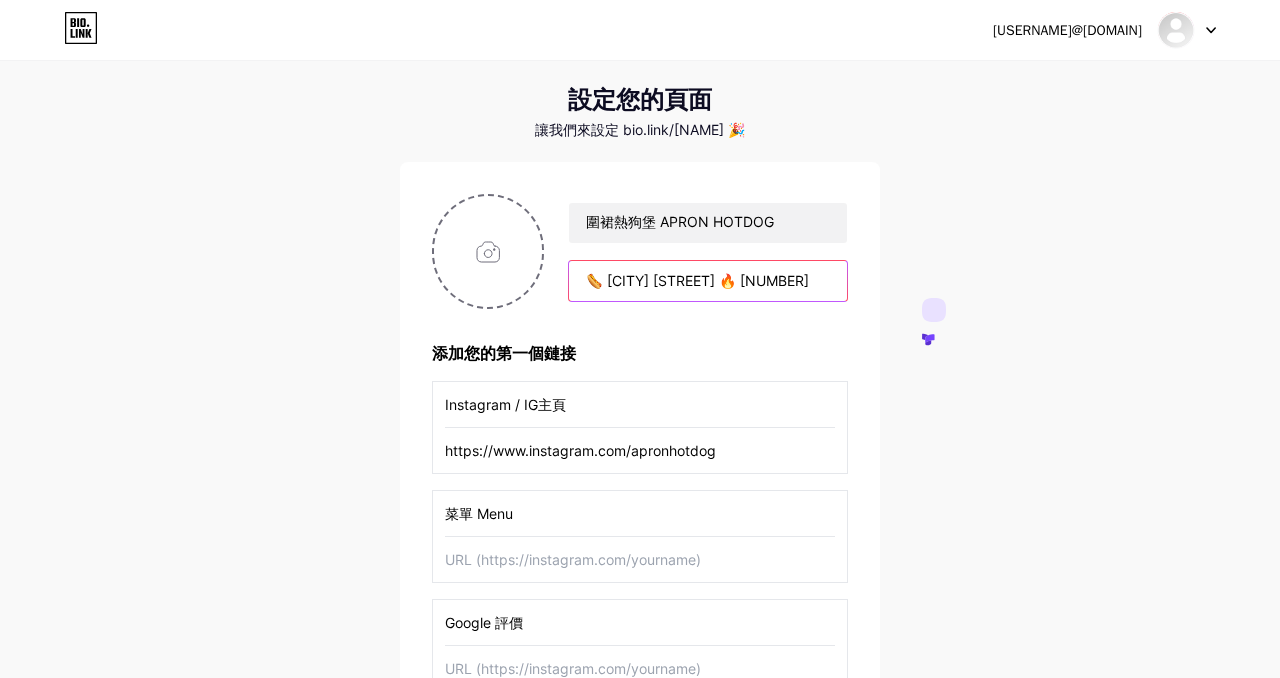 type on "🌭 [CITY] [STREET] 🔥 [NUMBER]" 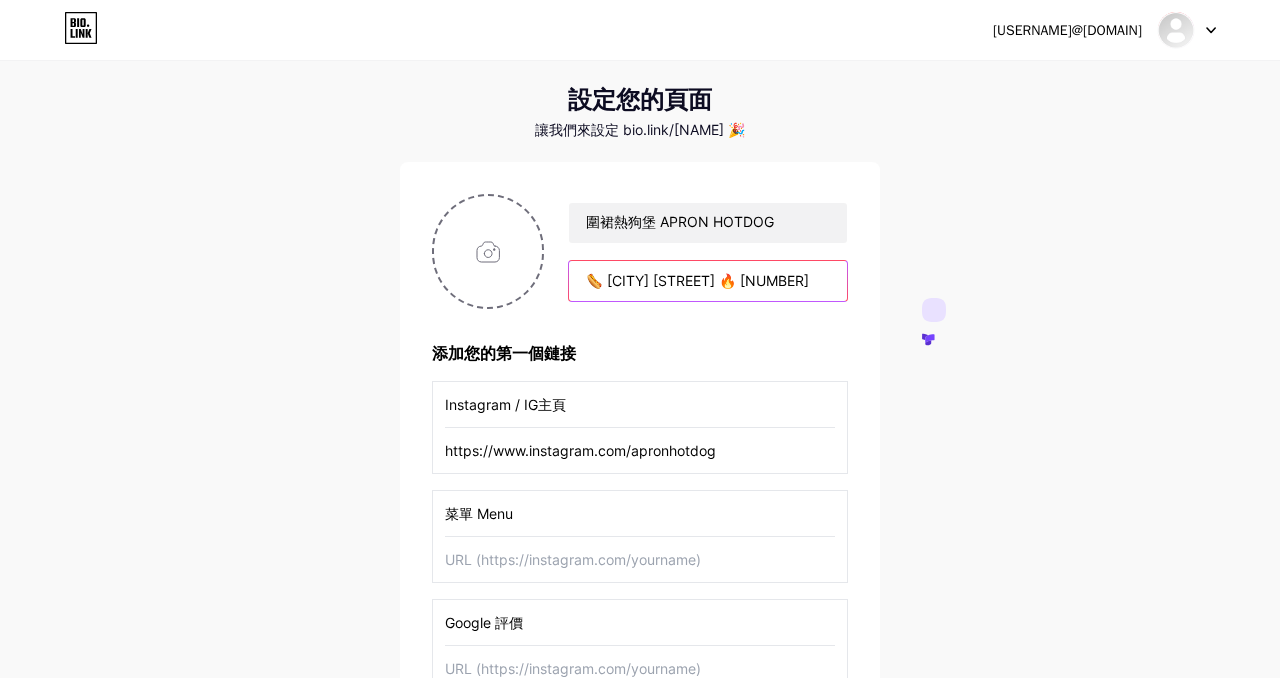scroll, scrollTop: 0, scrollLeft: 0, axis: both 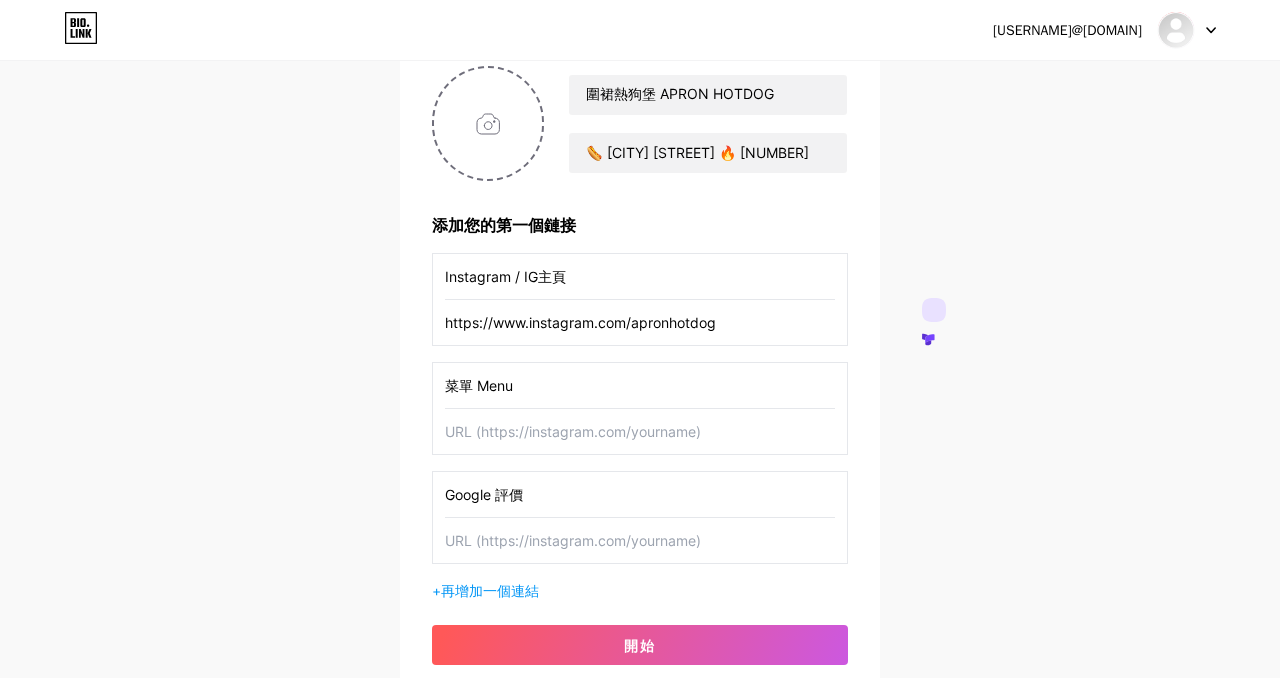 drag, startPoint x: 542, startPoint y: 391, endPoint x: 441, endPoint y: 384, distance: 101.24229 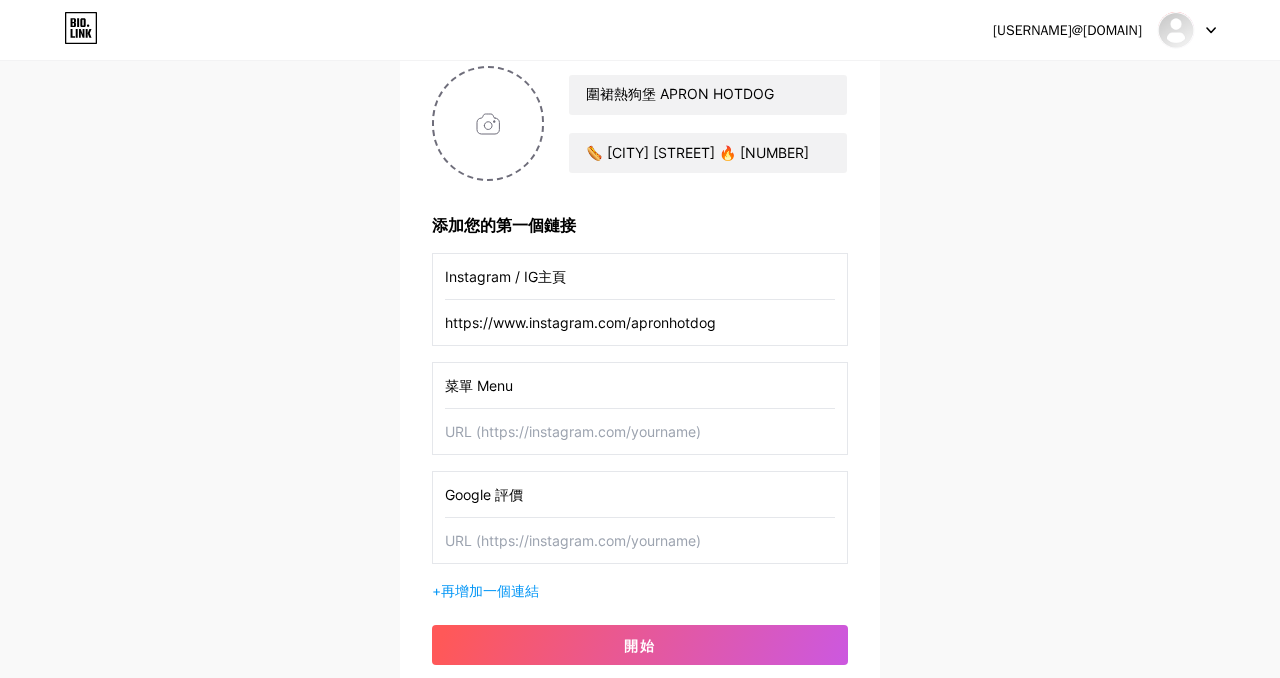 scroll, scrollTop: 175, scrollLeft: 0, axis: vertical 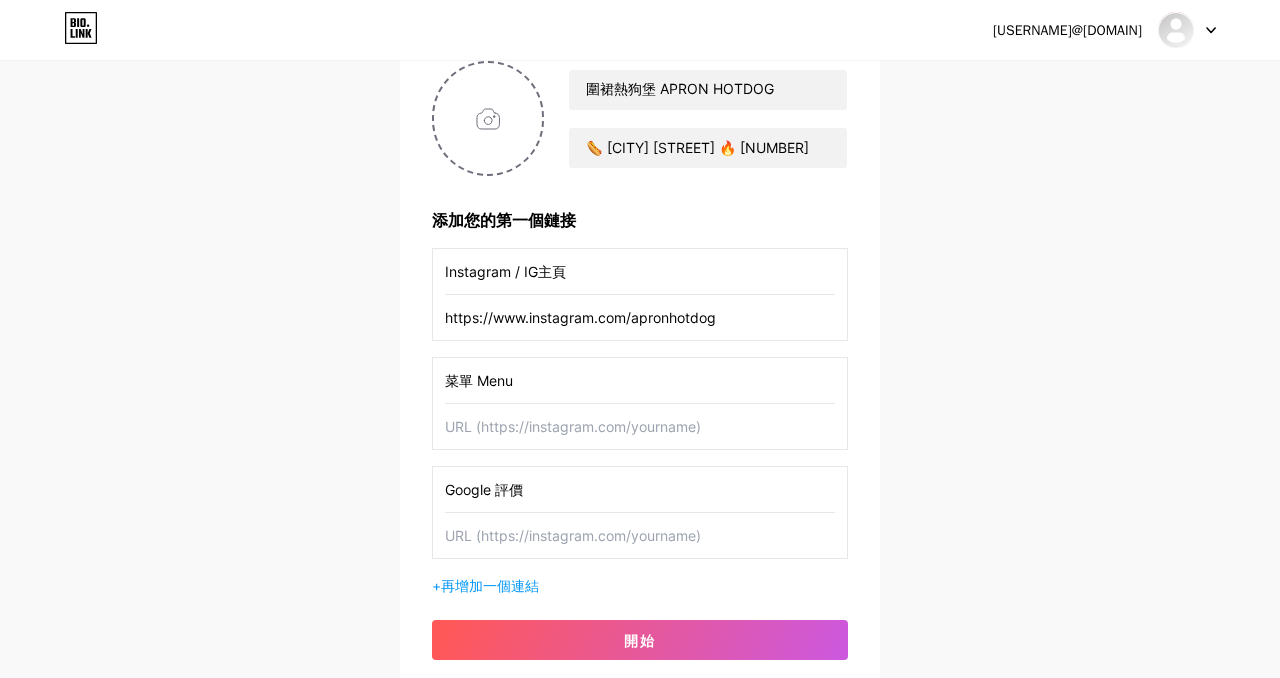 paste on "🍴 查看" 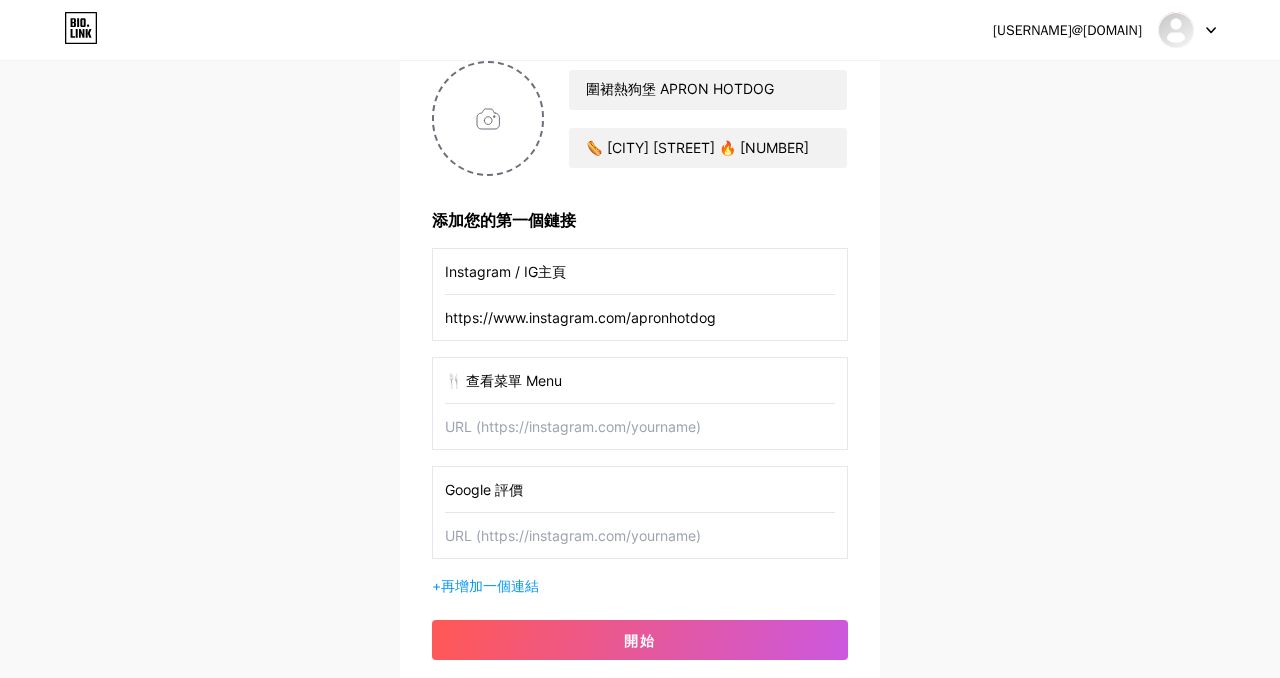 type on "🍴 查看菜單 Menu" 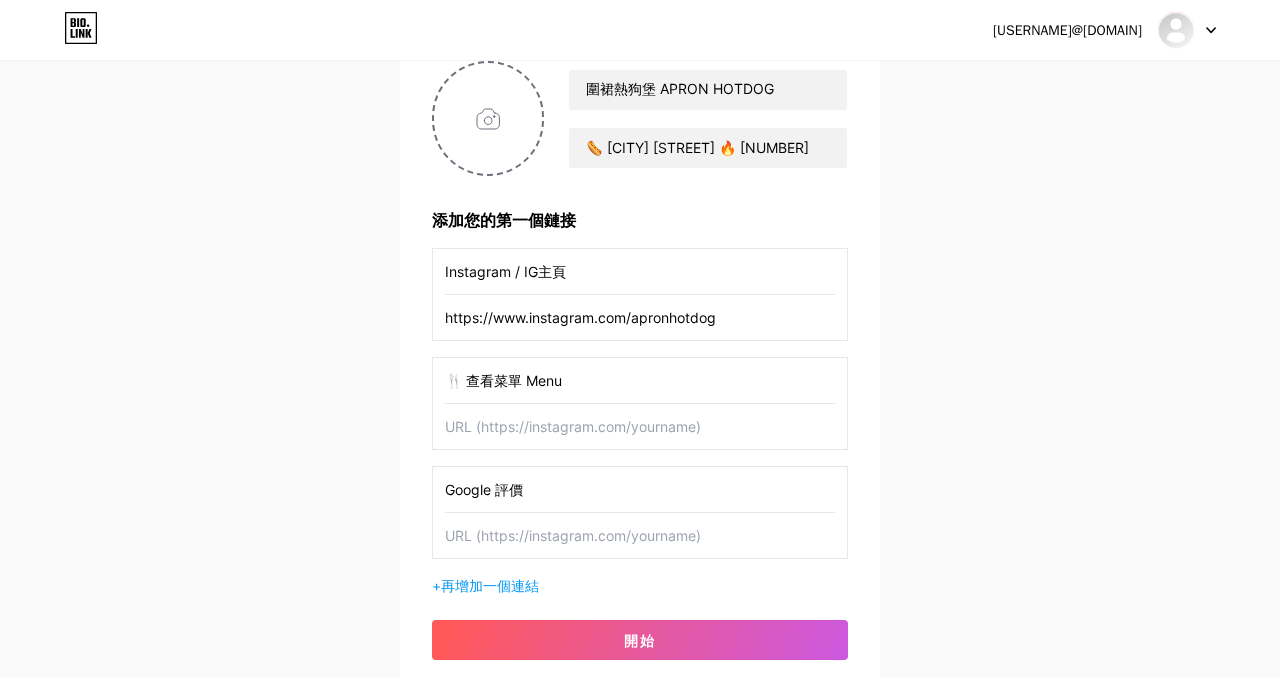 drag, startPoint x: 533, startPoint y: 493, endPoint x: 414, endPoint y: 487, distance: 119.15116 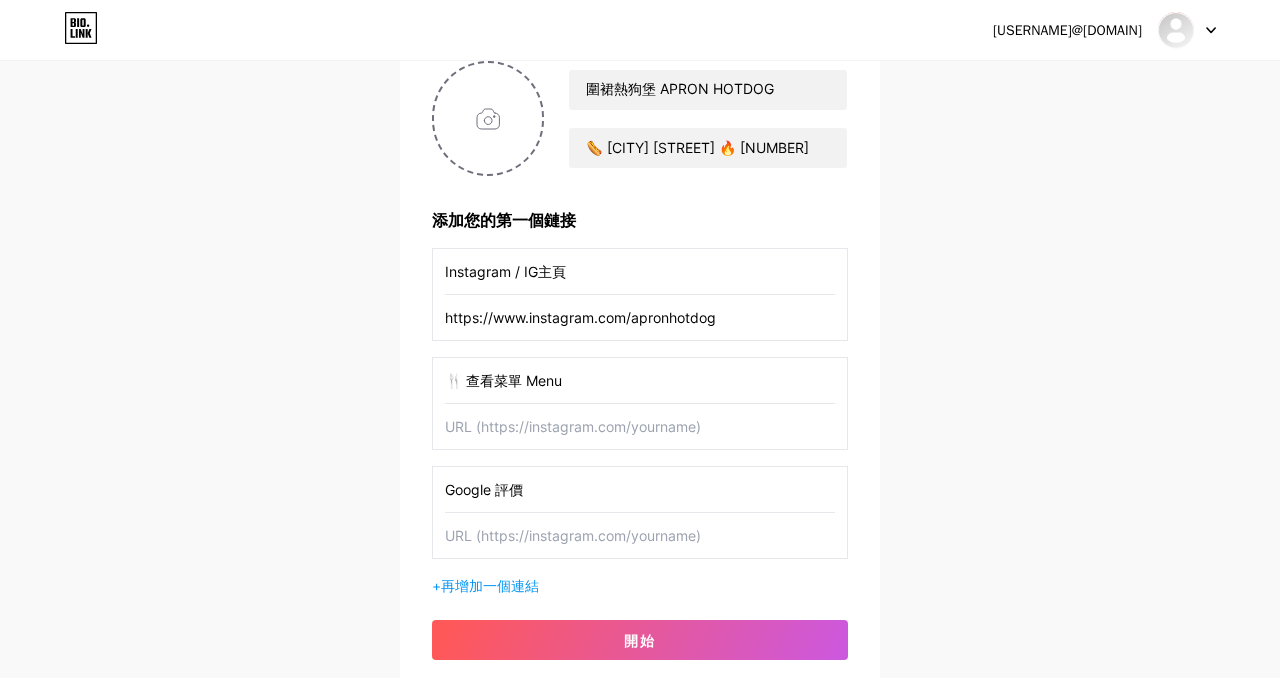 paste on "/ 留言給我們" 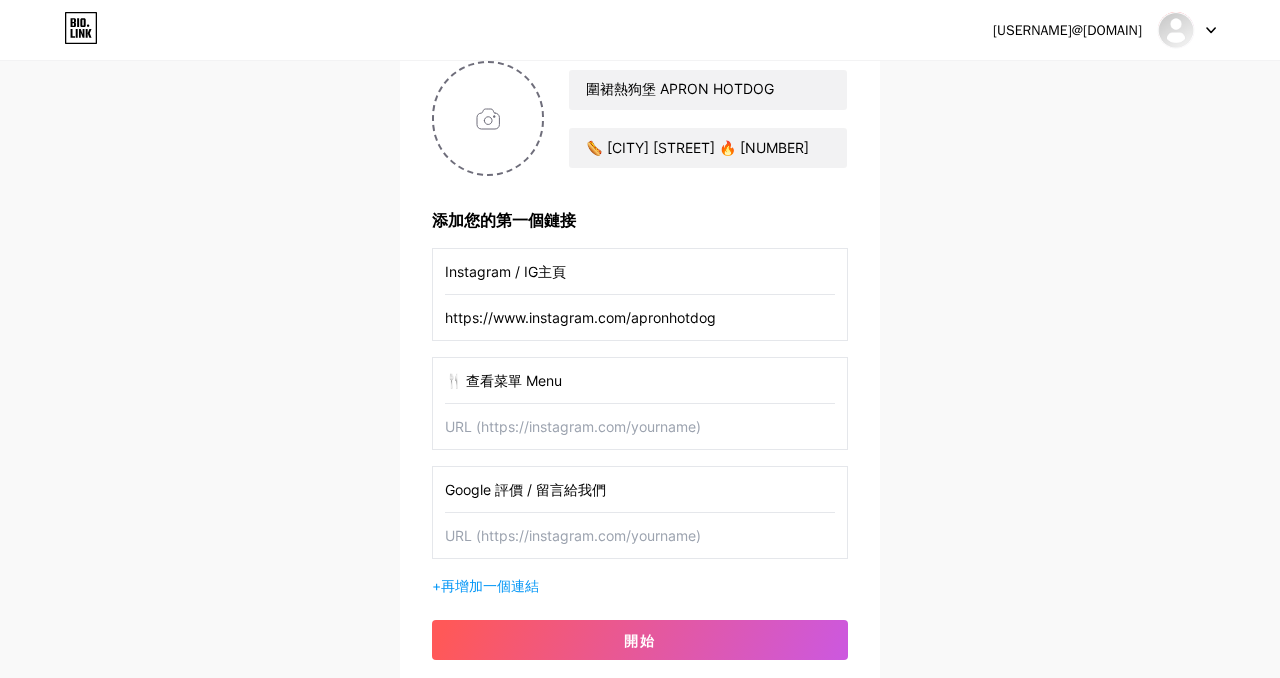 type on "Google 評價 / 留言給我們" 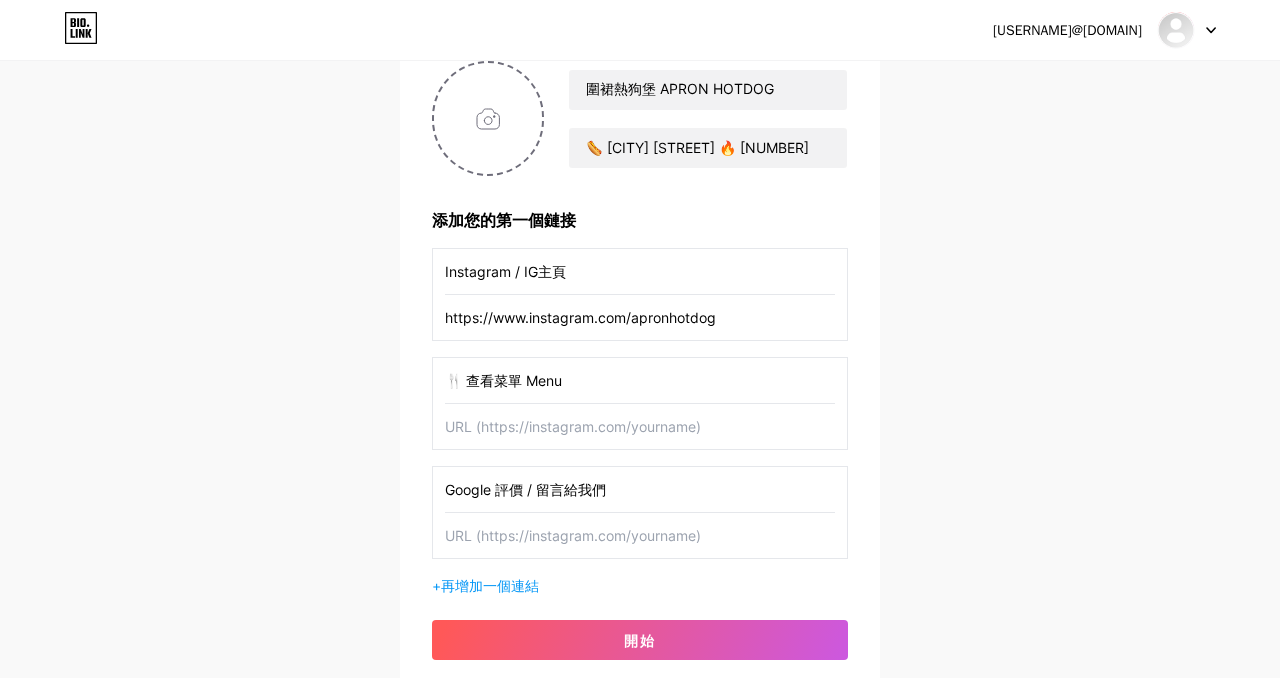 scroll, scrollTop: 176, scrollLeft: 0, axis: vertical 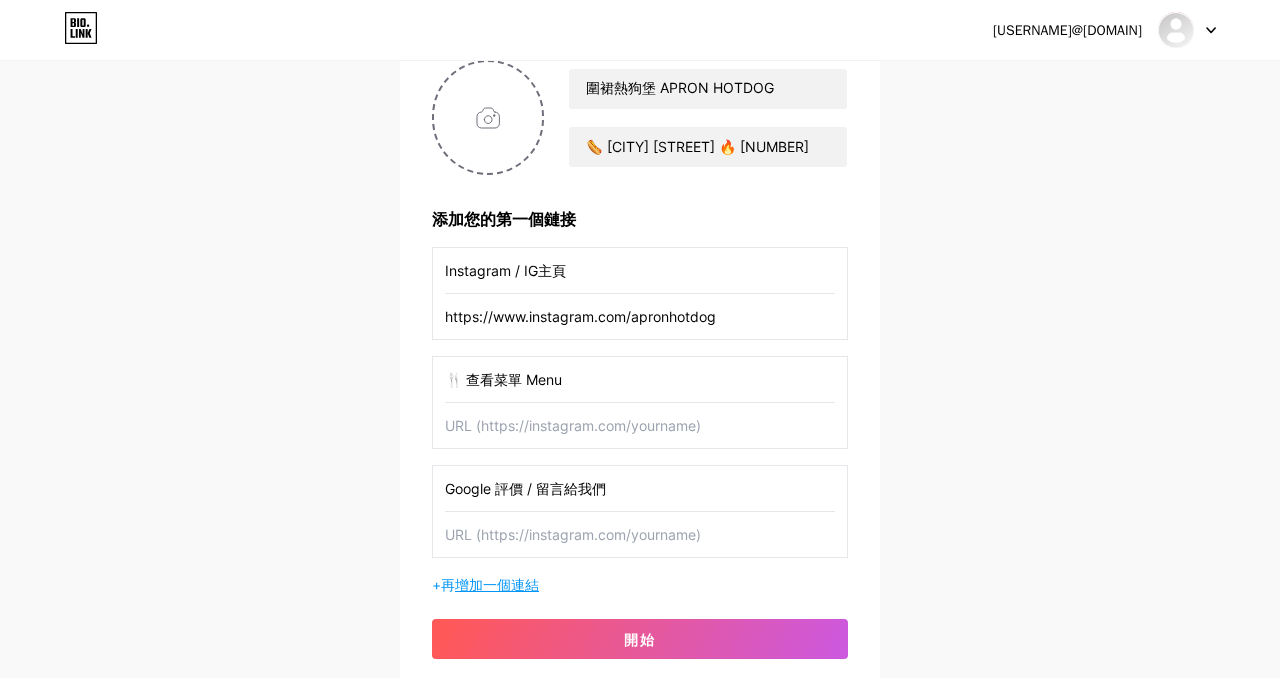 click on "增加一個連結" at bounding box center (497, 584) 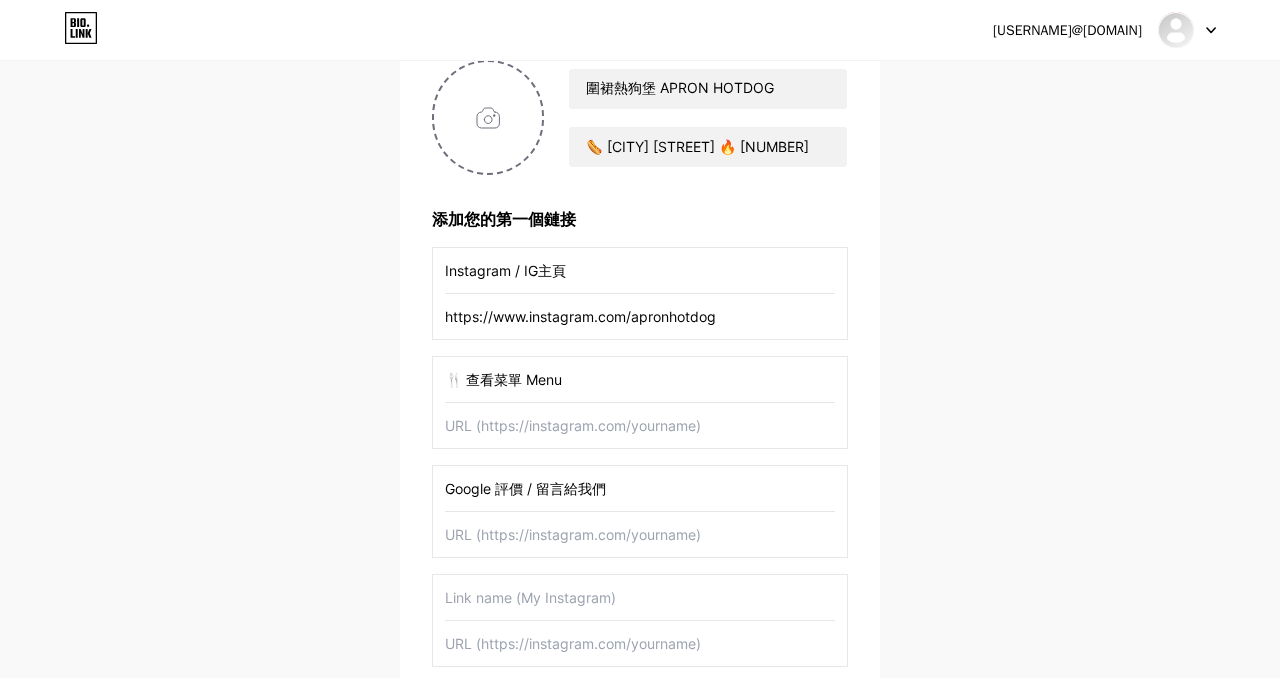 scroll, scrollTop: 264, scrollLeft: 0, axis: vertical 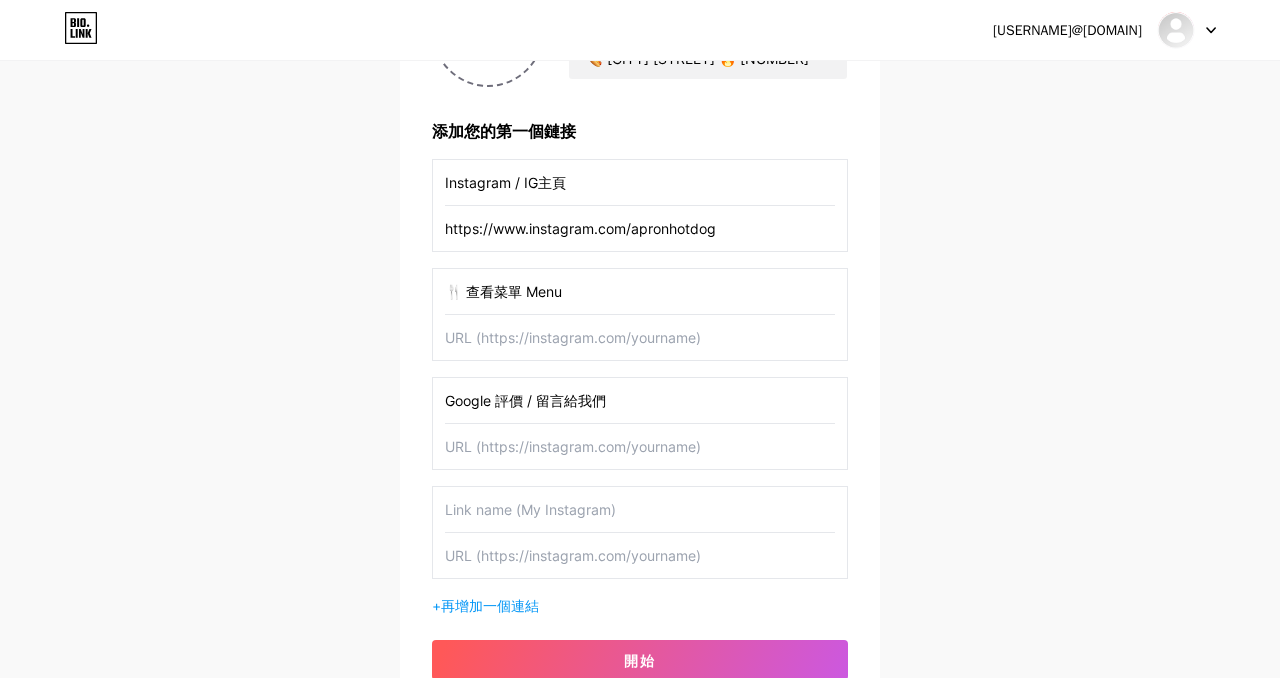 click at bounding box center [640, 509] 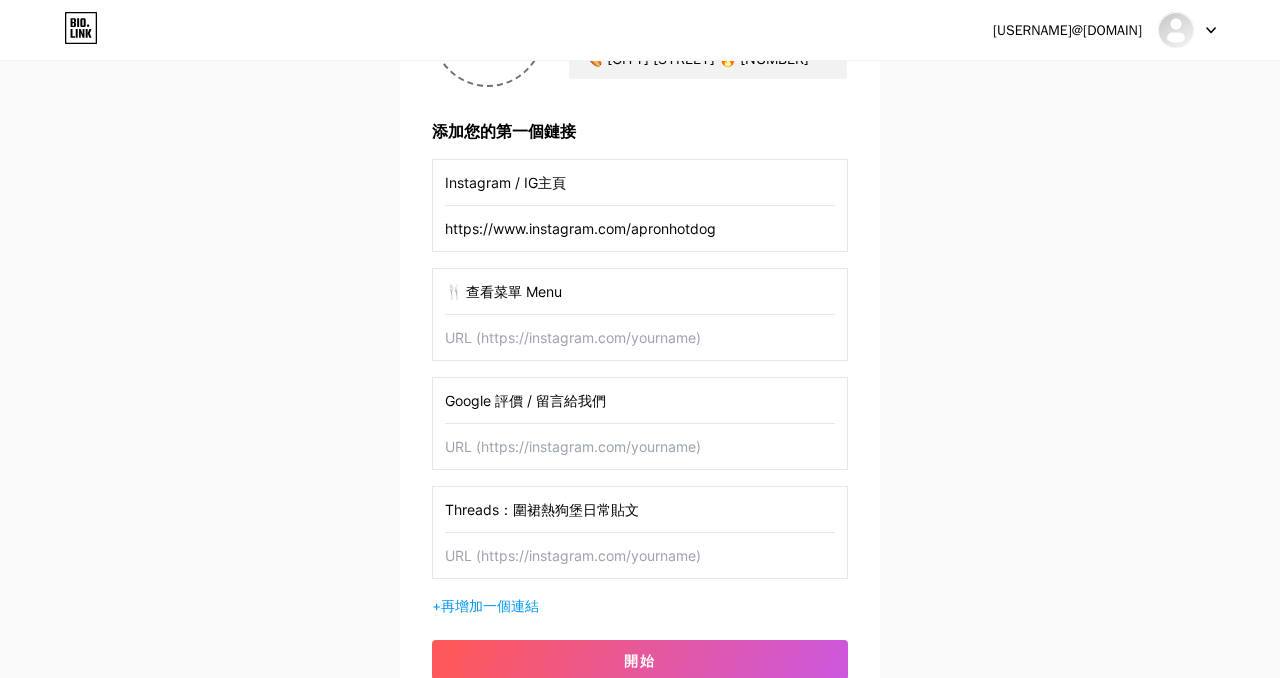 drag, startPoint x: 446, startPoint y: 509, endPoint x: 649, endPoint y: 512, distance: 203.02217 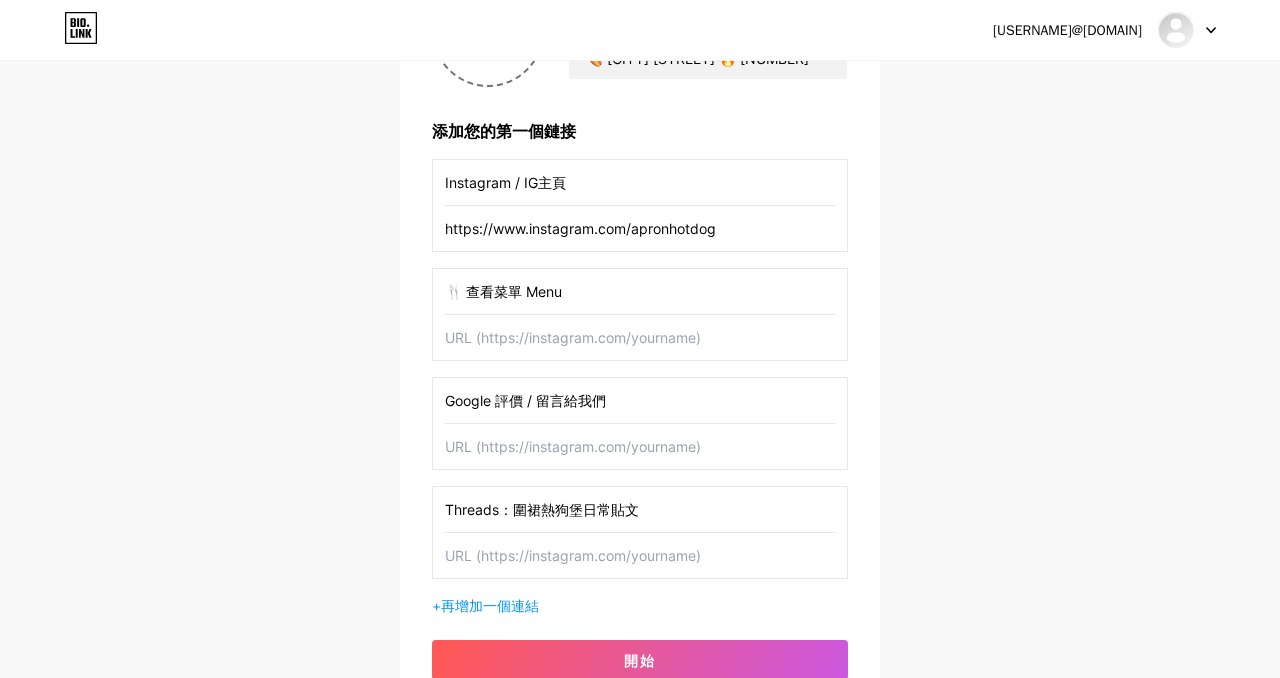 paste on "🧵 Threads：跟我們聊美食日常" 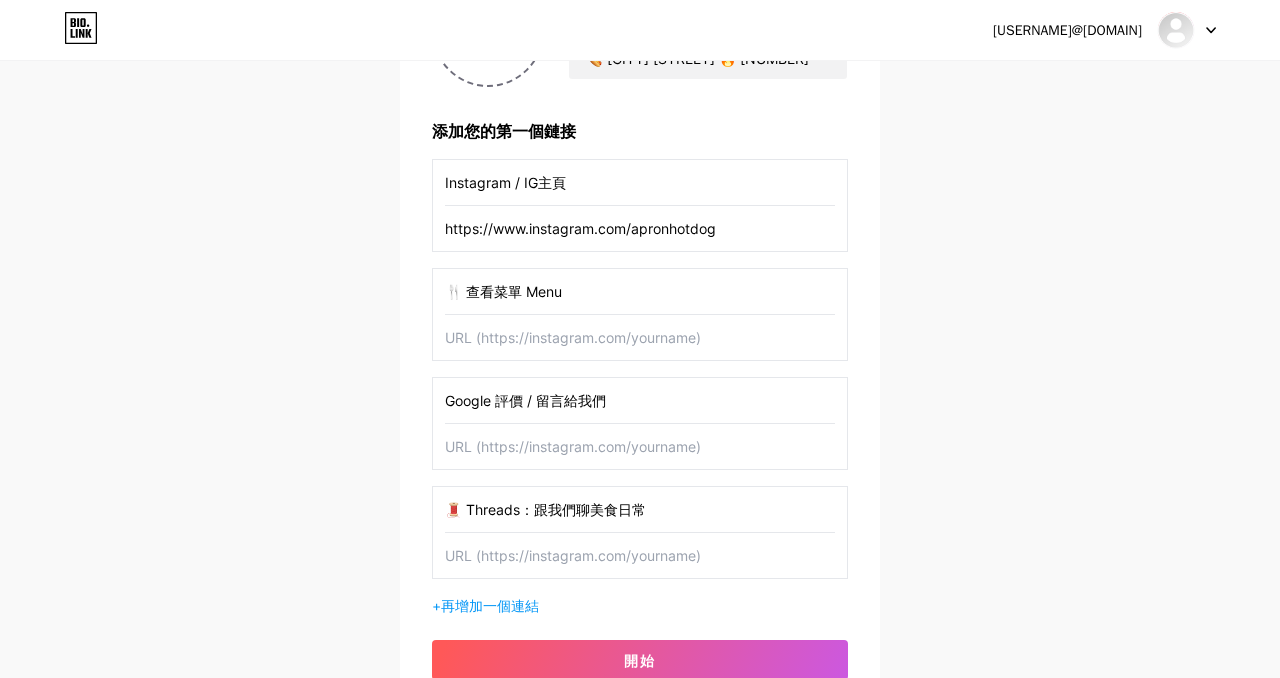 type on "🧵 Threads：跟我們聊美食日常" 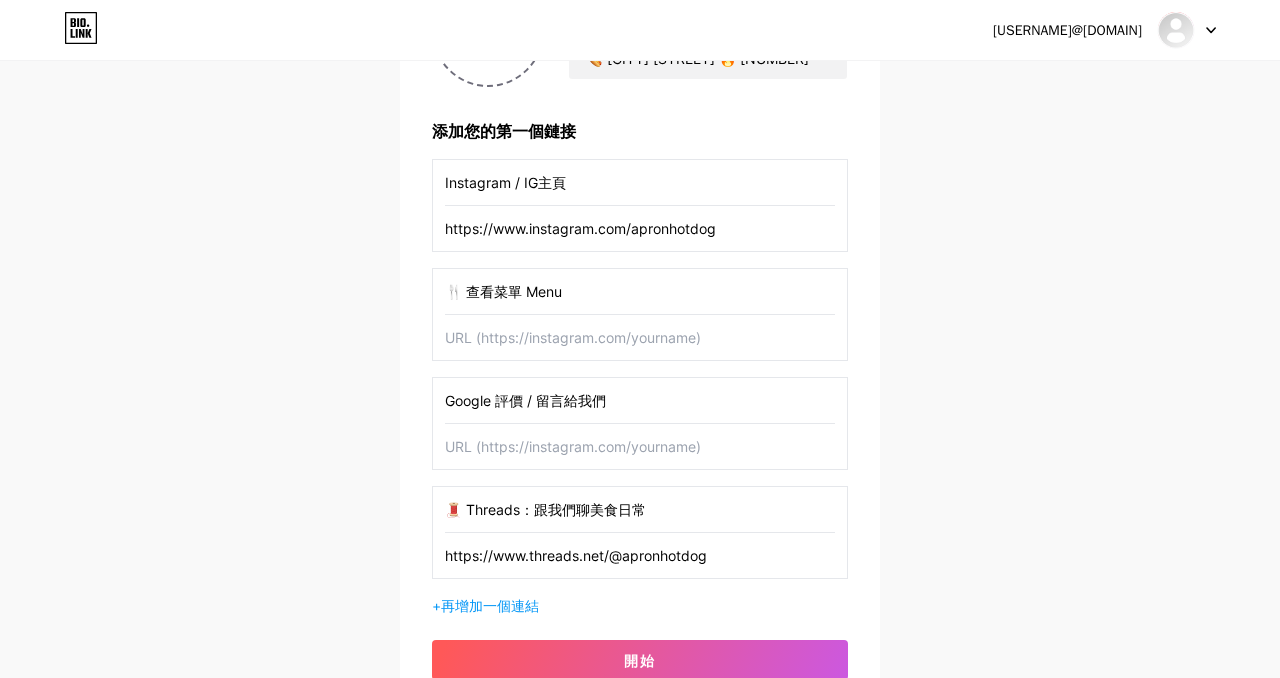 type on "https://www.threads.net/@apronhotdog" 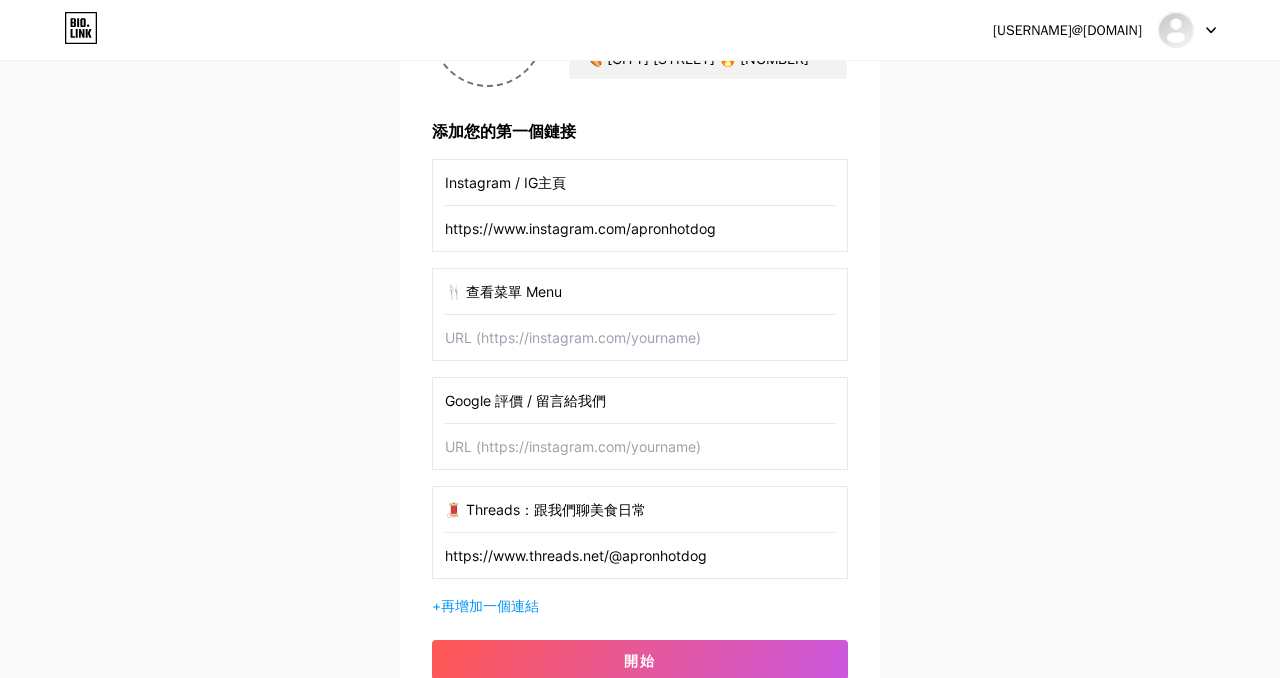 drag, startPoint x: 449, startPoint y: 398, endPoint x: 615, endPoint y: 404, distance: 166.1084 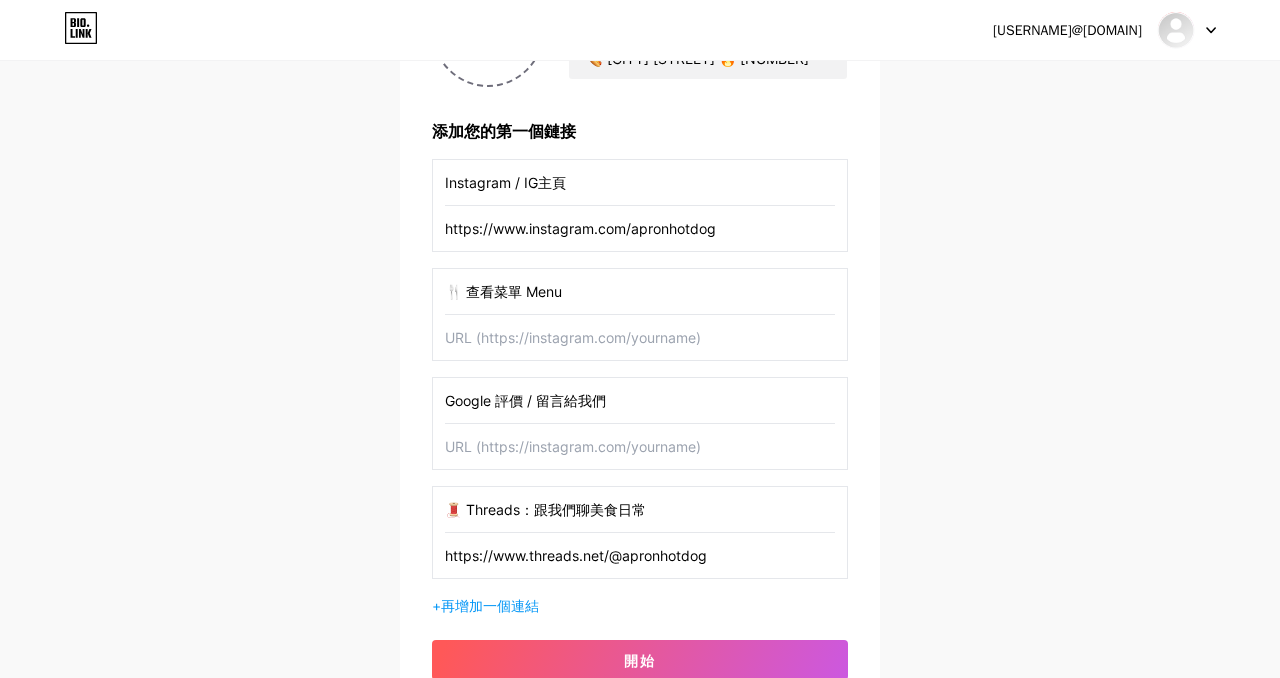 paste on "🌟 看大家怎麼說 / 留下評論" 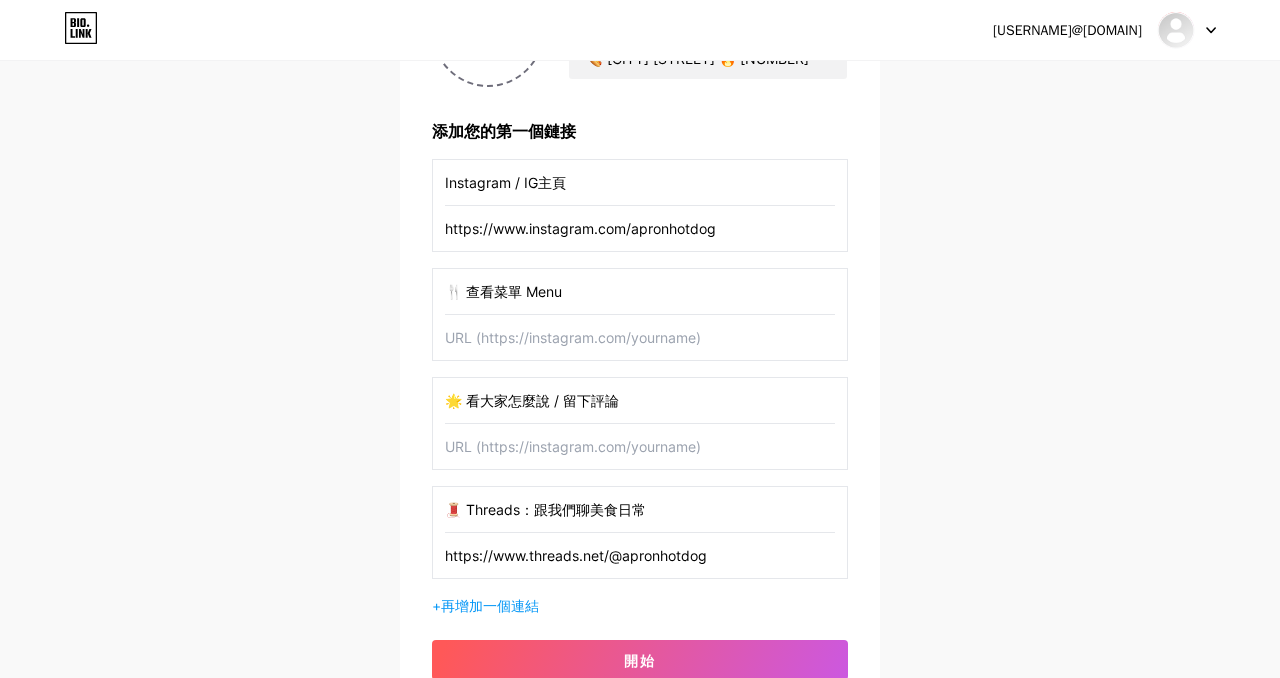 click on "🌟 看大家怎麼說 / 留下評論" at bounding box center [640, 400] 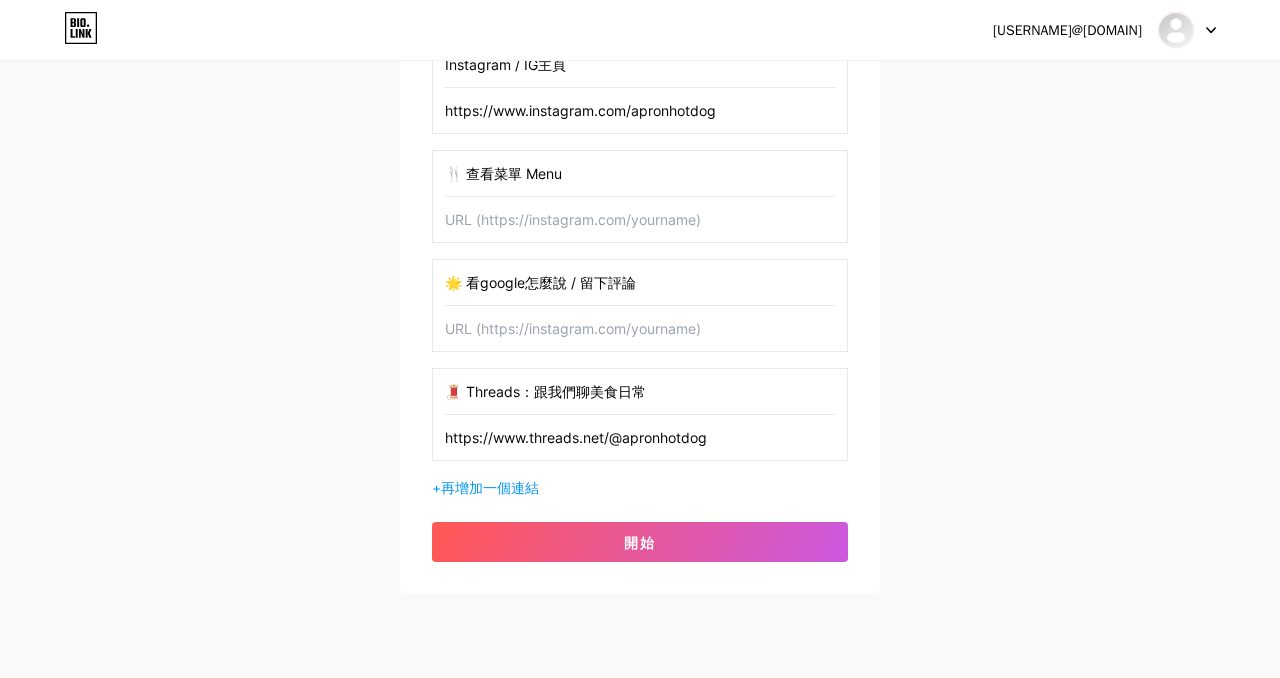 scroll, scrollTop: 380, scrollLeft: 0, axis: vertical 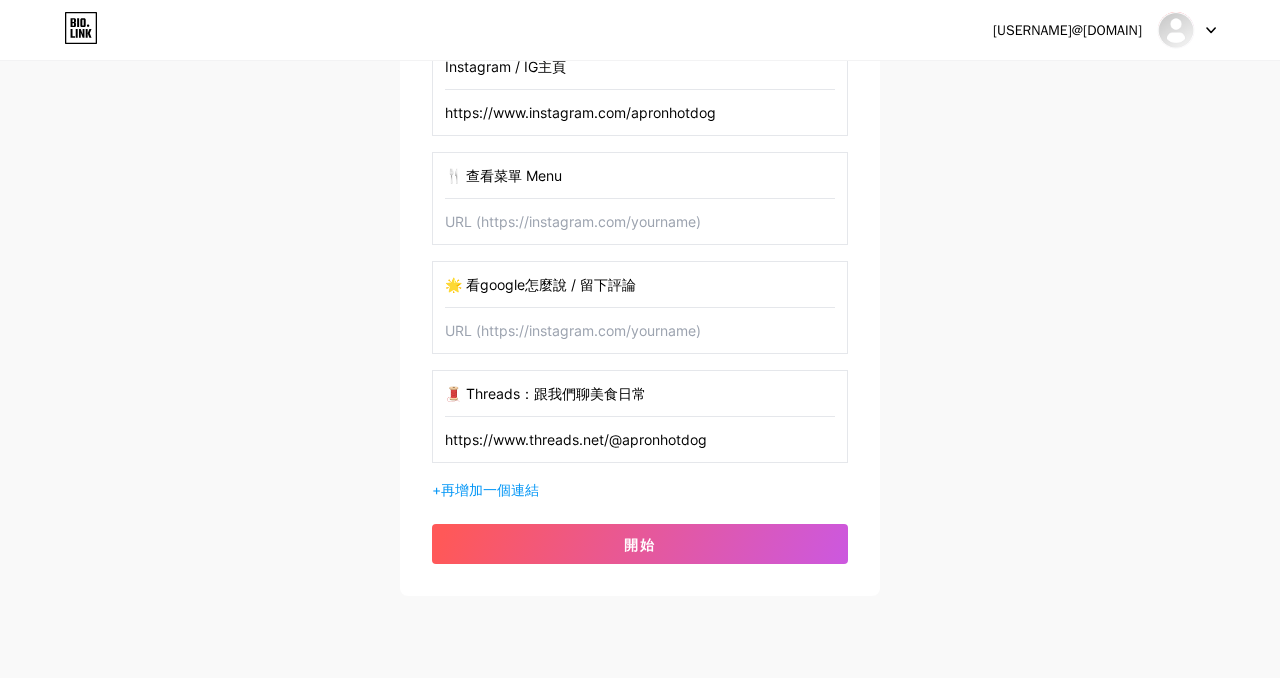 type on "🌟 看google怎麼說 / 留下評論" 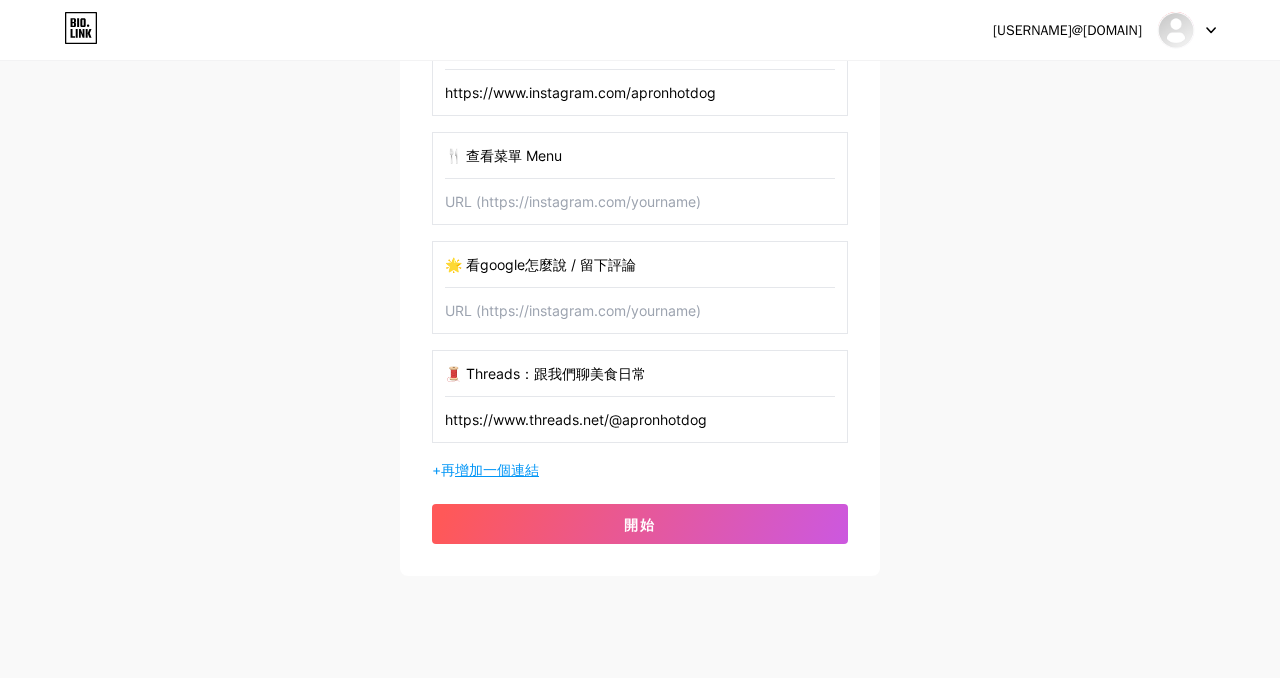 click on "增加一個連結" at bounding box center (497, 469) 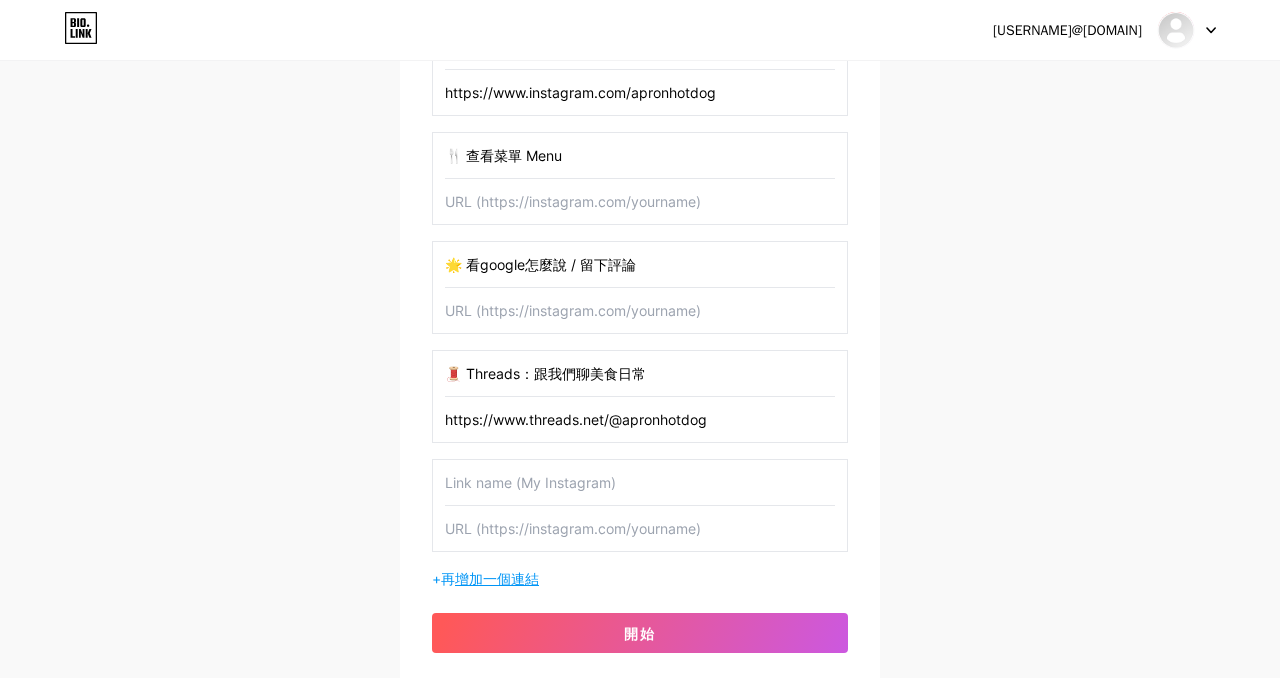 scroll, scrollTop: 402, scrollLeft: 0, axis: vertical 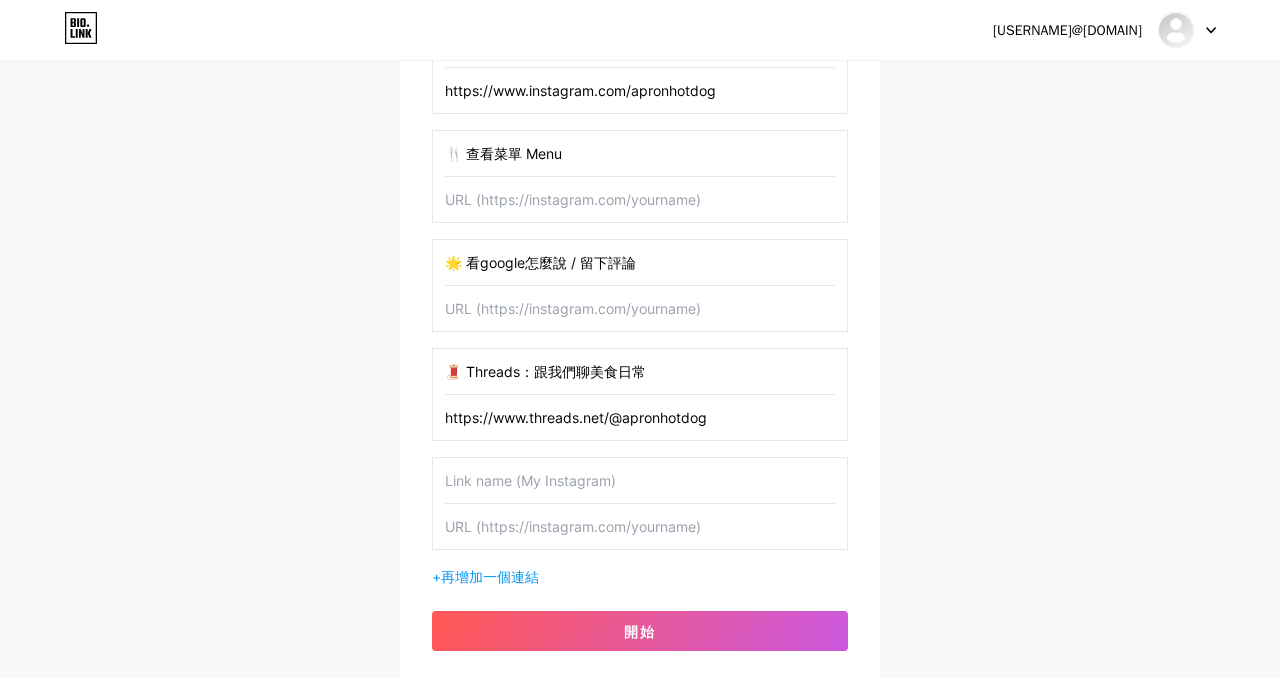 paste on "📺 食尚玩家瘋狂總部專訪" 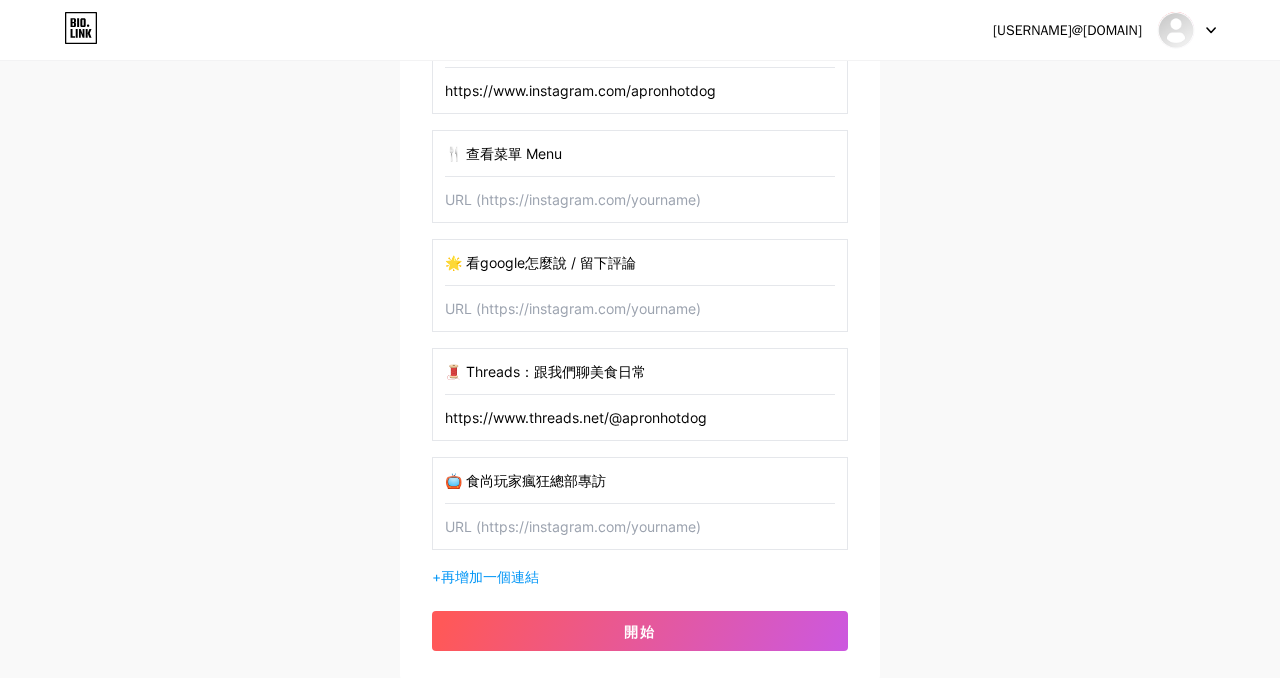 scroll, scrollTop: 400, scrollLeft: 0, axis: vertical 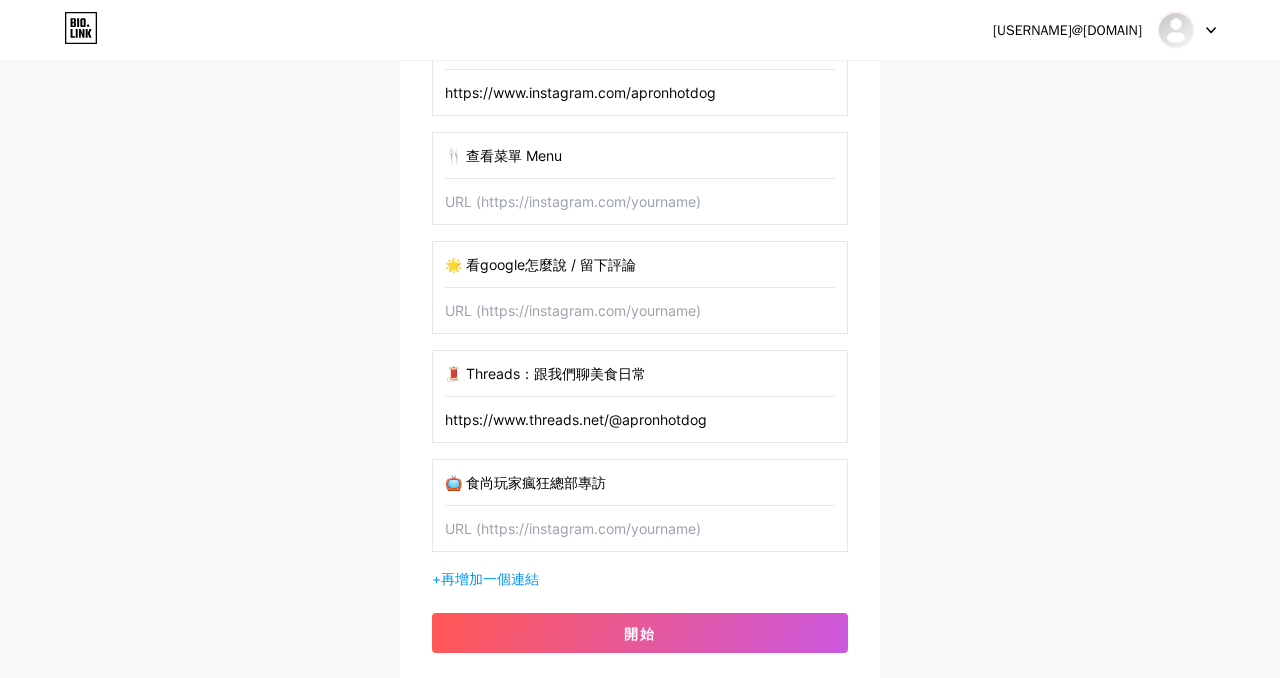 type on "📺 食尚玩家瘋狂總部專訪" 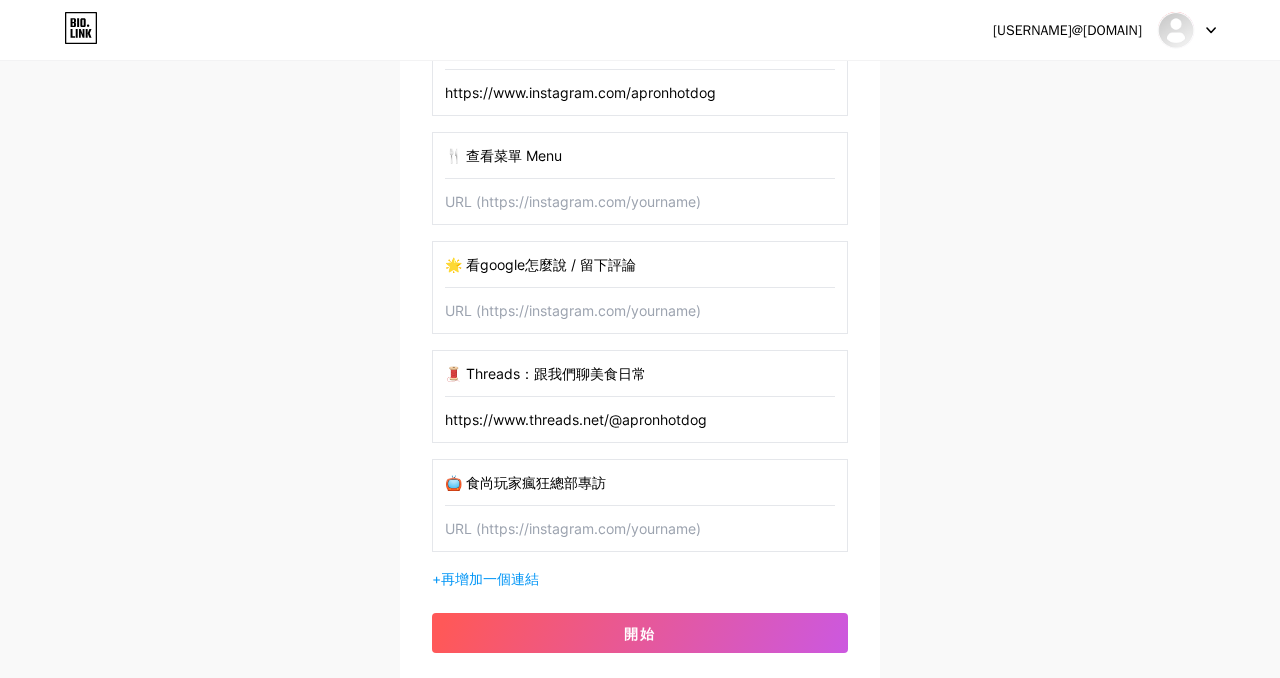 paste on "https://youtu.be/HN-ETNVrR90" 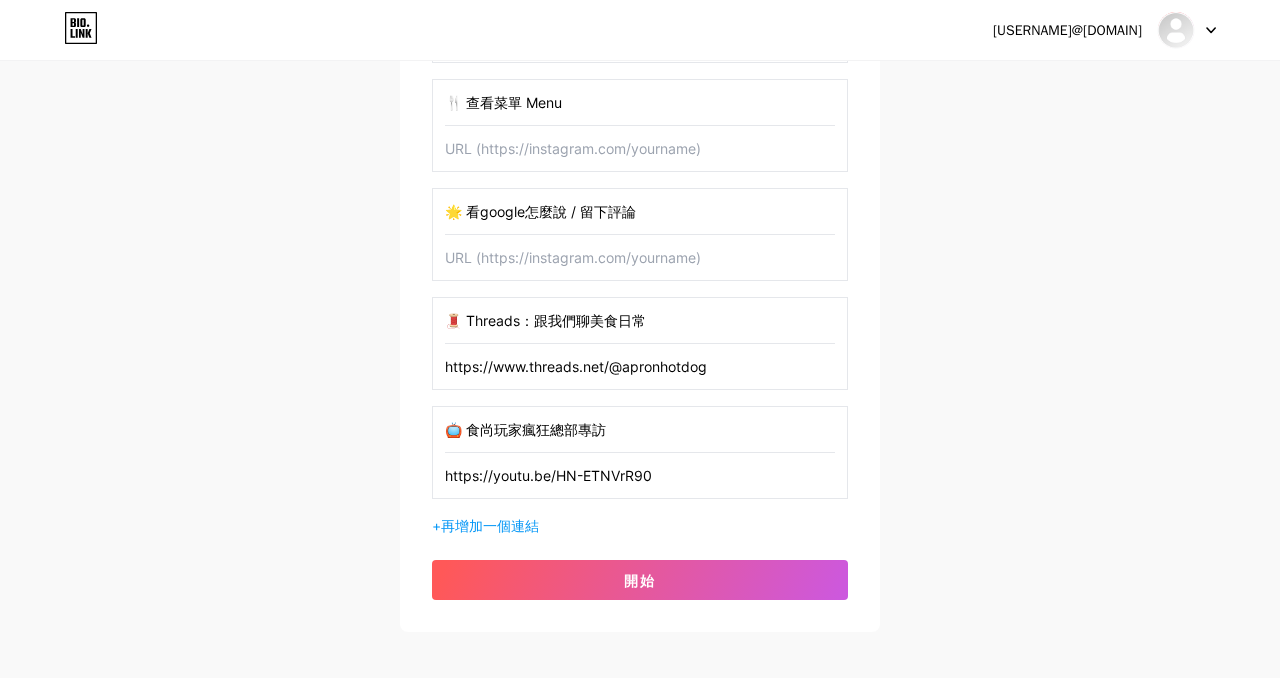 scroll, scrollTop: 455, scrollLeft: 0, axis: vertical 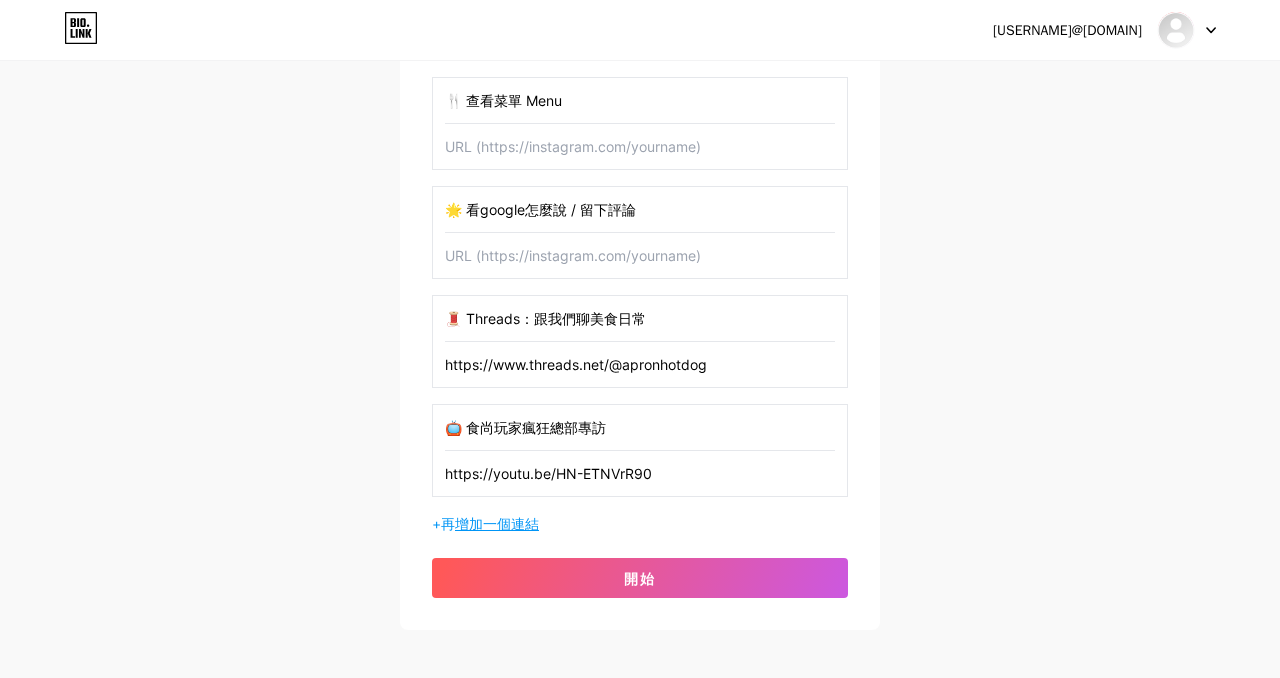 type on "https://youtu.be/HN-ETNVrR90" 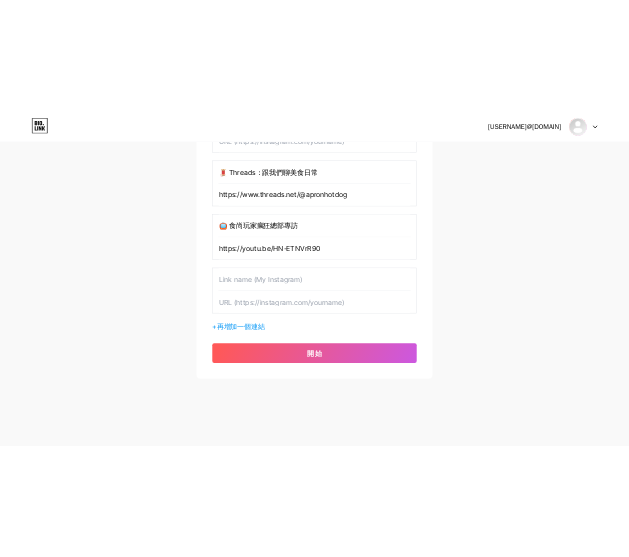 scroll, scrollTop: 655, scrollLeft: 0, axis: vertical 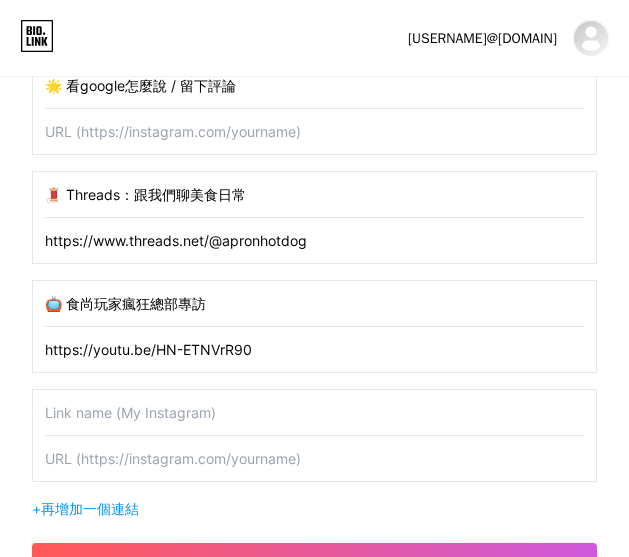 click at bounding box center (314, 131) 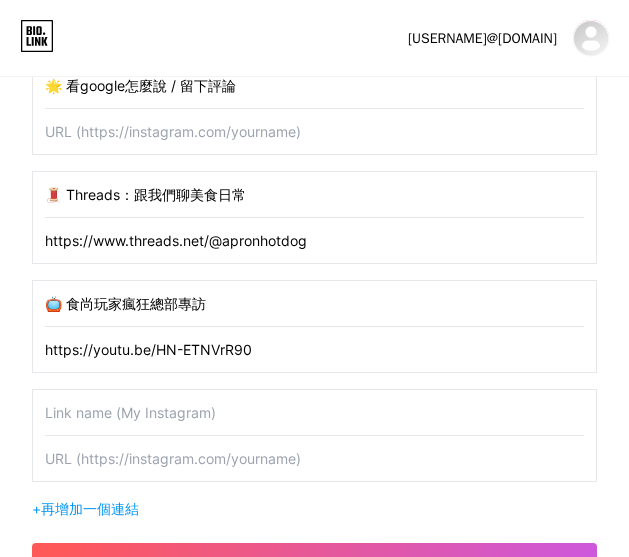 paste on "17:23 · 我在gpt優化ig中 不用管我 18:01 · https://maps.app.goo.gl/ixpd5sdXG9bAmPDp8?g_st=ipc" 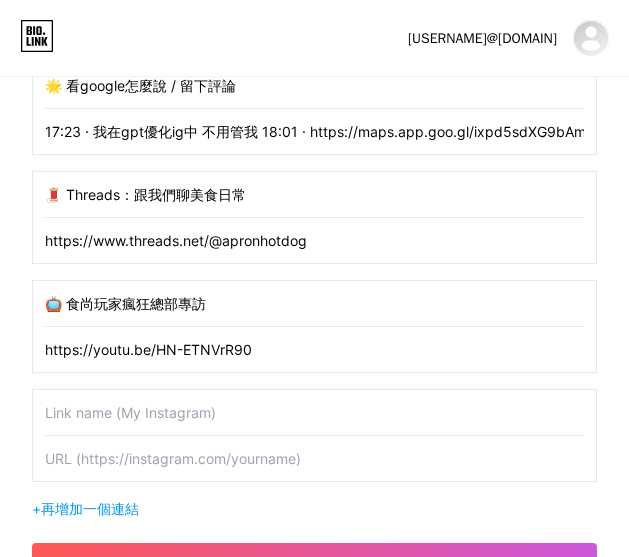 scroll, scrollTop: 0, scrollLeft: 94, axis: horizontal 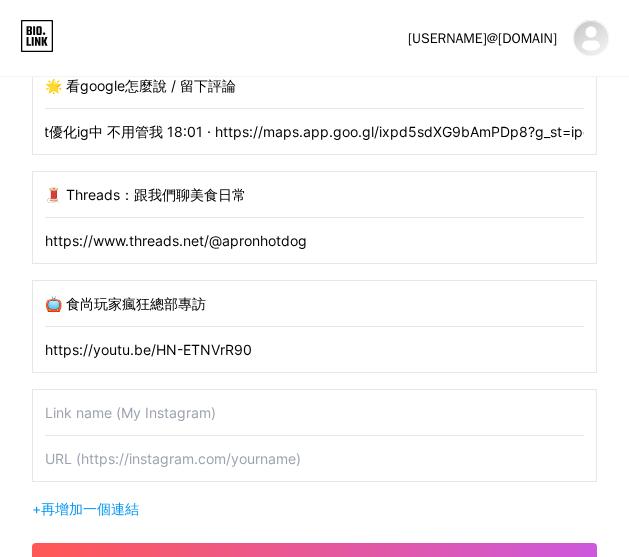 drag, startPoint x: 105, startPoint y: 131, endPoint x: 675, endPoint y: 142, distance: 570.10614 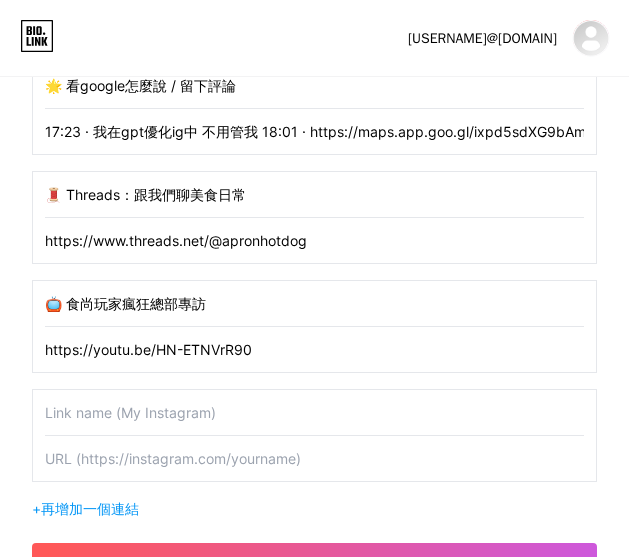 drag, startPoint x: 204, startPoint y: 133, endPoint x: -144, endPoint y: 139, distance: 348.05173 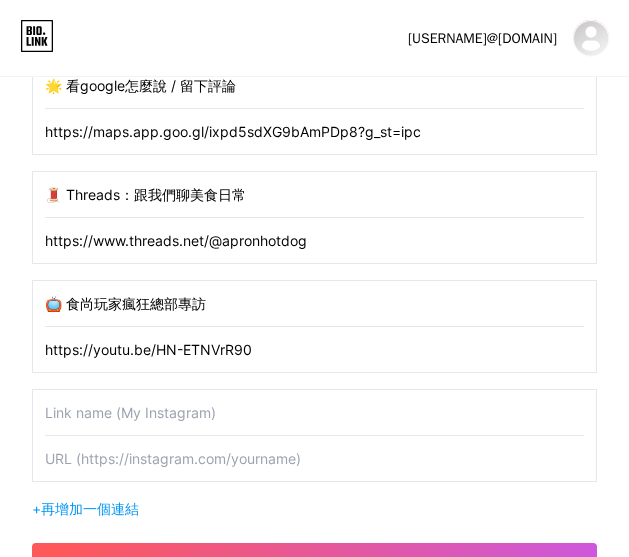 type on "https://maps.app.goo.gl/ixpd5sdXG9bAmPDp8?g_st=ipc" 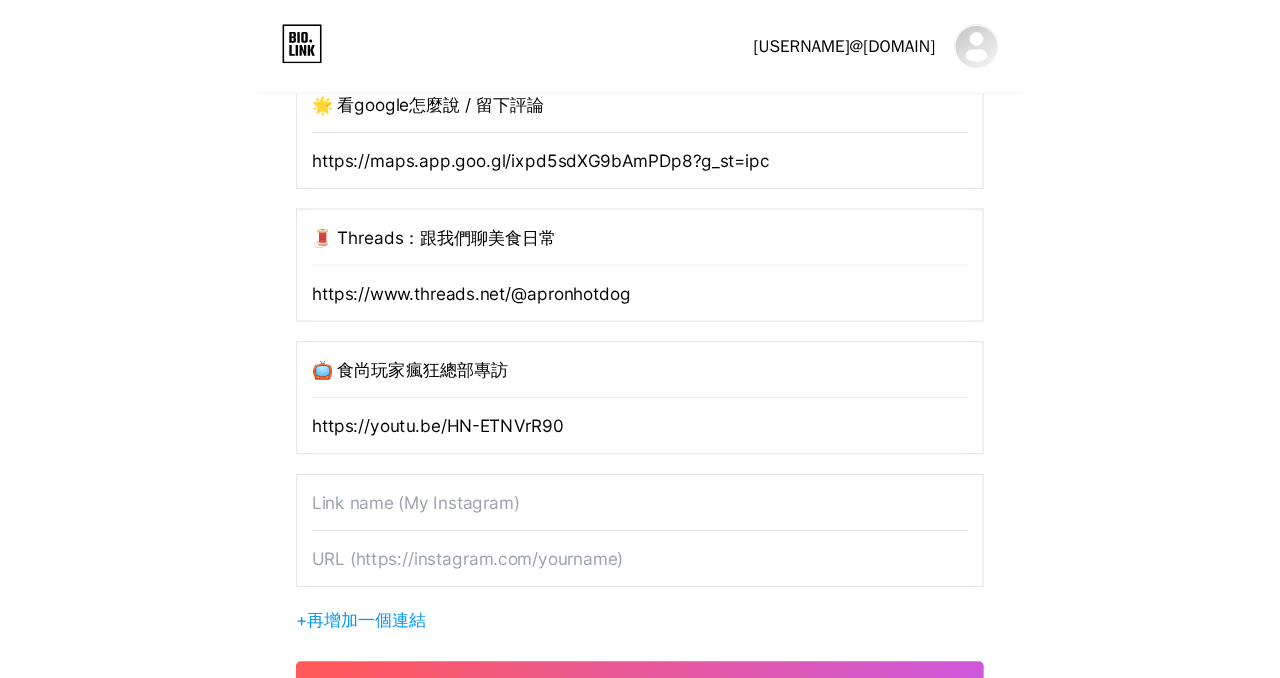 scroll, scrollTop: 538, scrollLeft: 0, axis: vertical 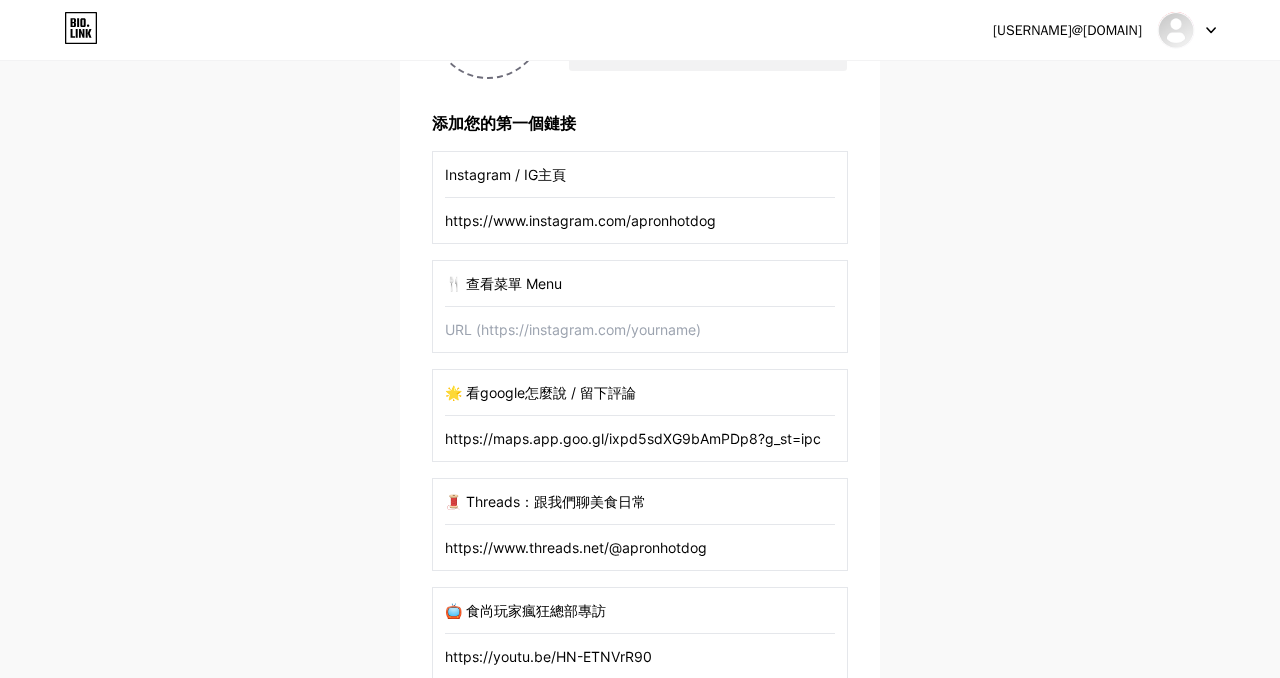 click on "Instagram / IG主頁" at bounding box center [640, 174] 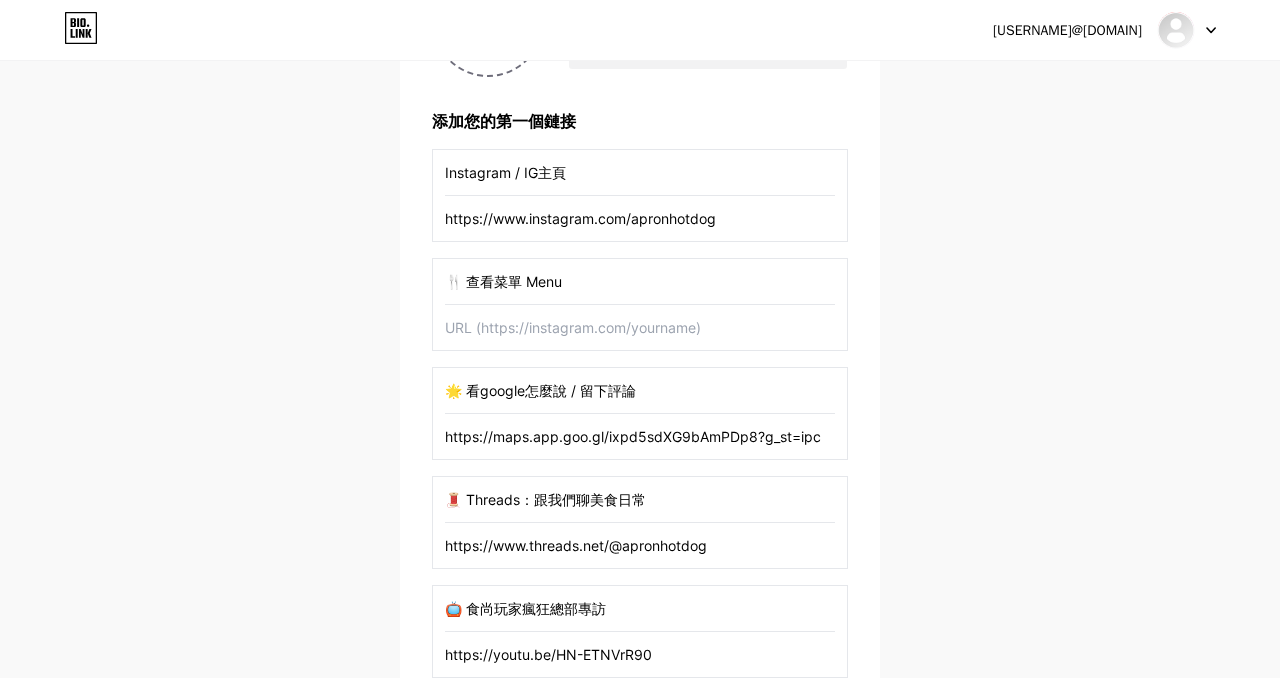 scroll, scrollTop: 345, scrollLeft: 0, axis: vertical 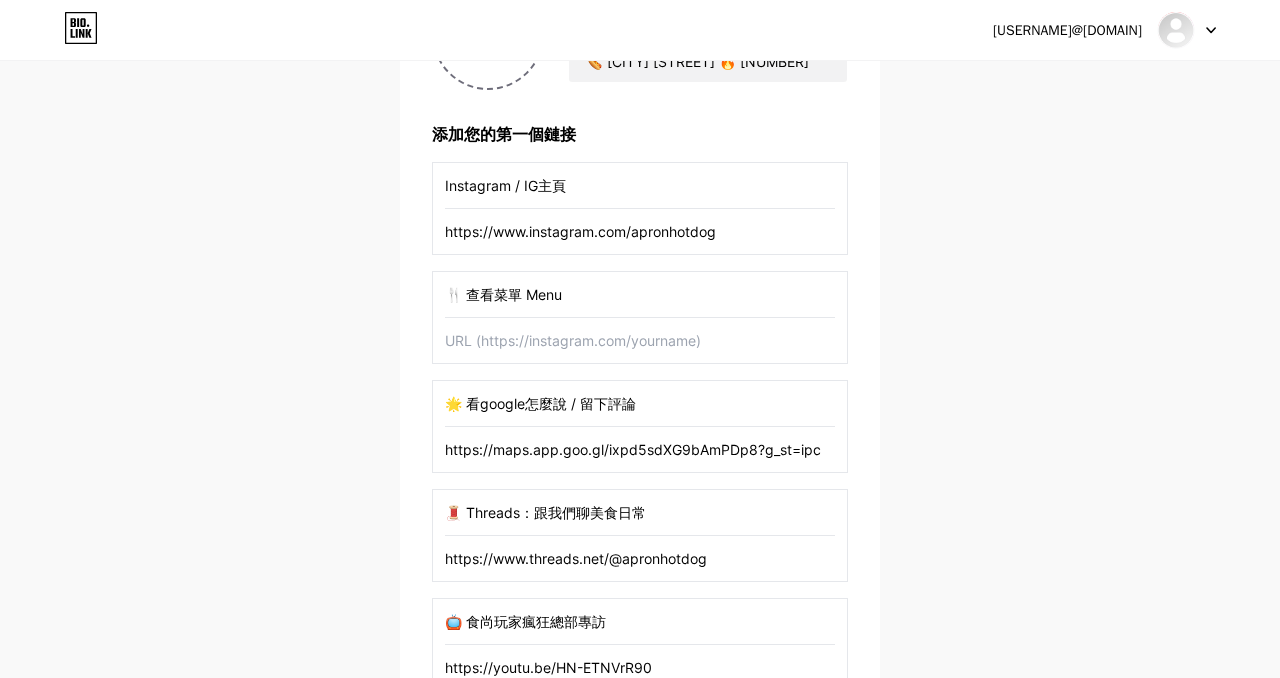 drag, startPoint x: 444, startPoint y: 185, endPoint x: 575, endPoint y: 190, distance: 131.09538 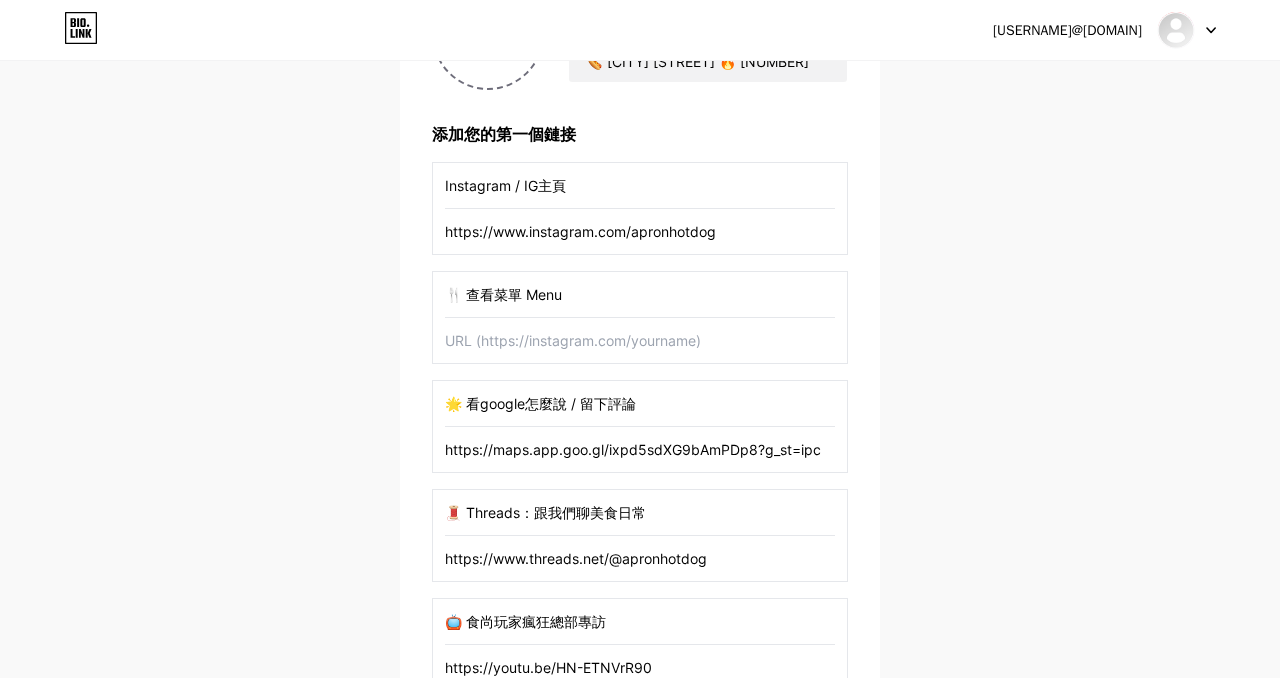 paste on "📷 IG 帳號" 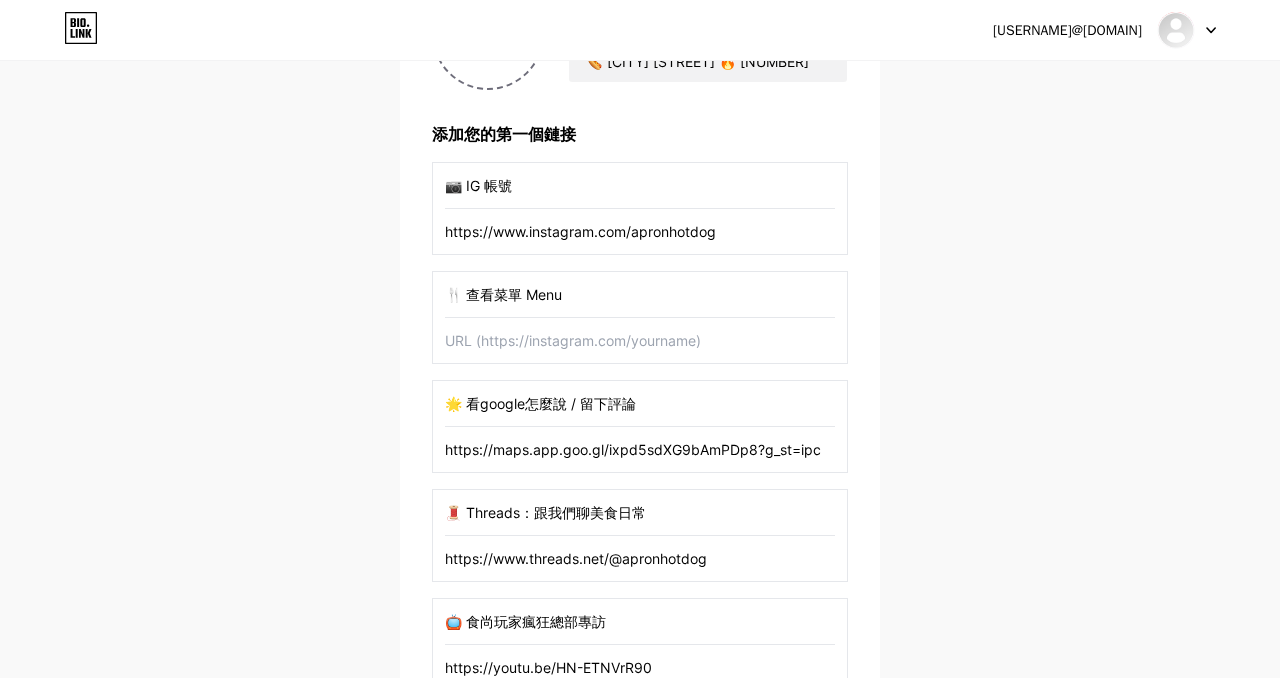 type on "📷 IG 帳號" 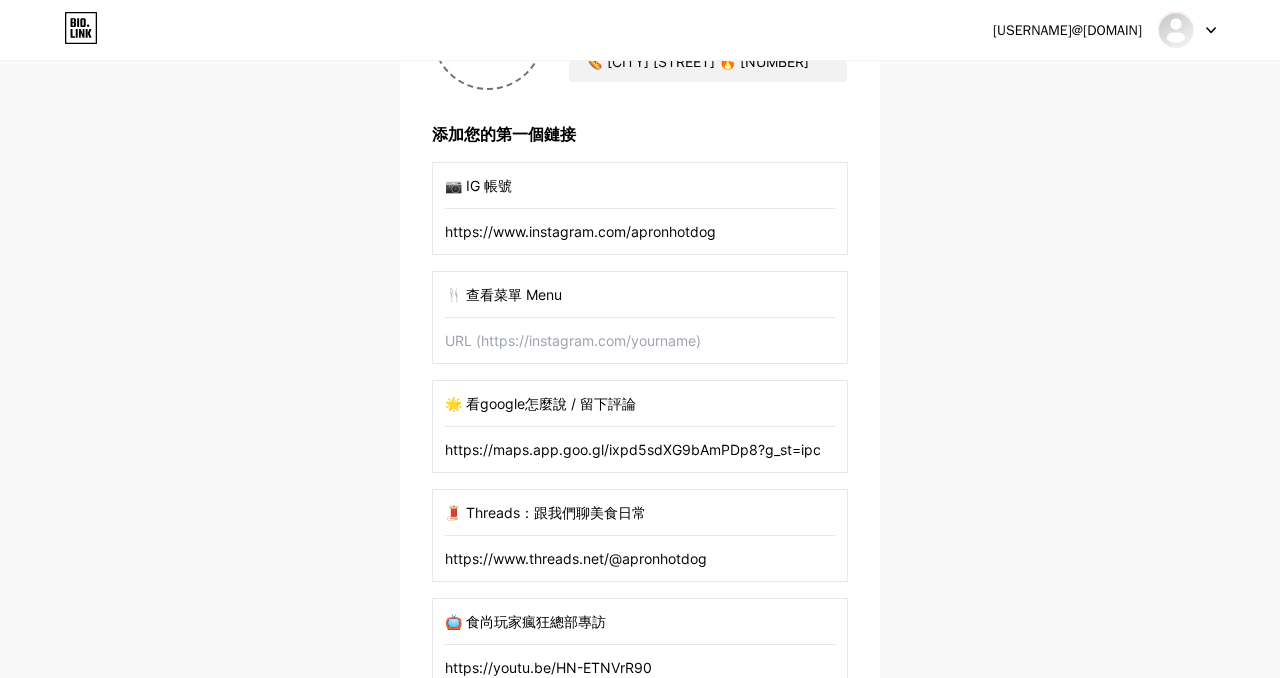 drag, startPoint x: 446, startPoint y: 403, endPoint x: 617, endPoint y: 401, distance: 171.01169 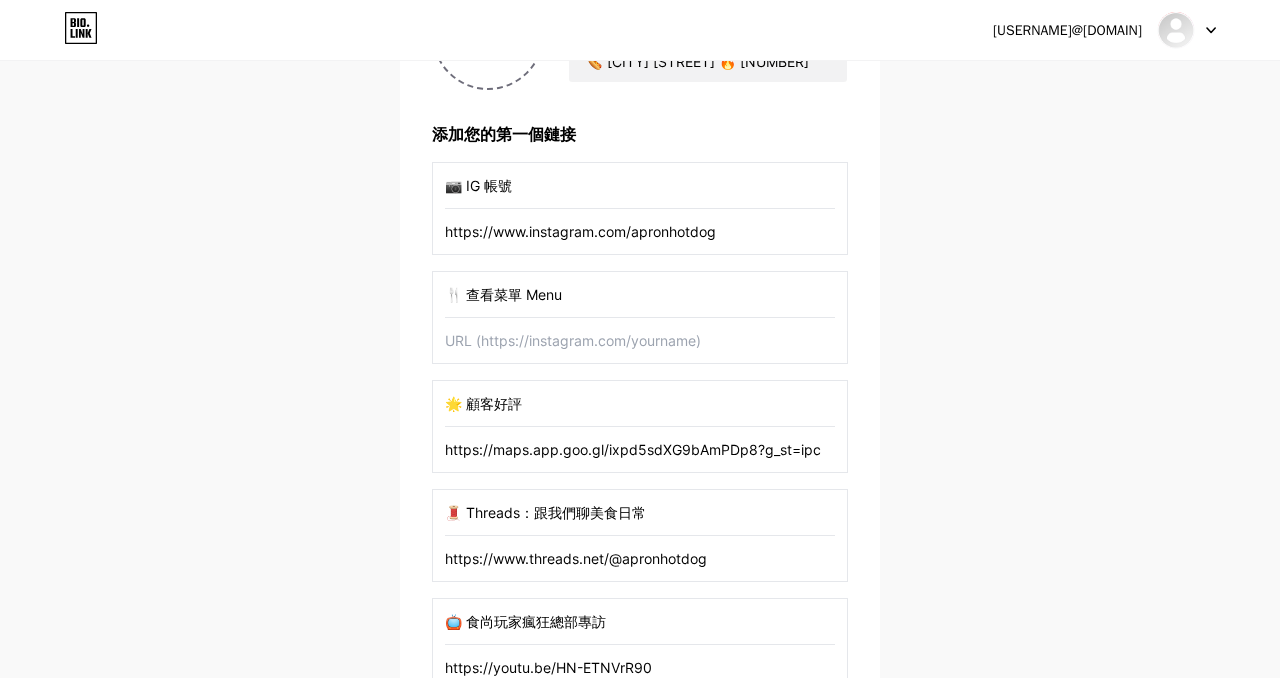 type on "🌟 顧客好評" 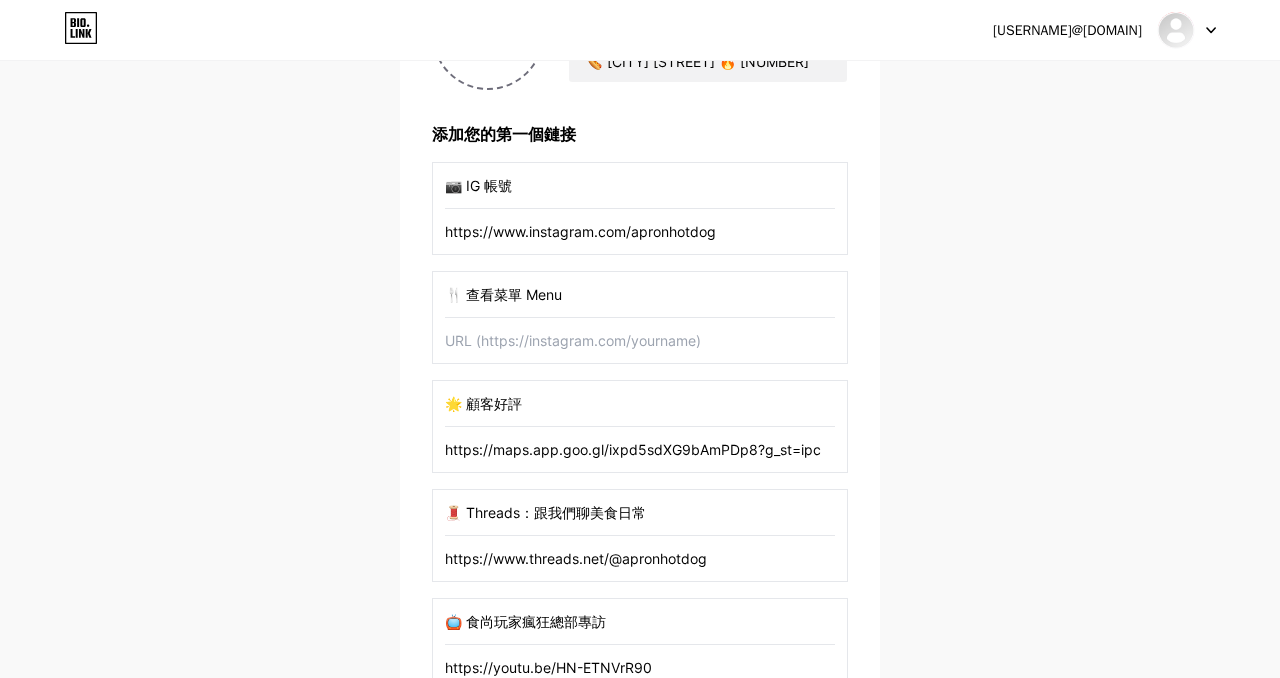 drag, startPoint x: 446, startPoint y: 513, endPoint x: 653, endPoint y: 522, distance: 207.19556 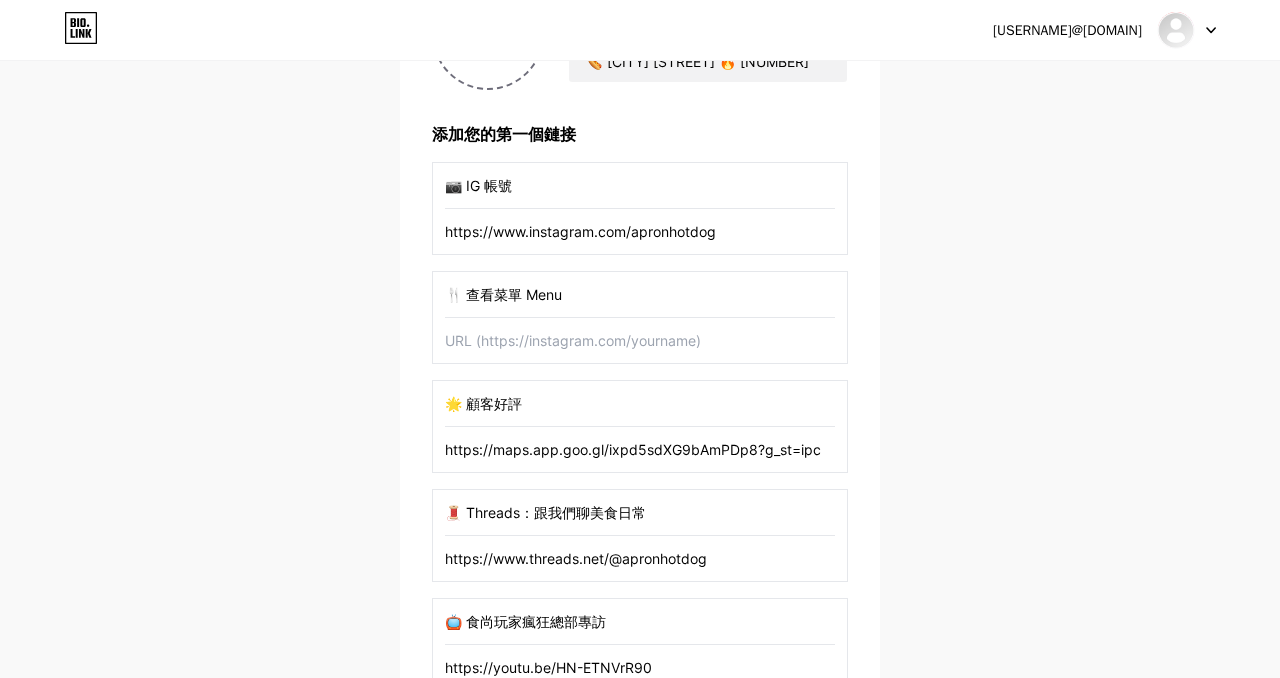 paste on "社群" 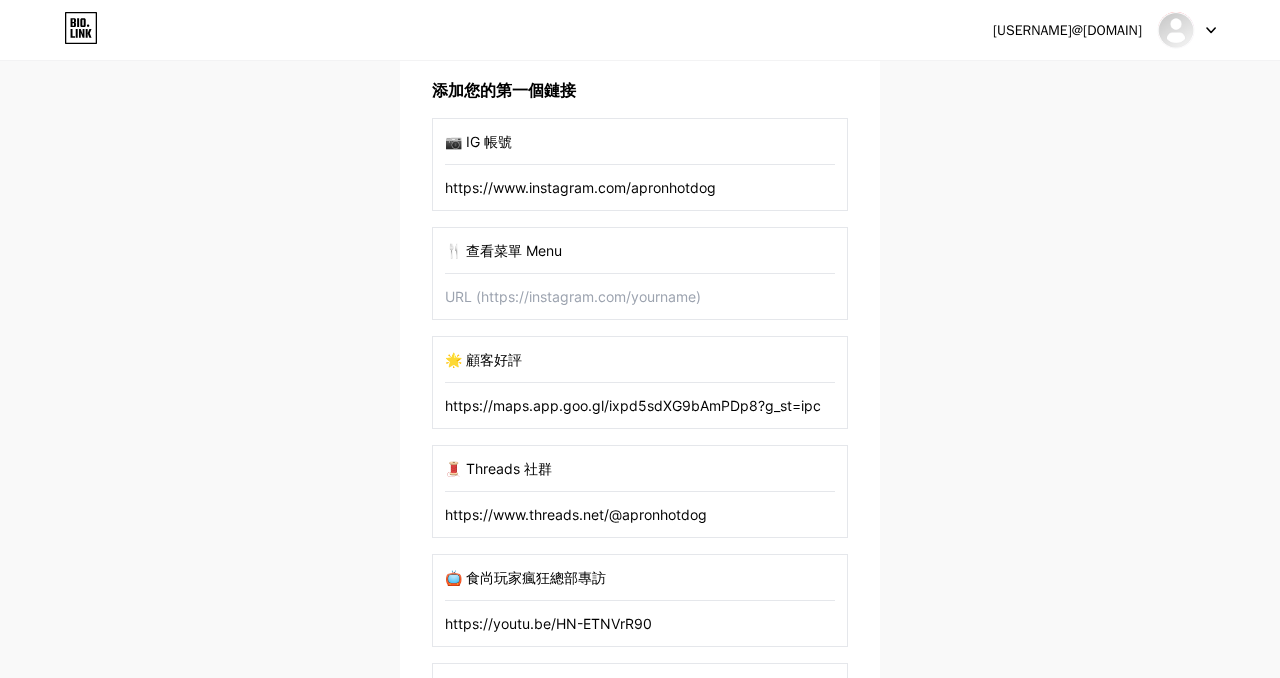 scroll, scrollTop: 404, scrollLeft: 0, axis: vertical 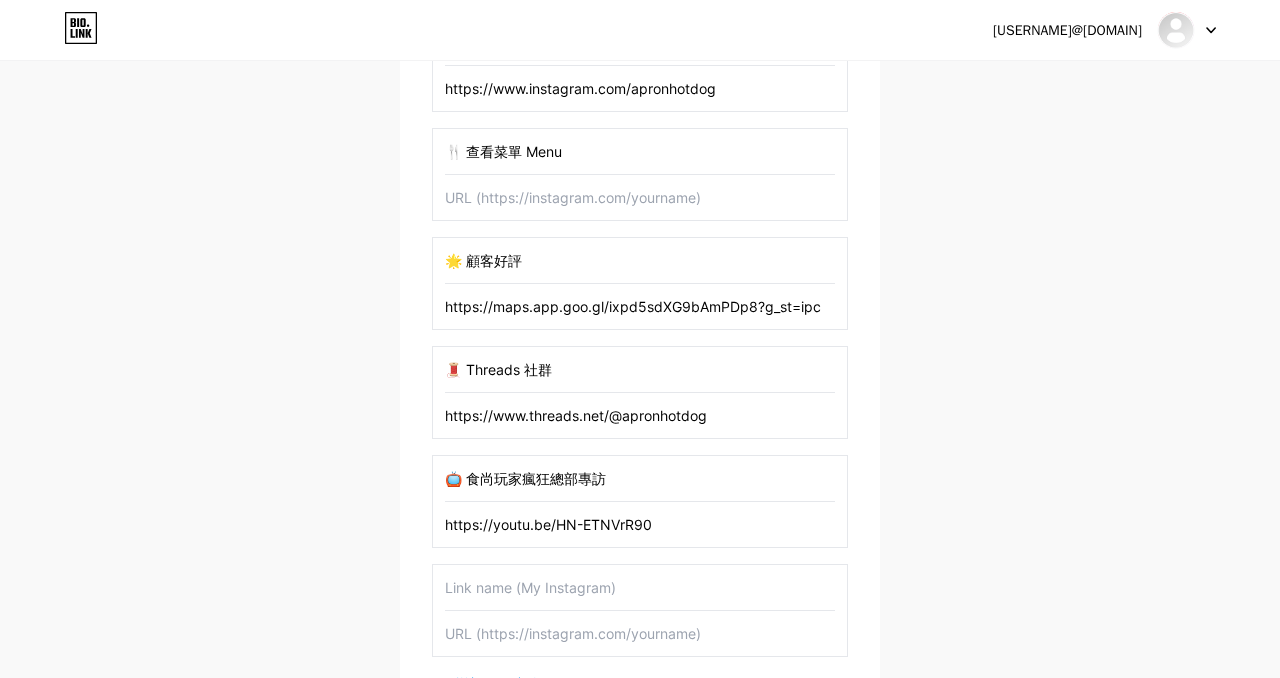 type on "🧵 Threads 社群" 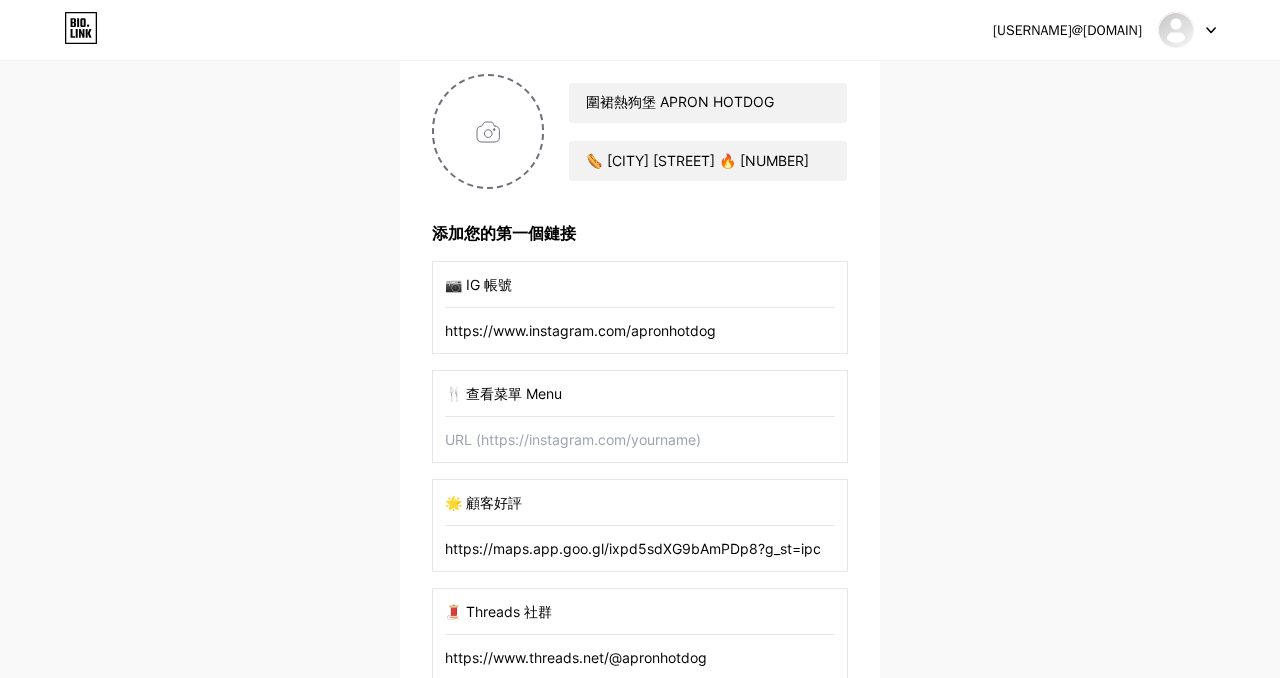 scroll, scrollTop: 65, scrollLeft: 0, axis: vertical 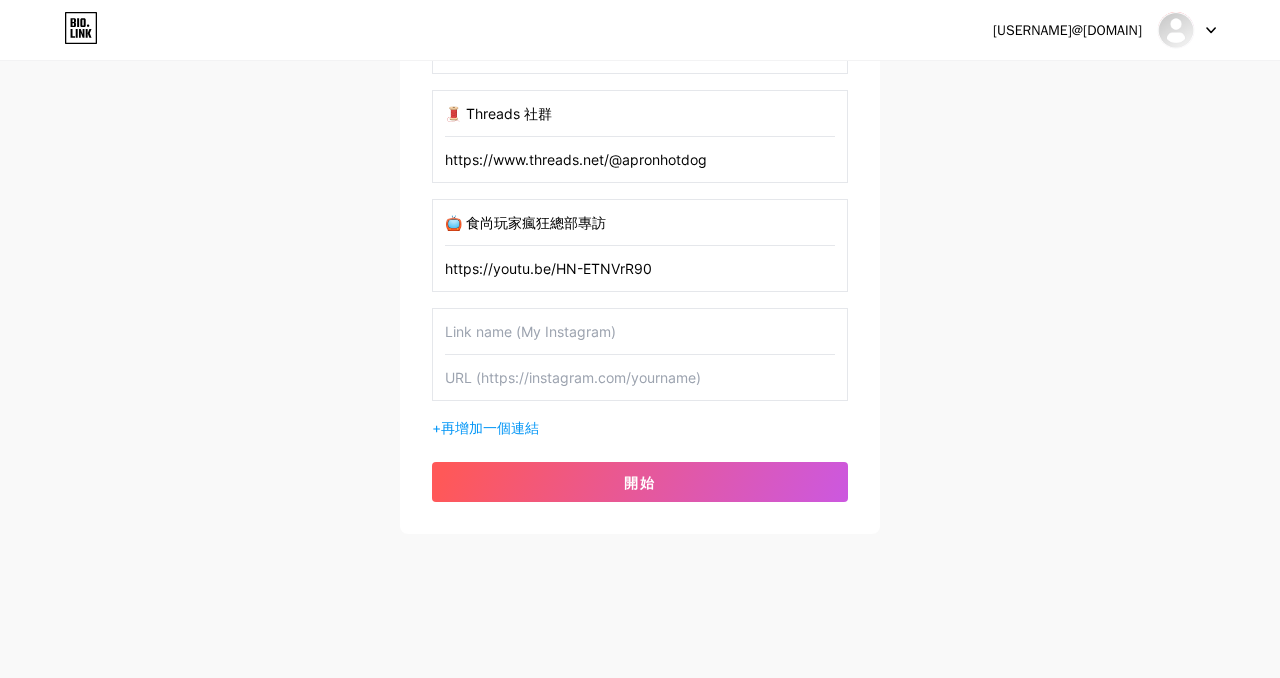 paste on "📍 查看地圖" 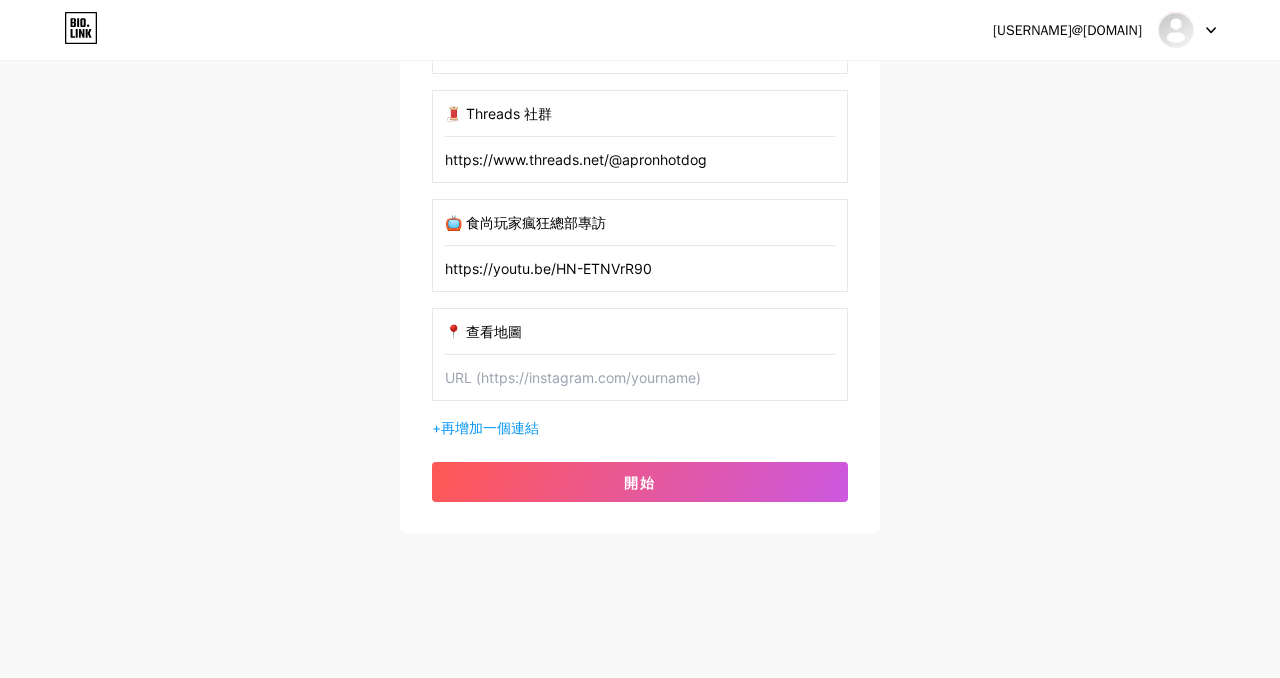 type on "📍 查看地圖" 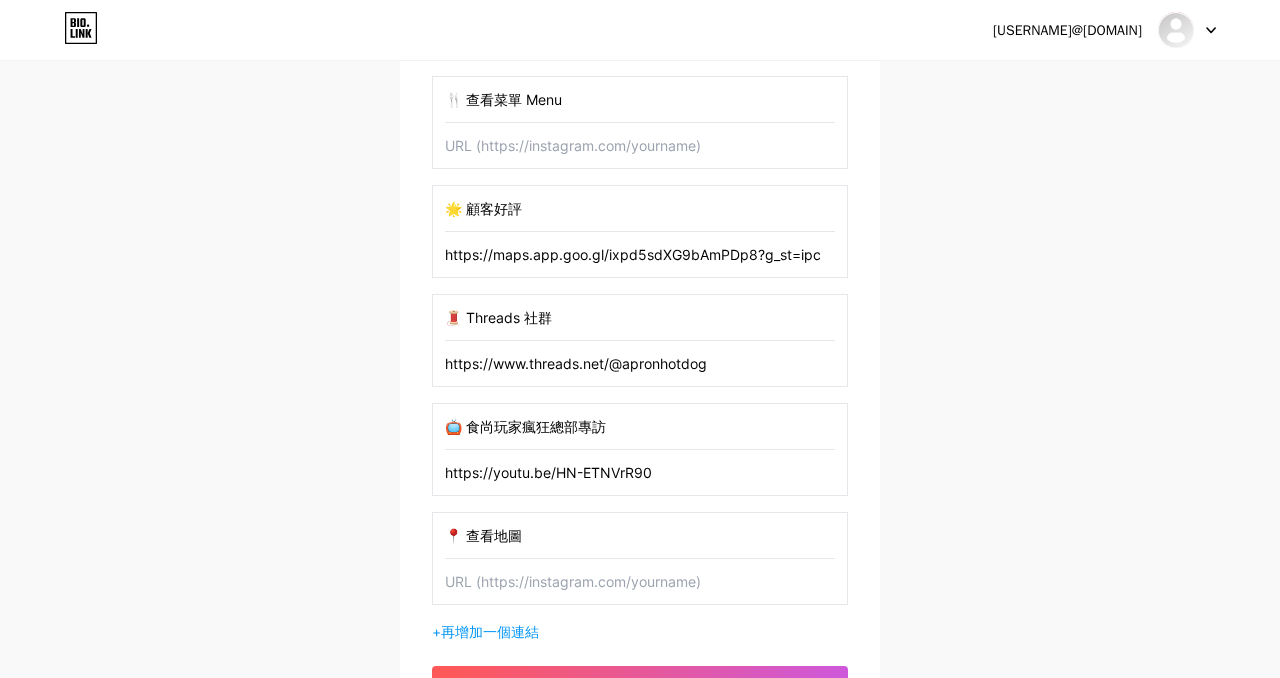 scroll, scrollTop: 447, scrollLeft: 0, axis: vertical 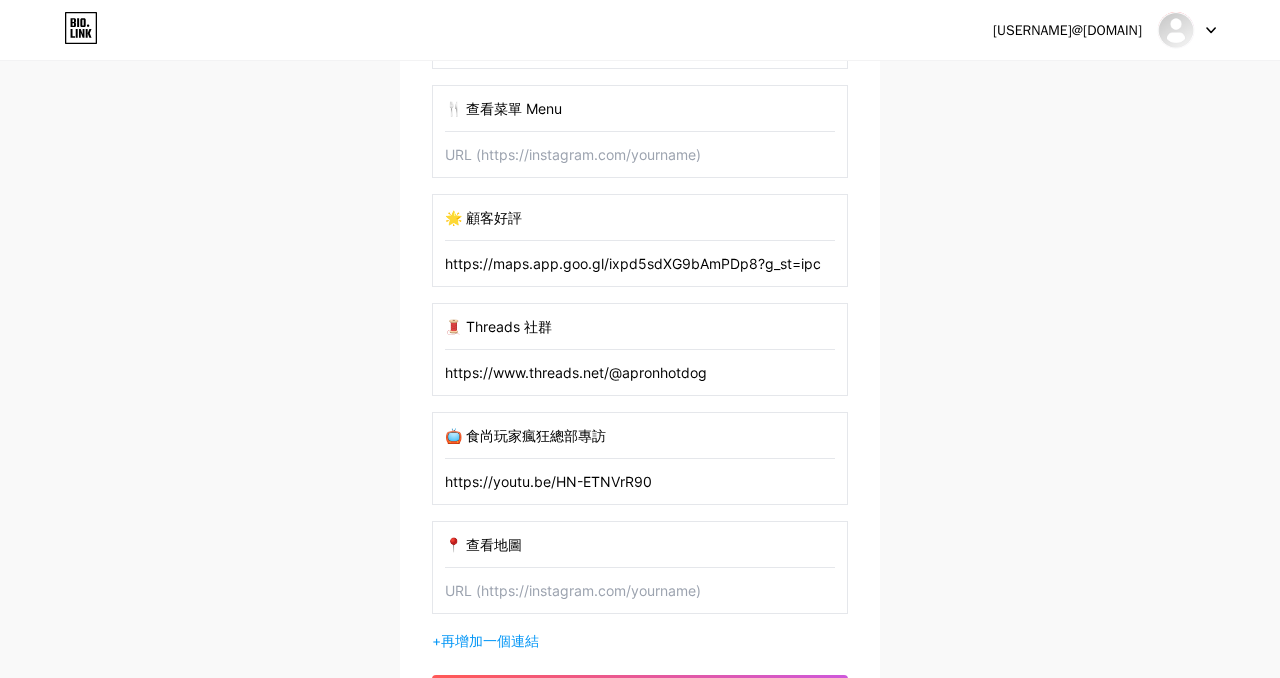 click on "https://maps.app.goo.gl/ixpd5sdXG9bAmPDp8?g_st=ipc" at bounding box center (640, 263) 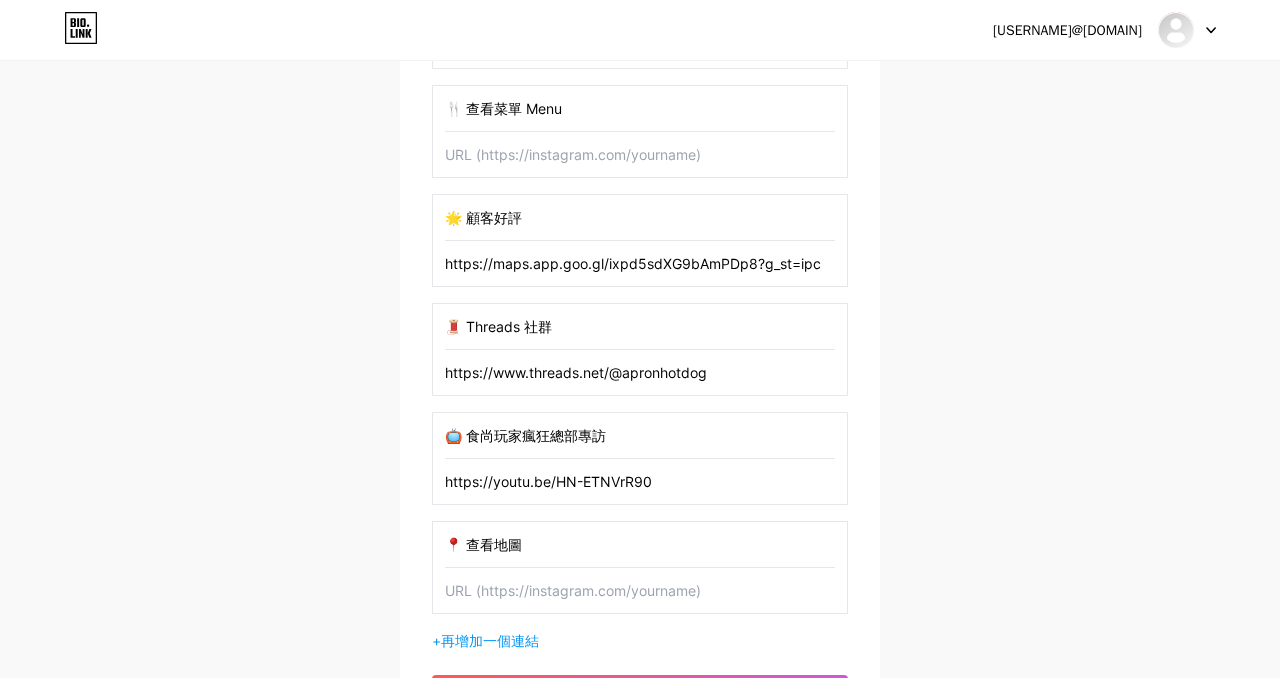 drag, startPoint x: 447, startPoint y: 263, endPoint x: 856, endPoint y: 268, distance: 409.03055 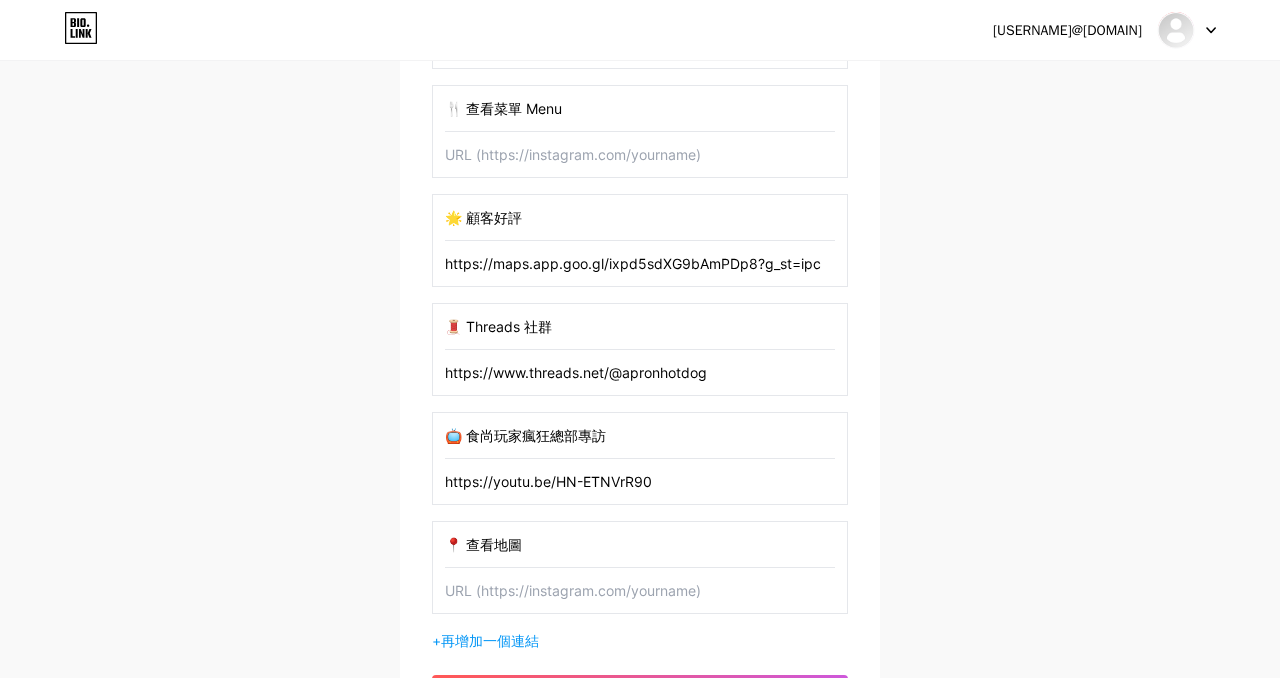 click on "圍裙熱狗堡 APRON HOTDOG     🌭 小琉球街頭風熱狗堡 🔥 認真做料｜真材實料 📍[STREET_ADDRESS]（巴坦德Lin A Ma對面） 👇 看菜單／評價／Threads／報導 👇     添加您的第一個鏈接   📷 IG 帳號   https://www.instagram.com/apronhotdog   🍴 查看菜單 Menu     🌟 顧客好評   https://maps.app.goo.gl/ixpd5sdXG9bAmPDp8?g_st=ipc   🧵 Threads 社群   https://www.threads.net/@apronhotdog   📺 食尚玩家瘋狂總部專訪   https://youtu.be/HN-ETNVrR90   📍 查看地圖
+再 增加一個連結     開始" at bounding box center (640, 252) 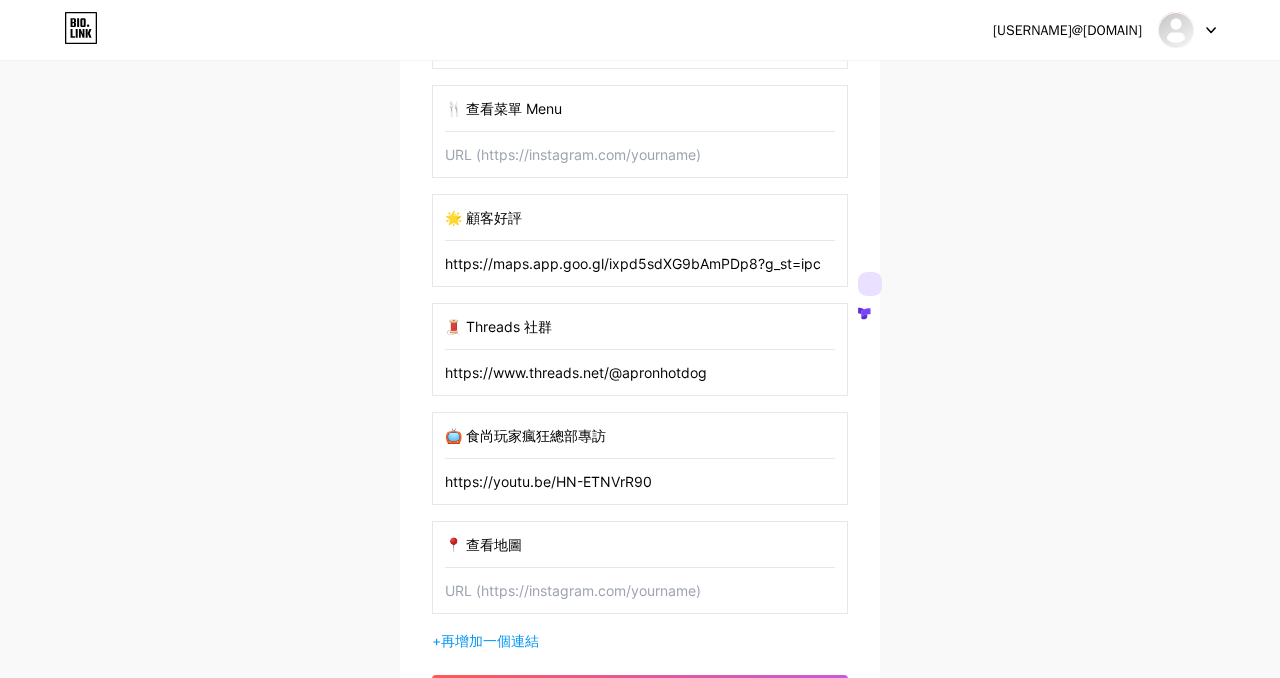 click at bounding box center (640, 590) 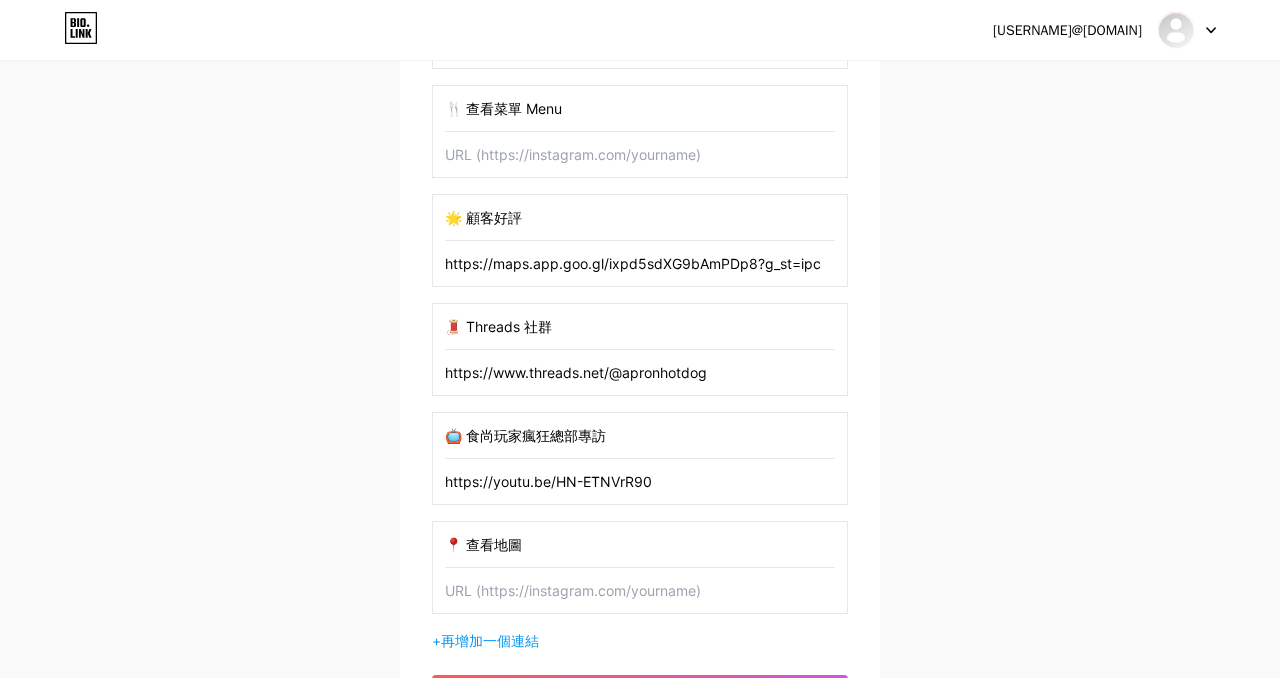 paste on "https://maps.app.goo.gl/ixpd5sdXG9bAmPDp8?g_st=ipc" 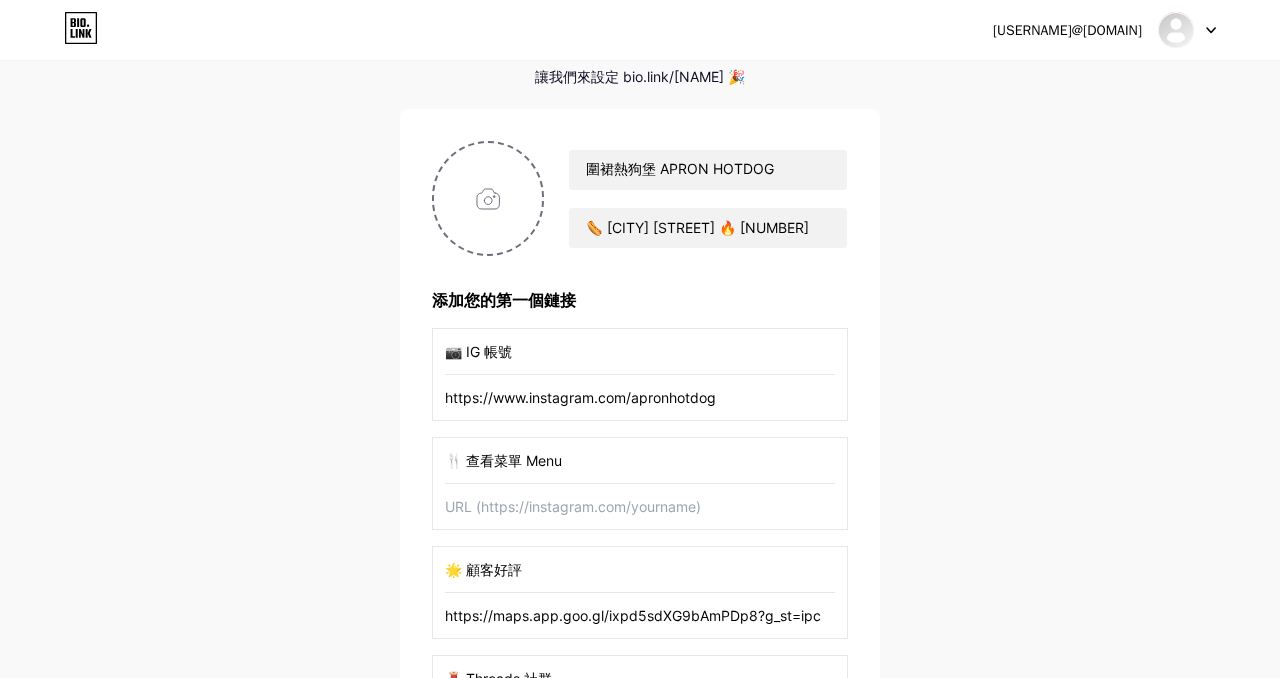 scroll, scrollTop: 133, scrollLeft: 0, axis: vertical 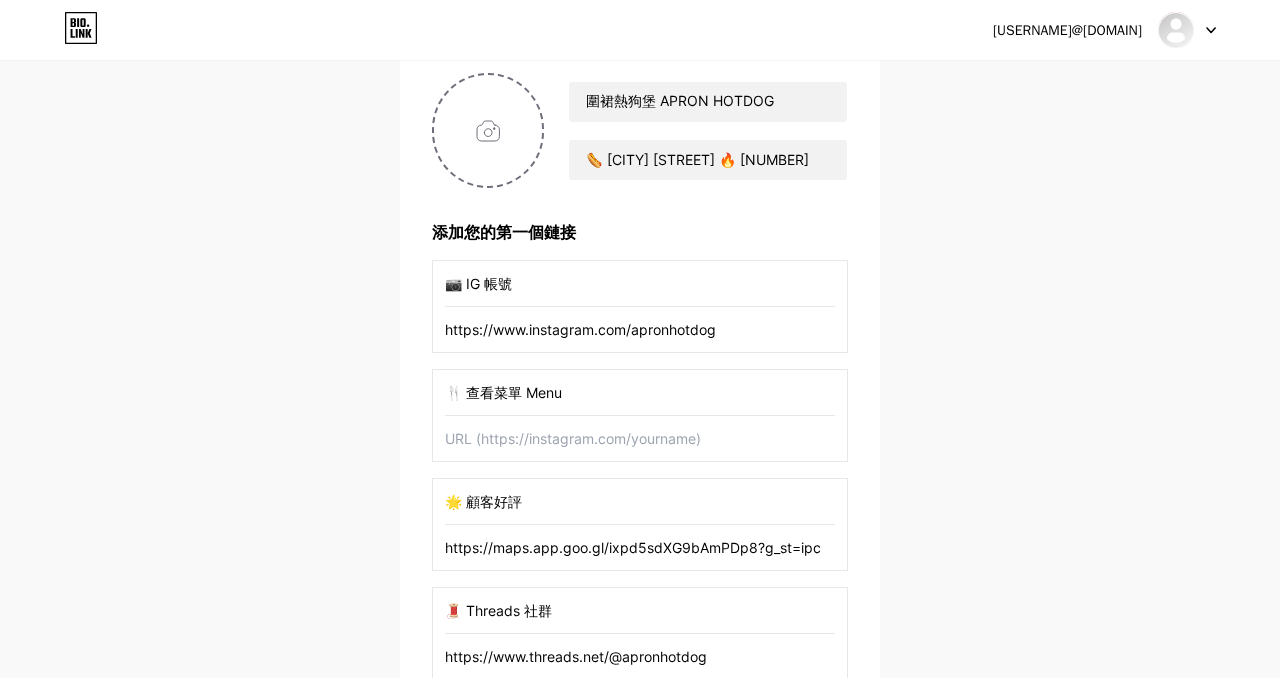 type on "https://maps.app.goo.gl/ixpd5sdXG9bAmPDp8?g_st=ipc" 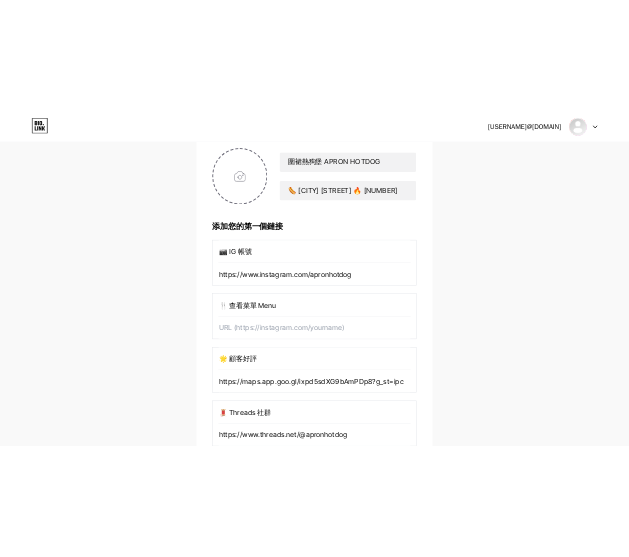 scroll, scrollTop: 167, scrollLeft: 0, axis: vertical 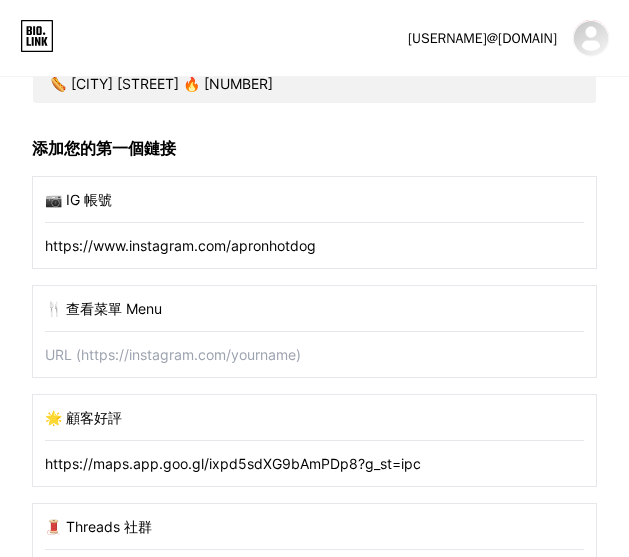 drag, startPoint x: 435, startPoint y: 468, endPoint x: 45, endPoint y: 465, distance: 390.01154 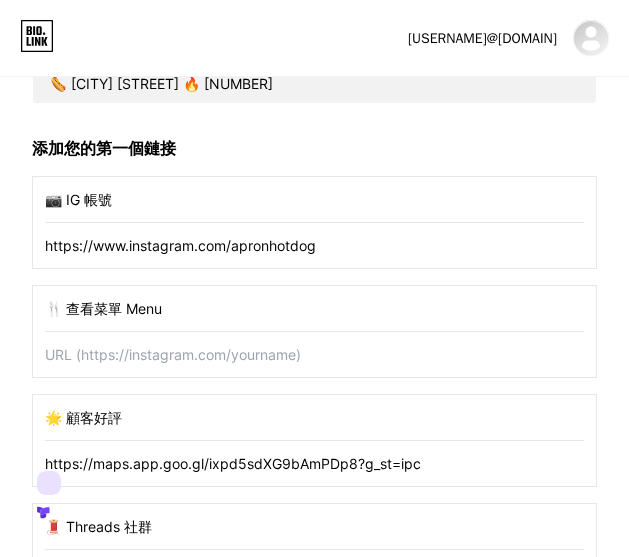 paste on "g.page/r/Cac3aOShSNuNEAE/review" 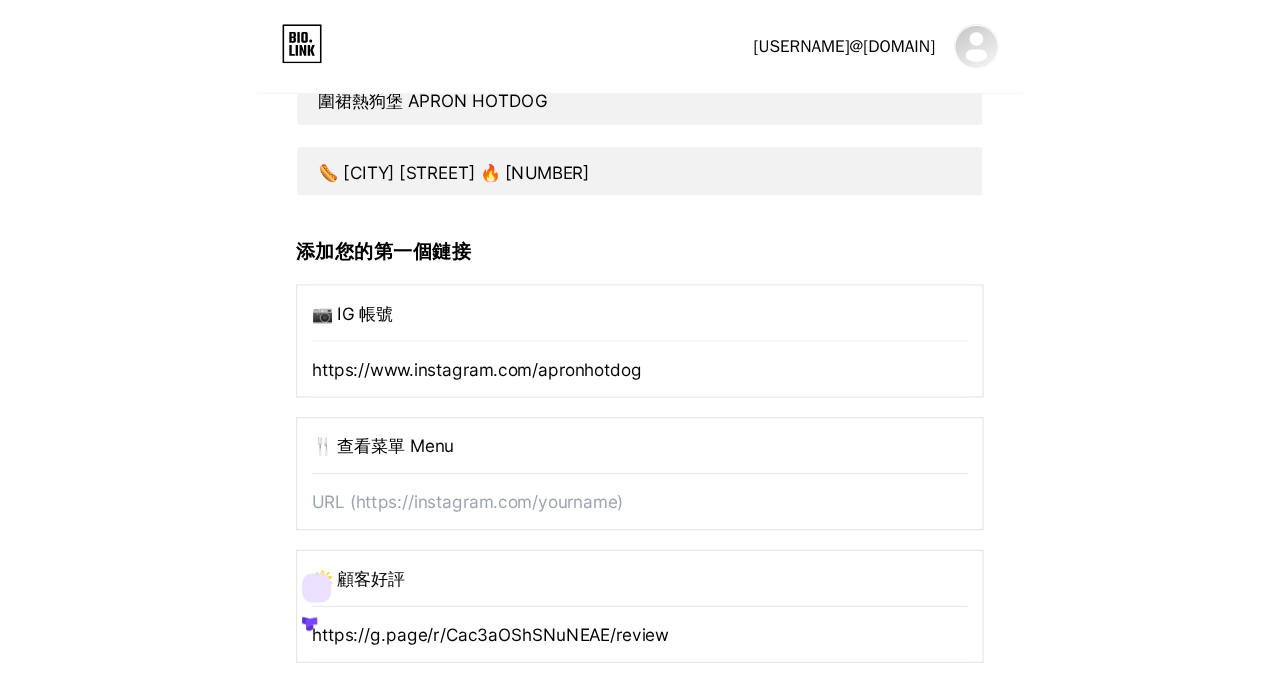 scroll, scrollTop: 140, scrollLeft: 0, axis: vertical 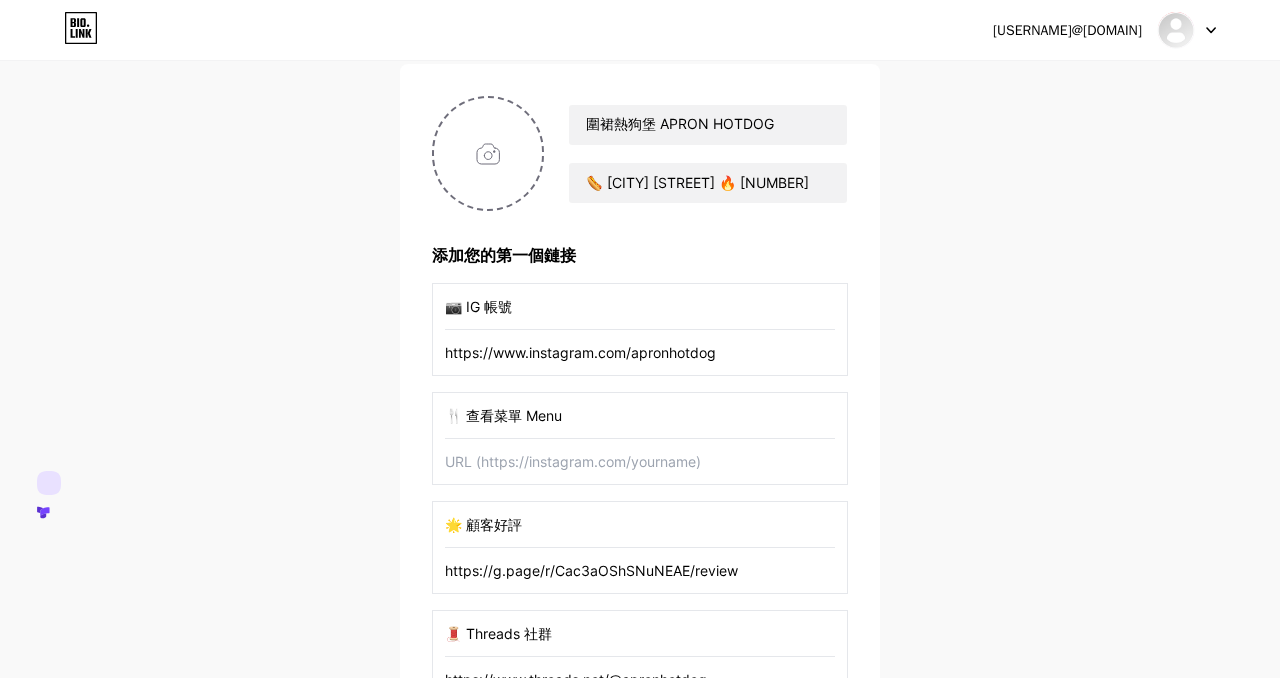 type on "https://g.page/r/Cac3aOShSNuNEAE/review" 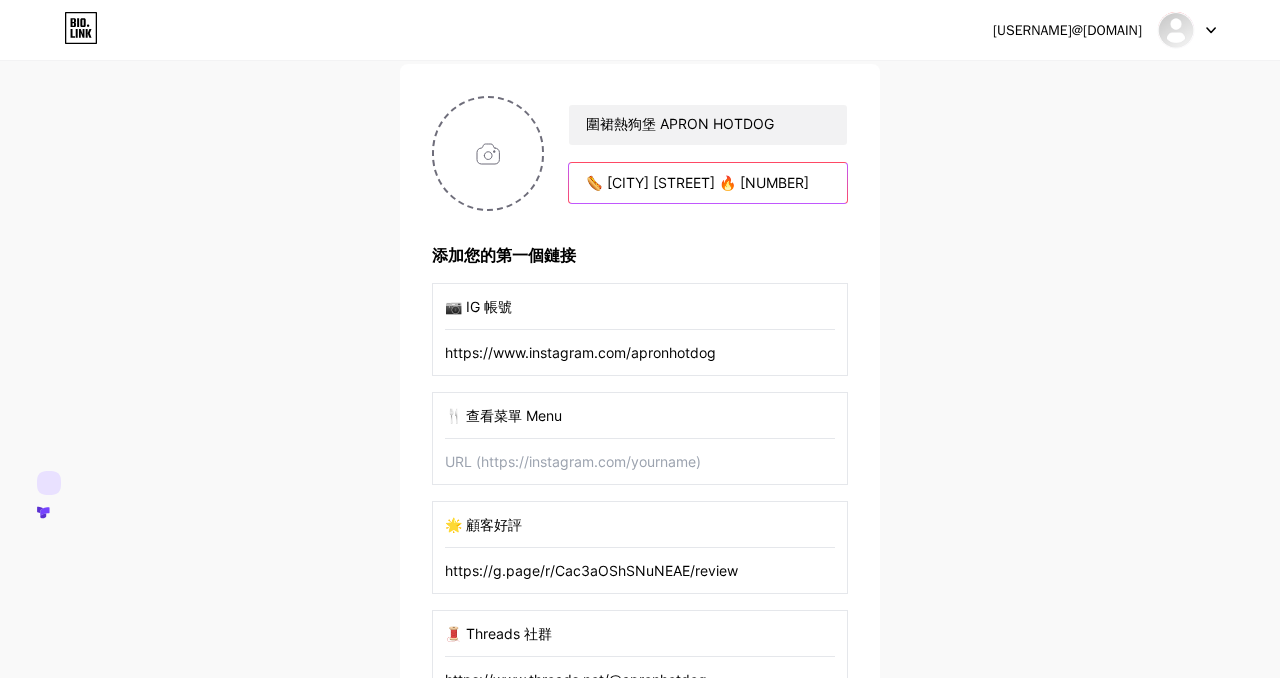 click on "🌭 [CITY] [STREET] 🔥 [NUMBER]" at bounding box center [708, 183] 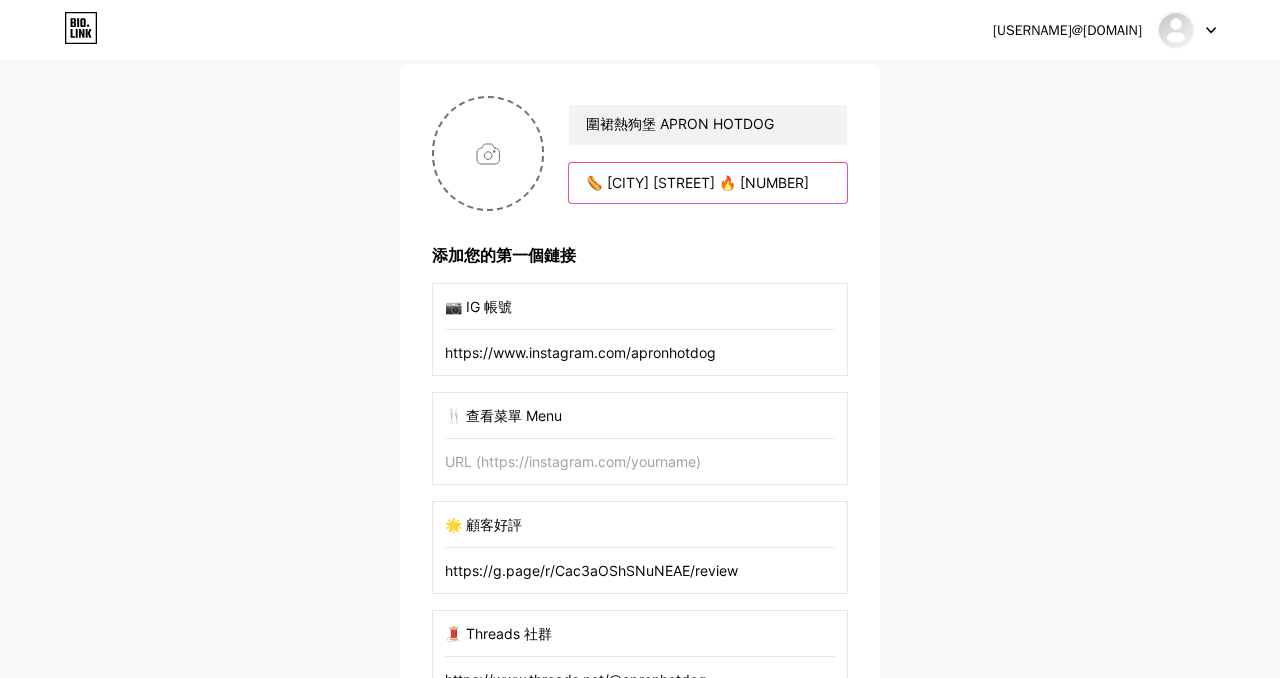 click on "🌭 [CITY] [STREET] 🔥 [NUMBER]" at bounding box center (708, 183) 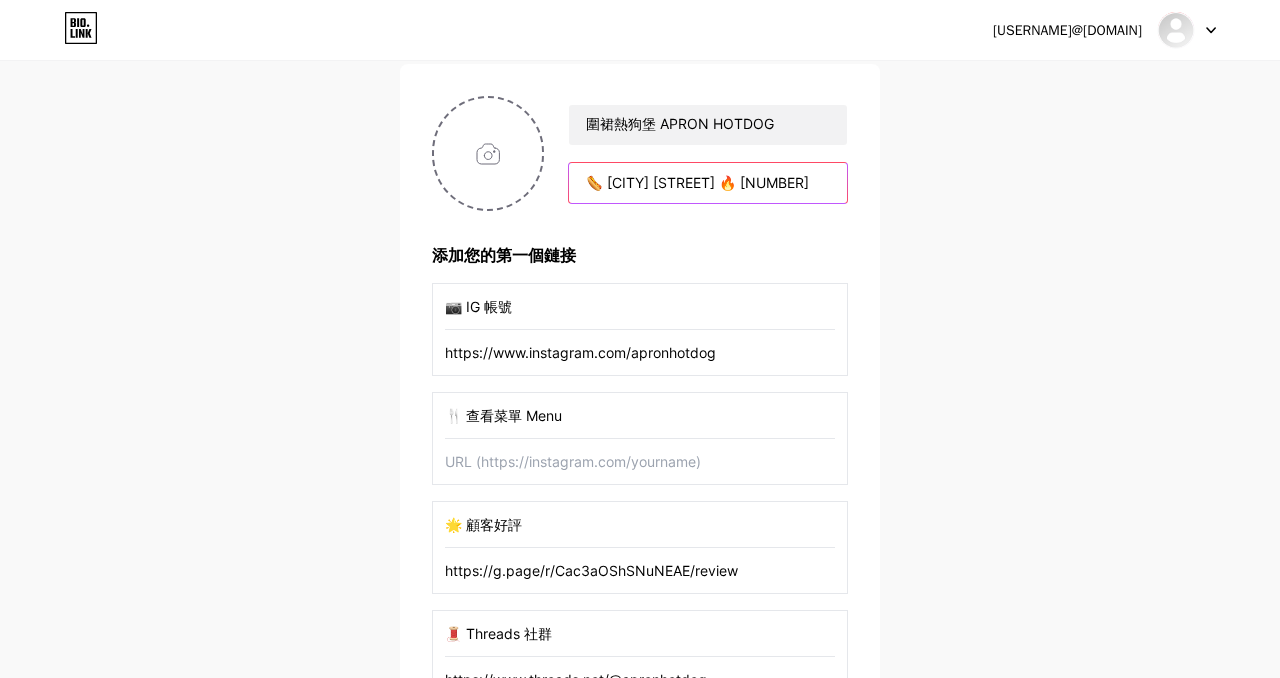 scroll, scrollTop: 0, scrollLeft: 0, axis: both 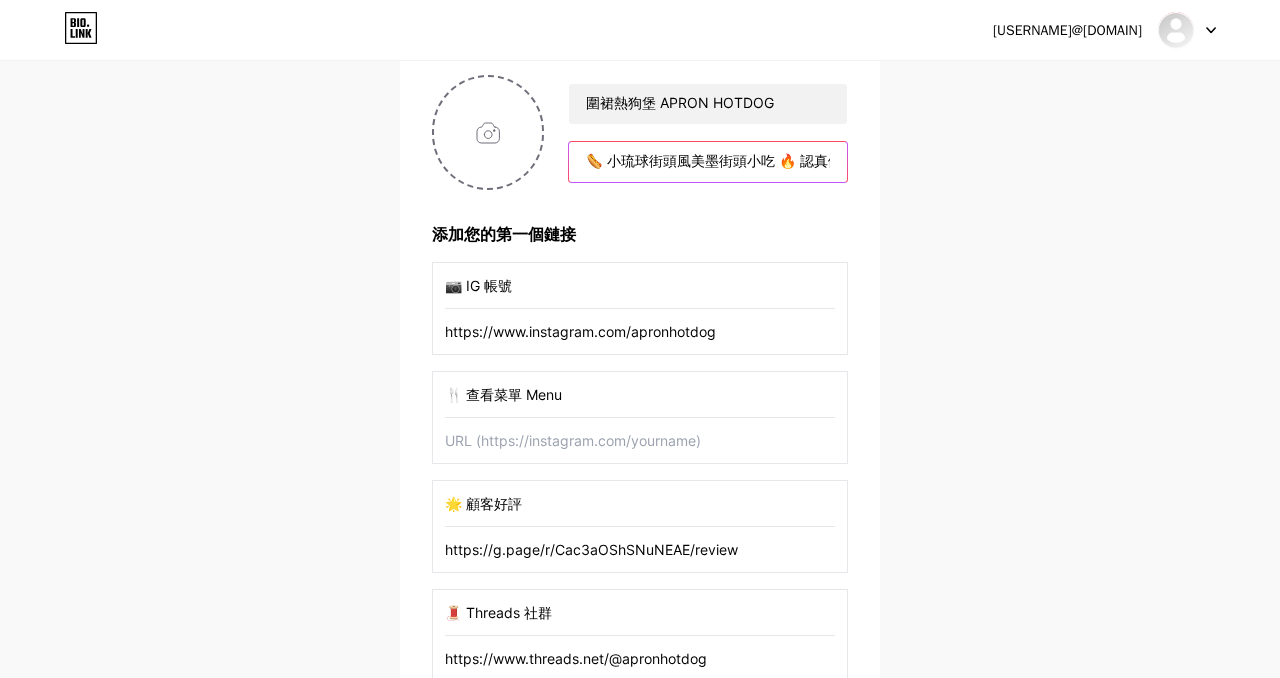 type on "🌭 小琉球街頭風美墨街頭小吃 🔥 認真做料｜真材實料 📍[STREET_ADDRESS]（巴坦德Lin A Ma對面） 👇 看菜單／評價／Threads／報導 👇" 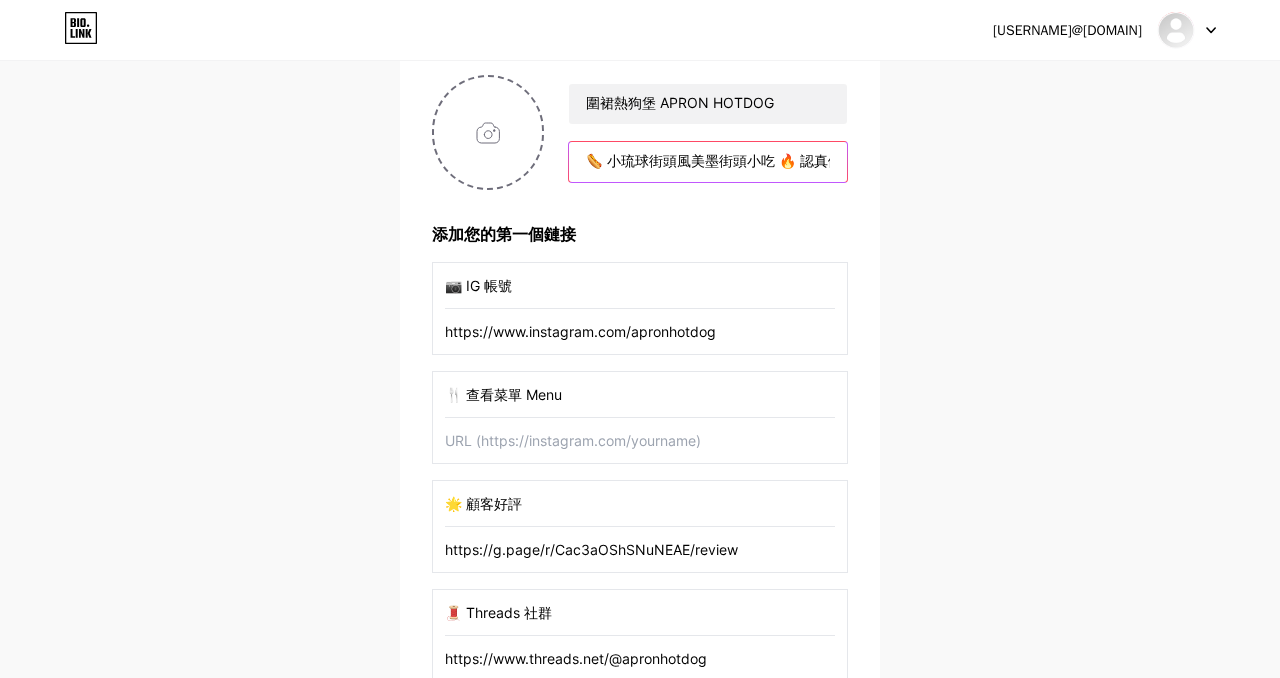 scroll, scrollTop: 162, scrollLeft: 0, axis: vertical 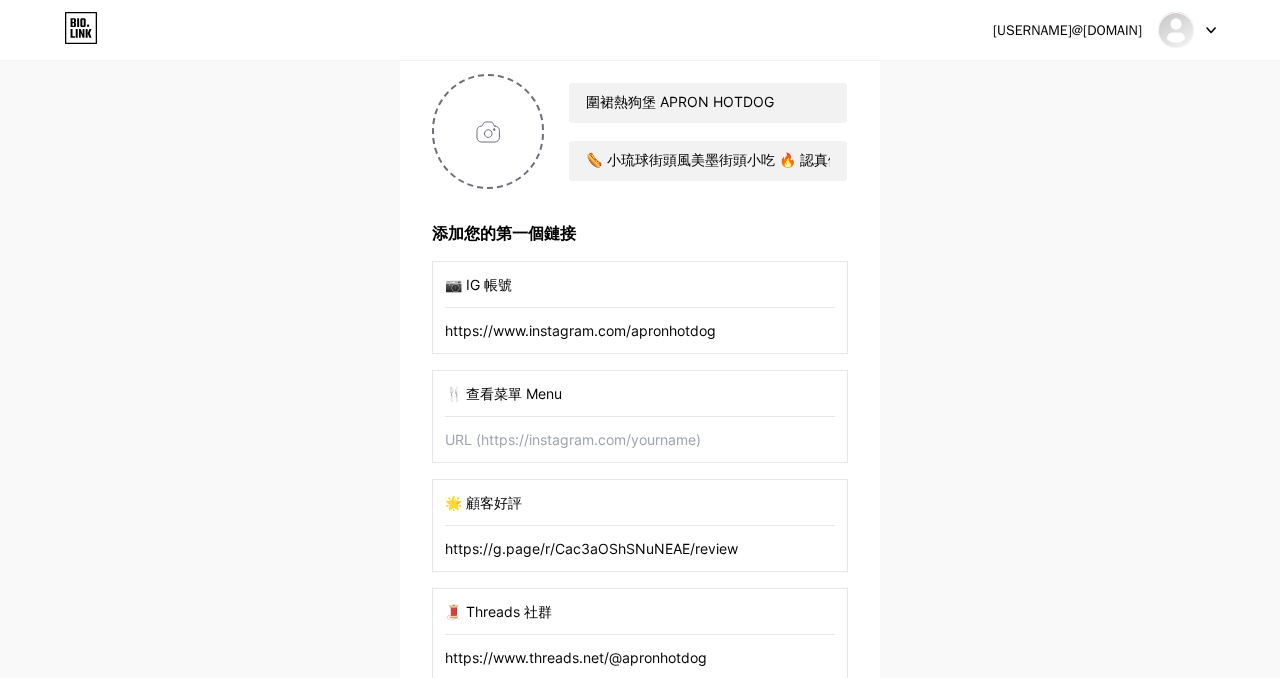 paste on "👉 https://postimg.cc/FdJZr0fz" 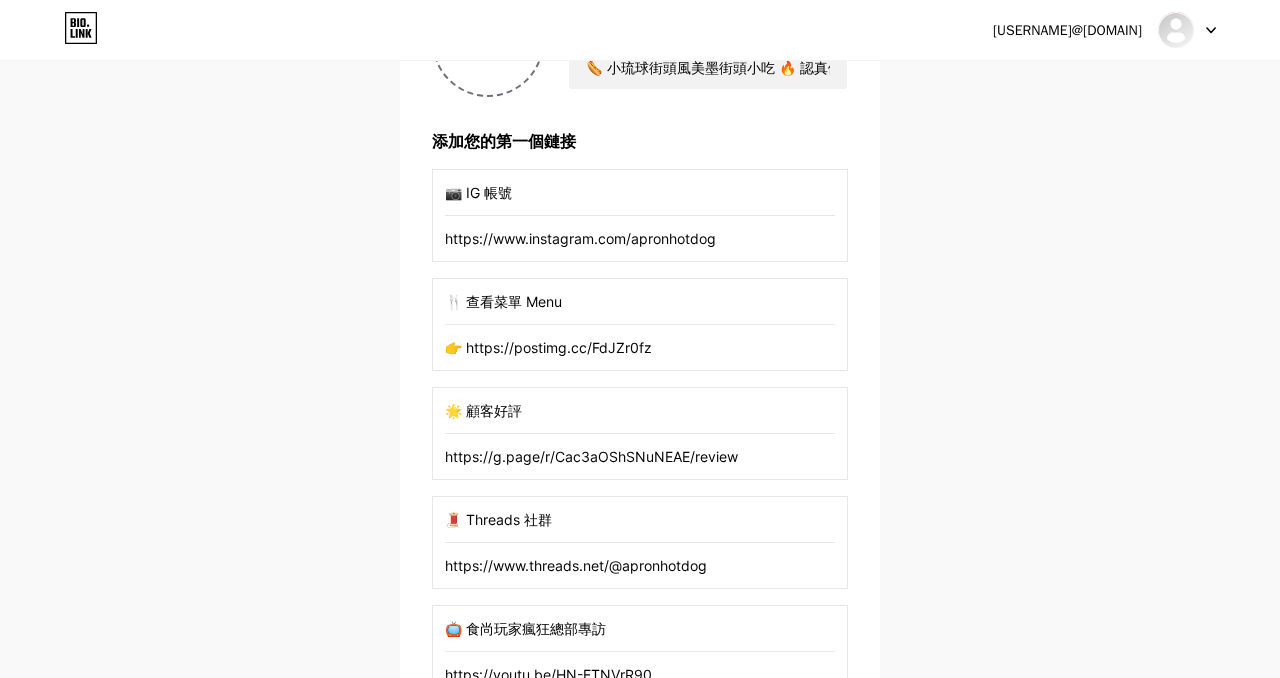 scroll, scrollTop: 256, scrollLeft: 0, axis: vertical 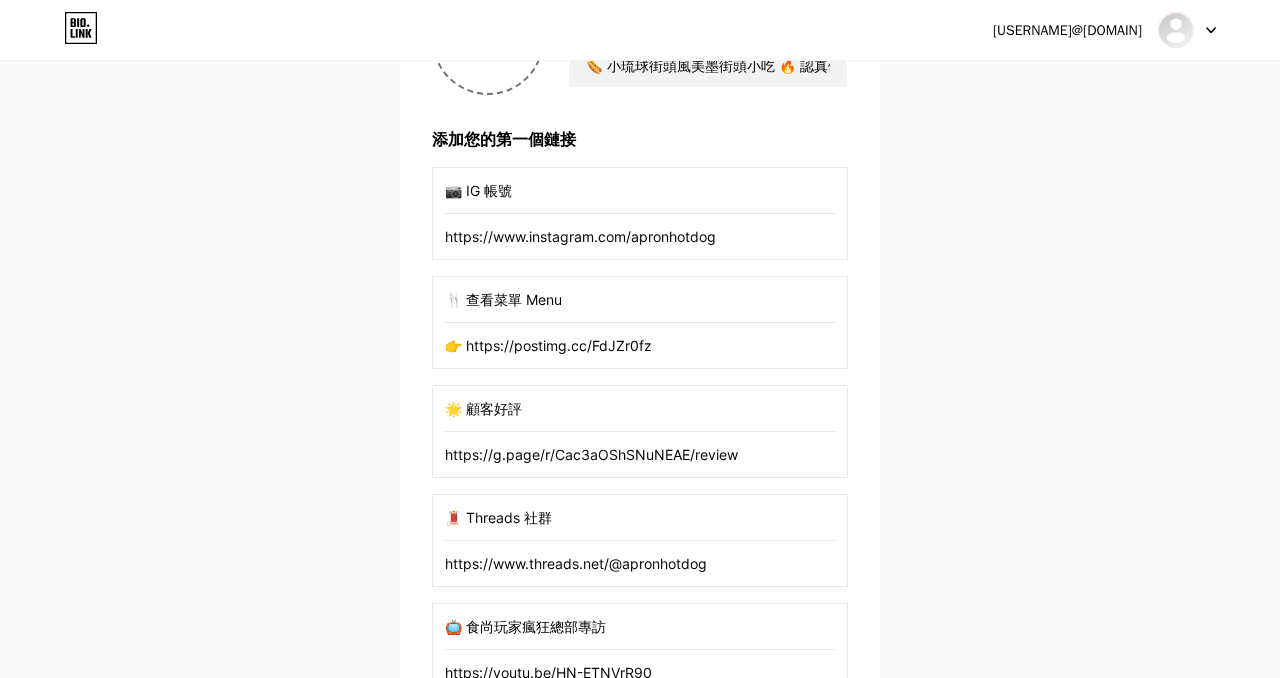 click on "👉 https://postimg.cc/FdJZr0fz" at bounding box center [640, 345] 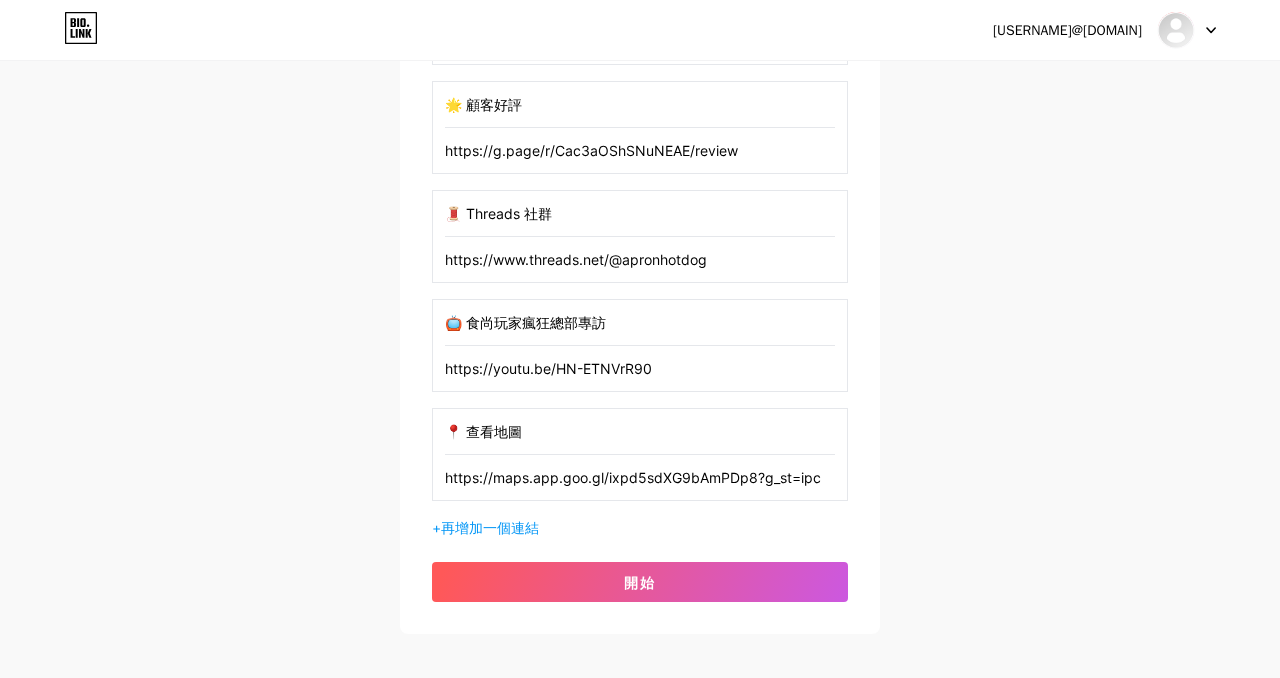scroll, scrollTop: 660, scrollLeft: 0, axis: vertical 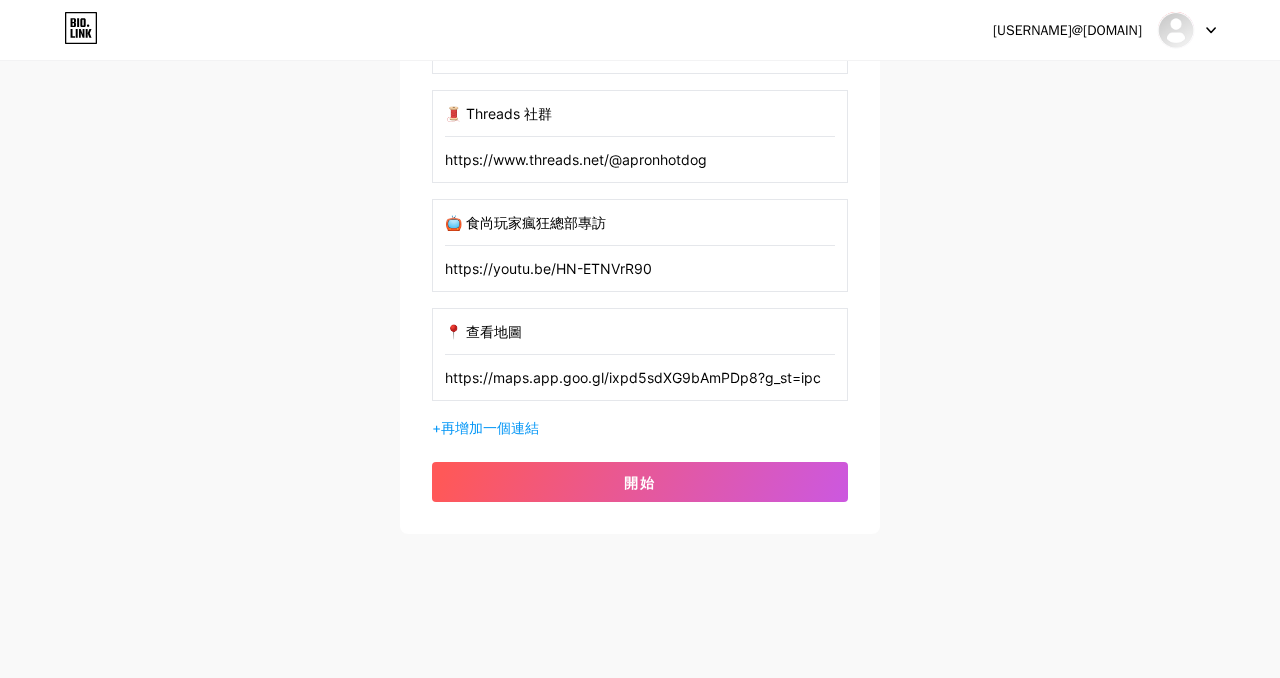 type on "https://postimg.cc/FdJZr0fz" 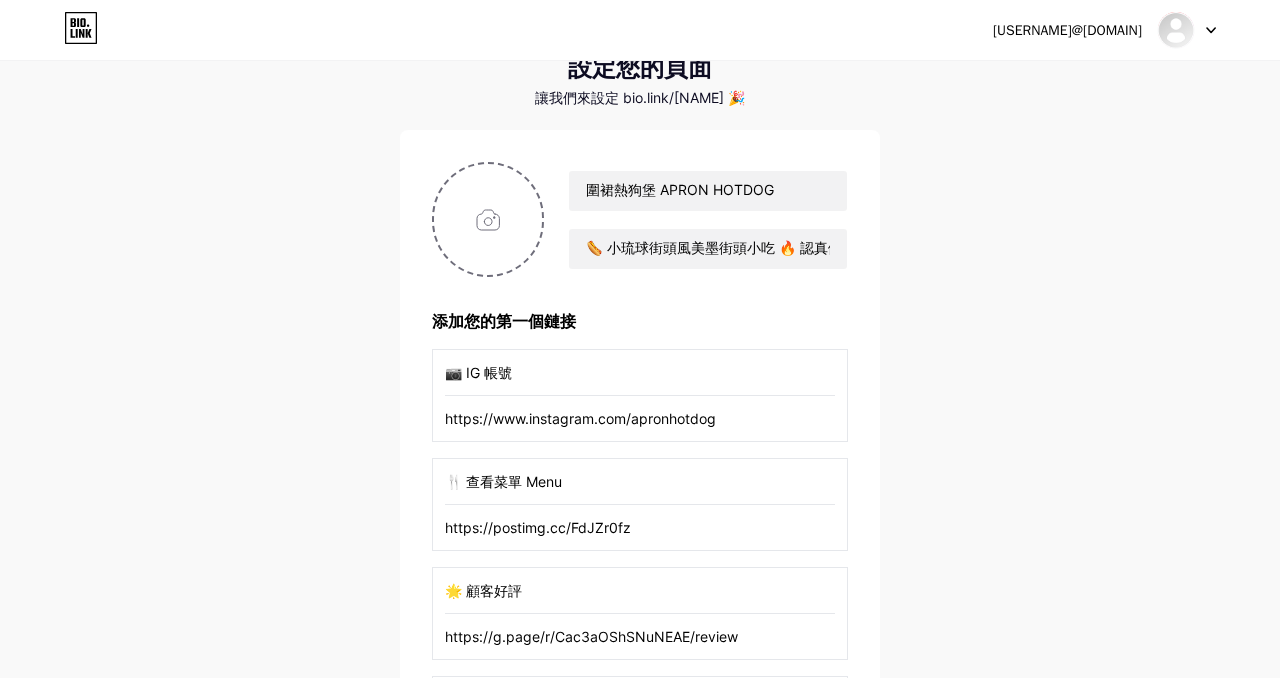 scroll, scrollTop: 78, scrollLeft: 0, axis: vertical 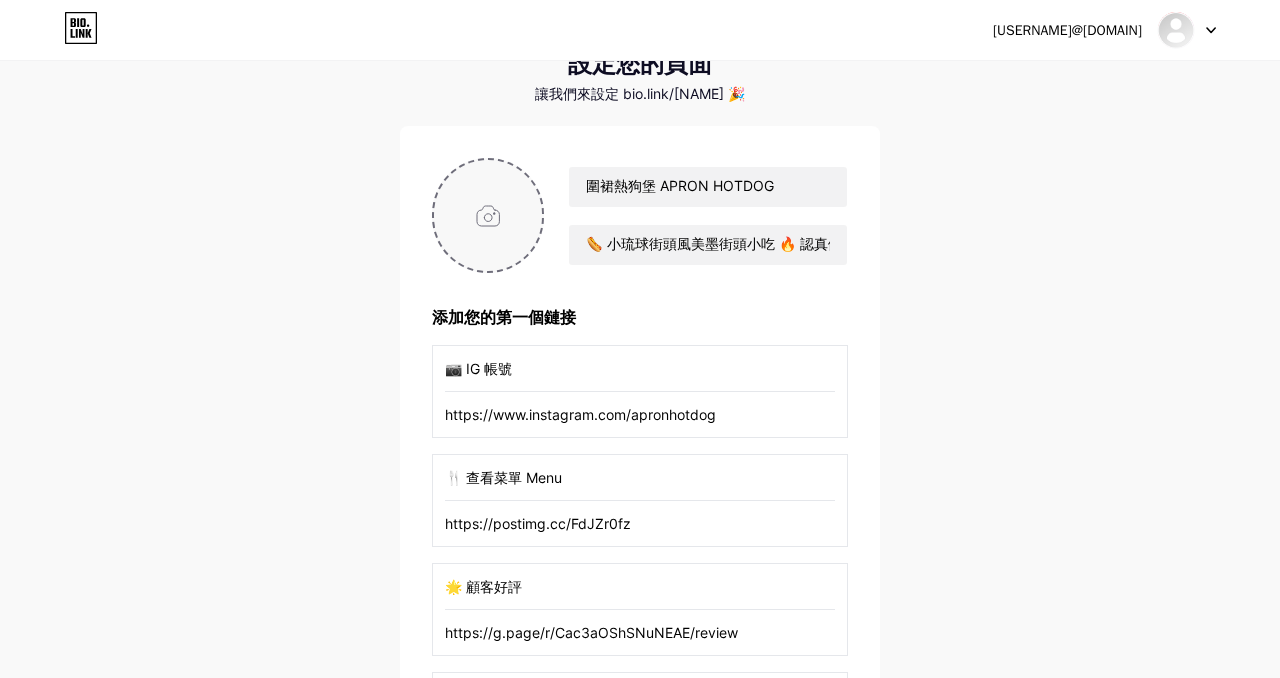click at bounding box center [488, 215] 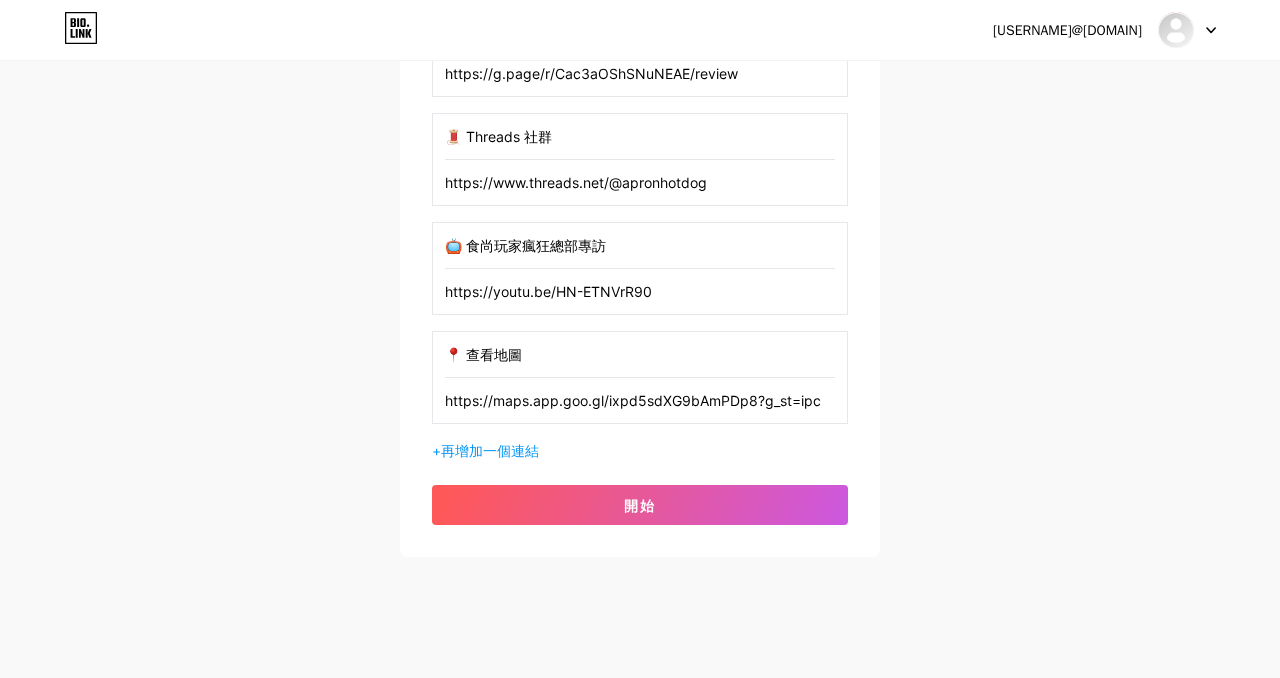 scroll, scrollTop: 660, scrollLeft: 0, axis: vertical 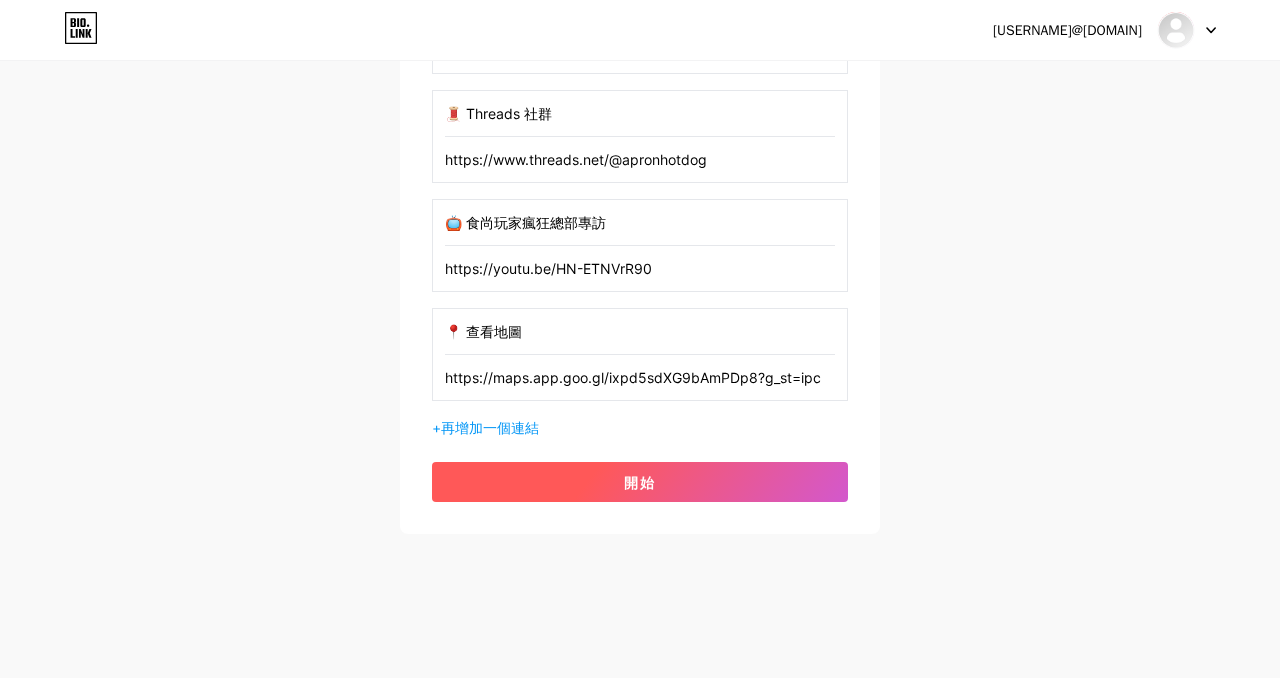 click on "開始" at bounding box center (640, 482) 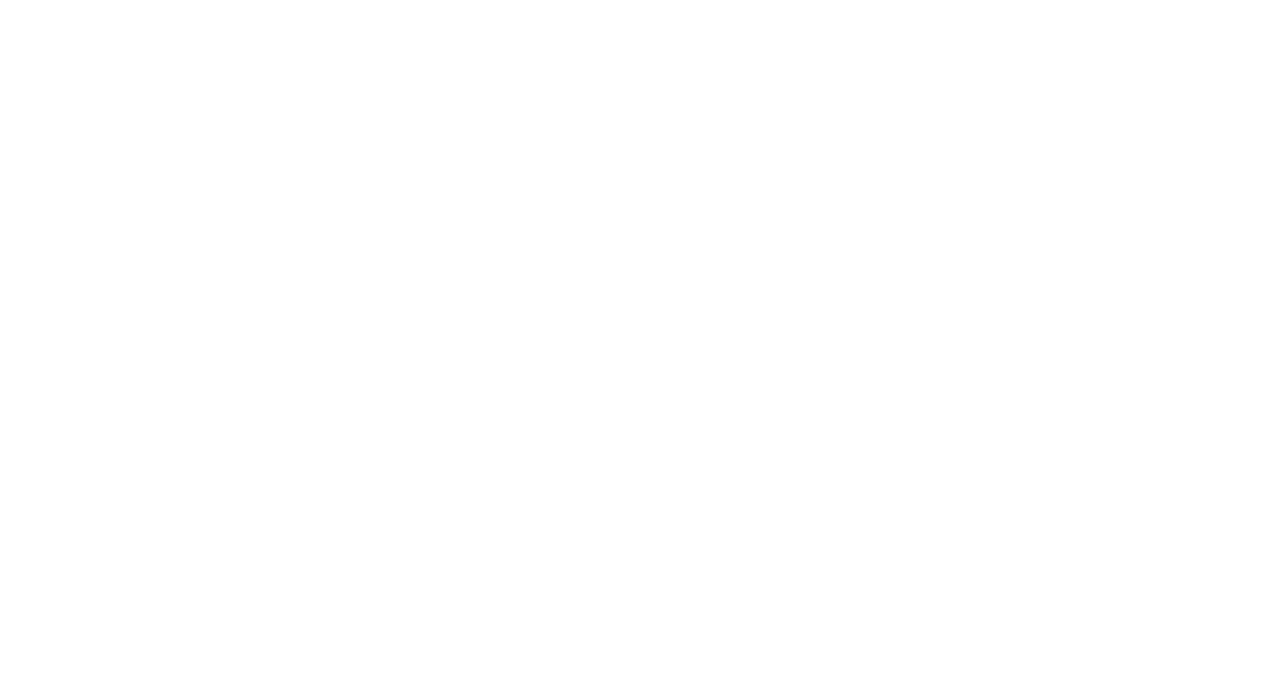 scroll, scrollTop: 0, scrollLeft: 0, axis: both 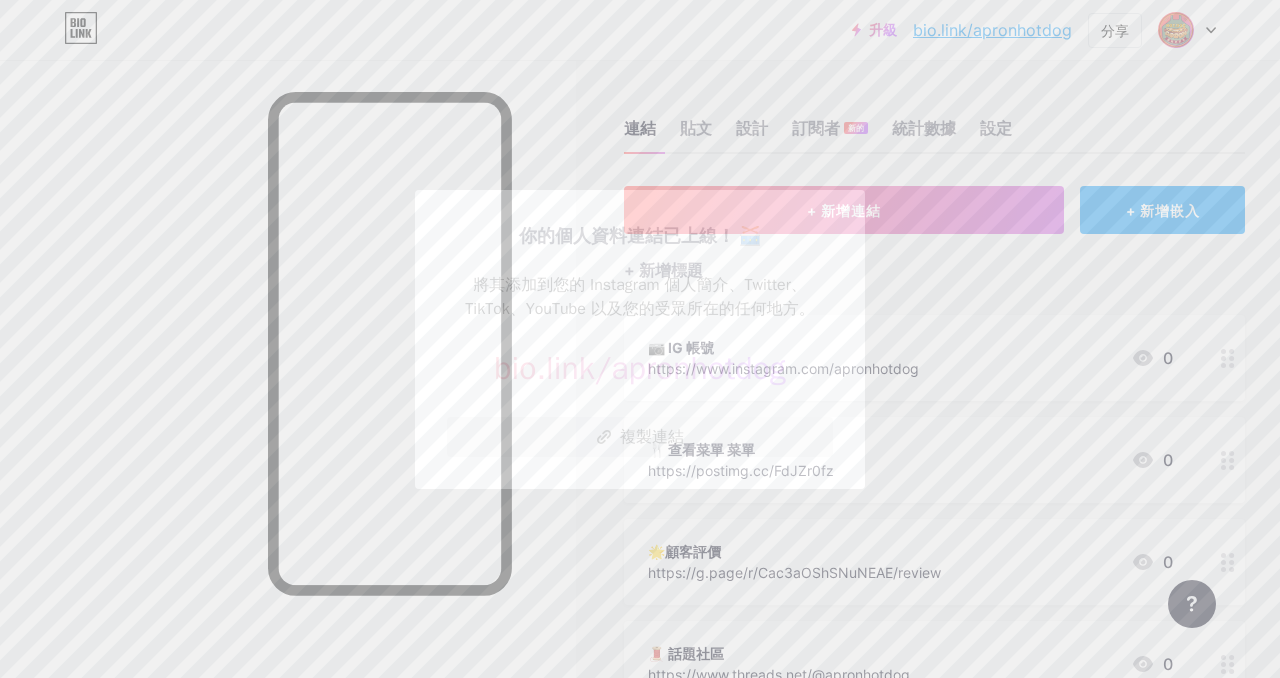 click on "複製連結" at bounding box center [640, 437] 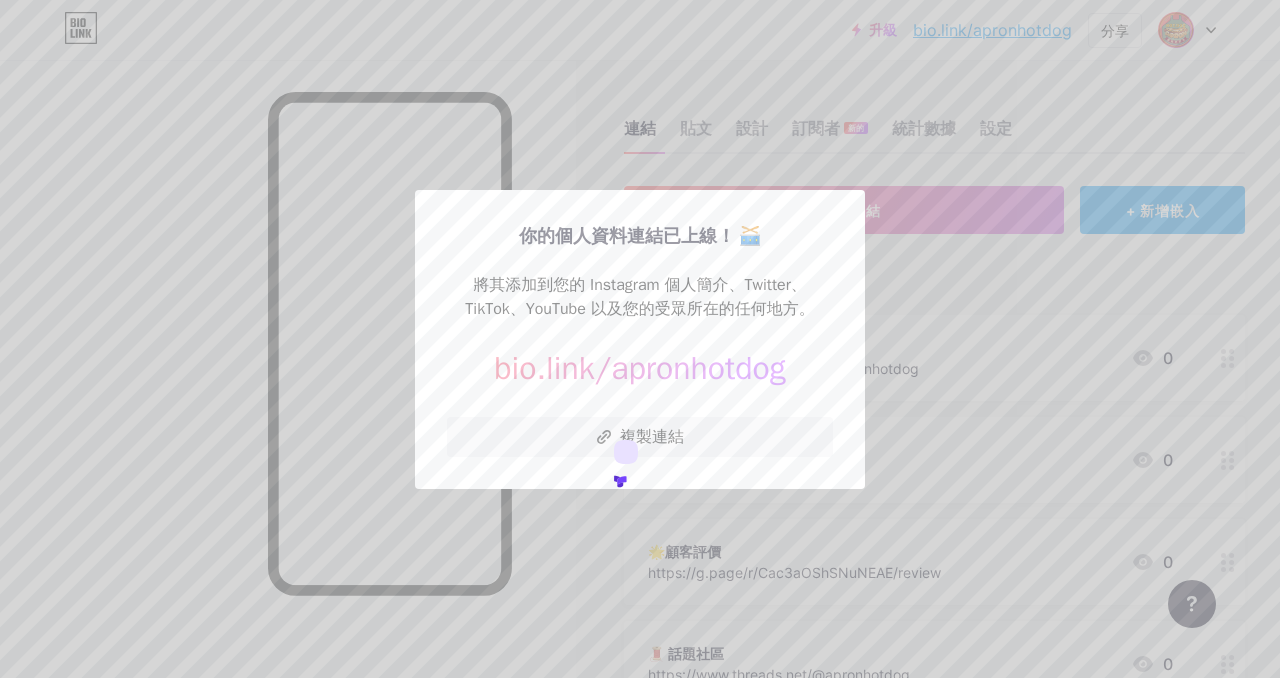 click at bounding box center [640, 339] 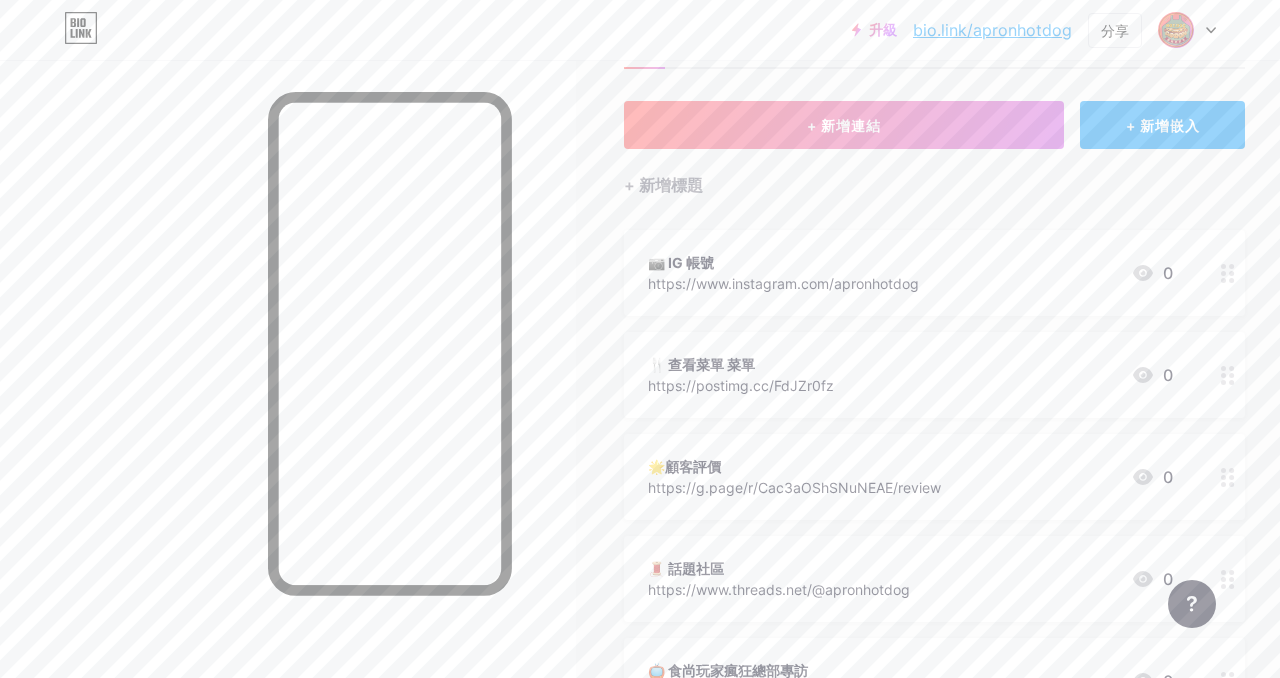 scroll, scrollTop: 0, scrollLeft: 0, axis: both 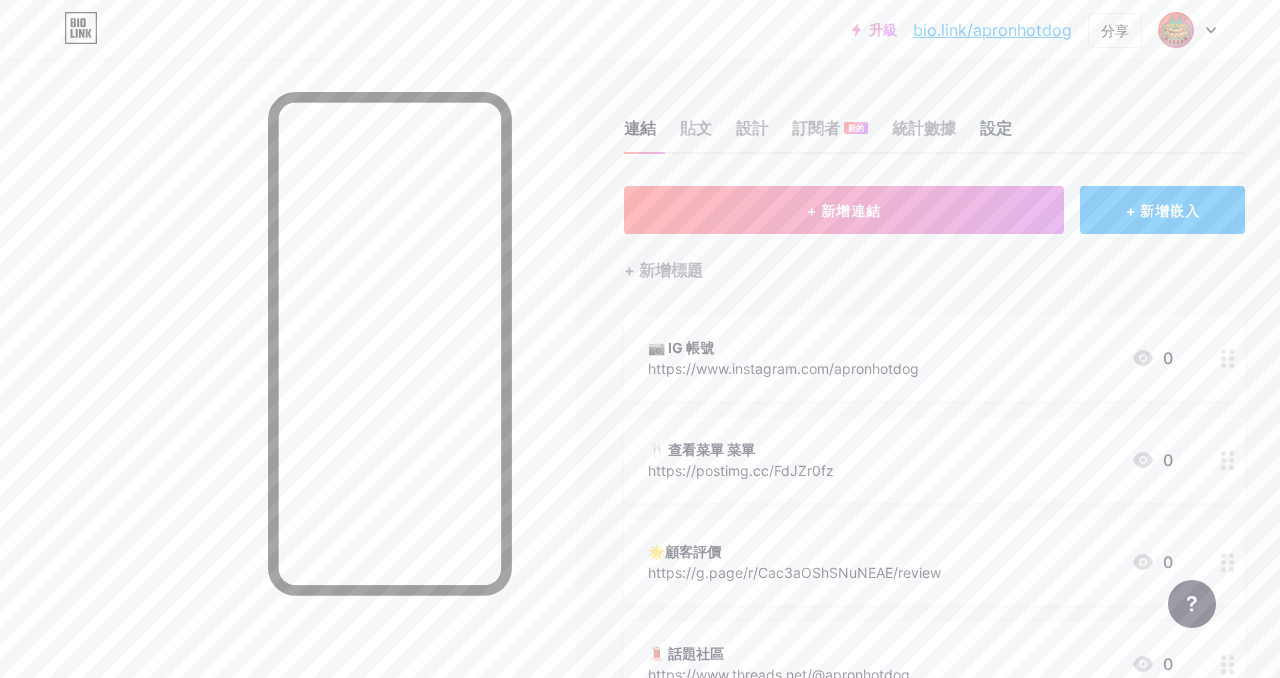 click on "設定" at bounding box center [996, 128] 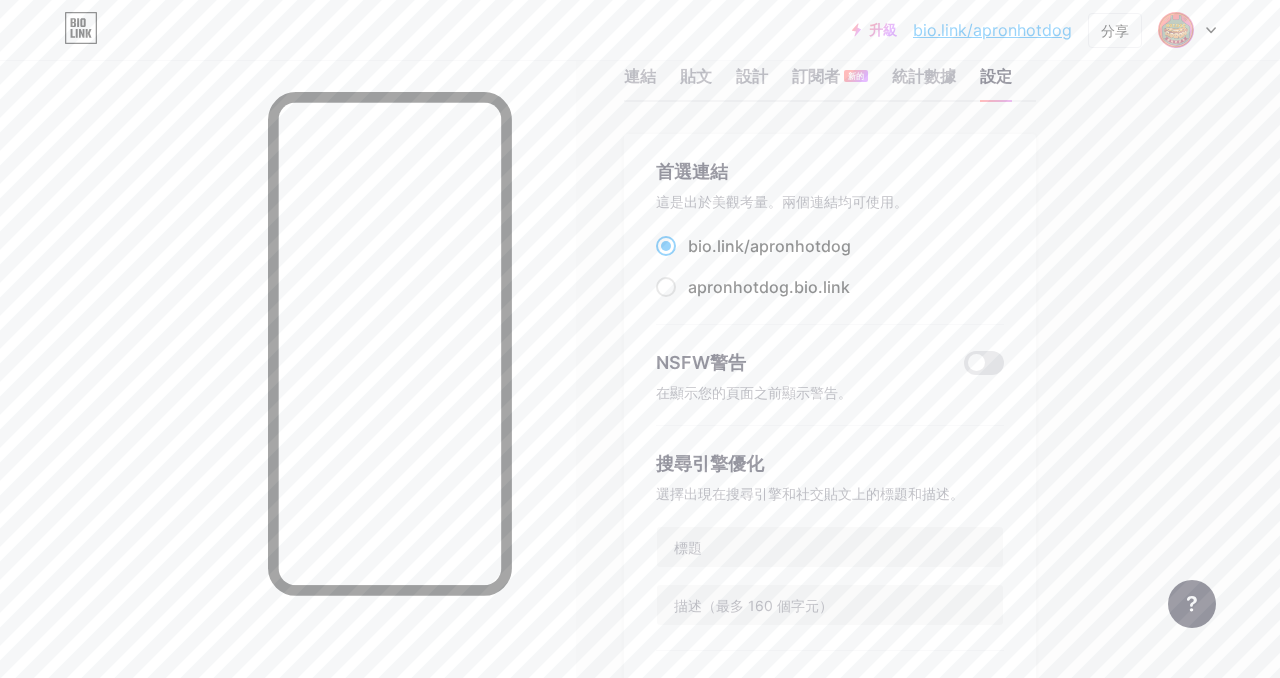 scroll, scrollTop: 0, scrollLeft: 0, axis: both 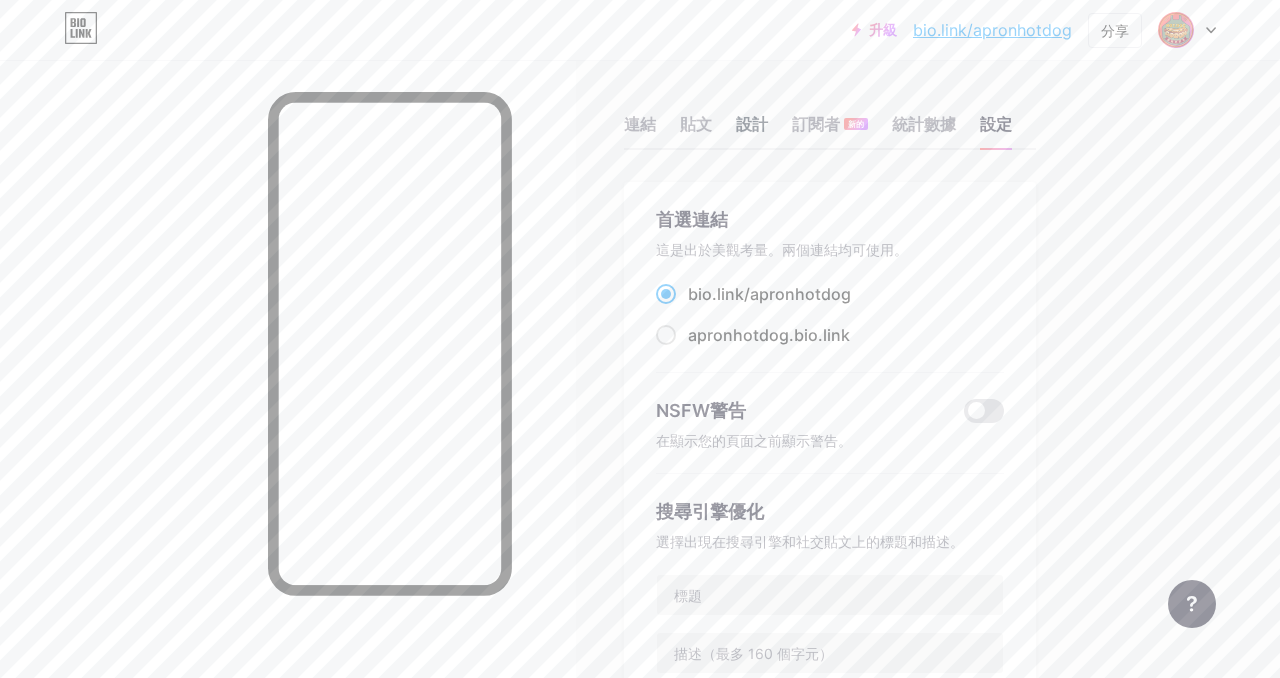 click on "設計" at bounding box center (752, 124) 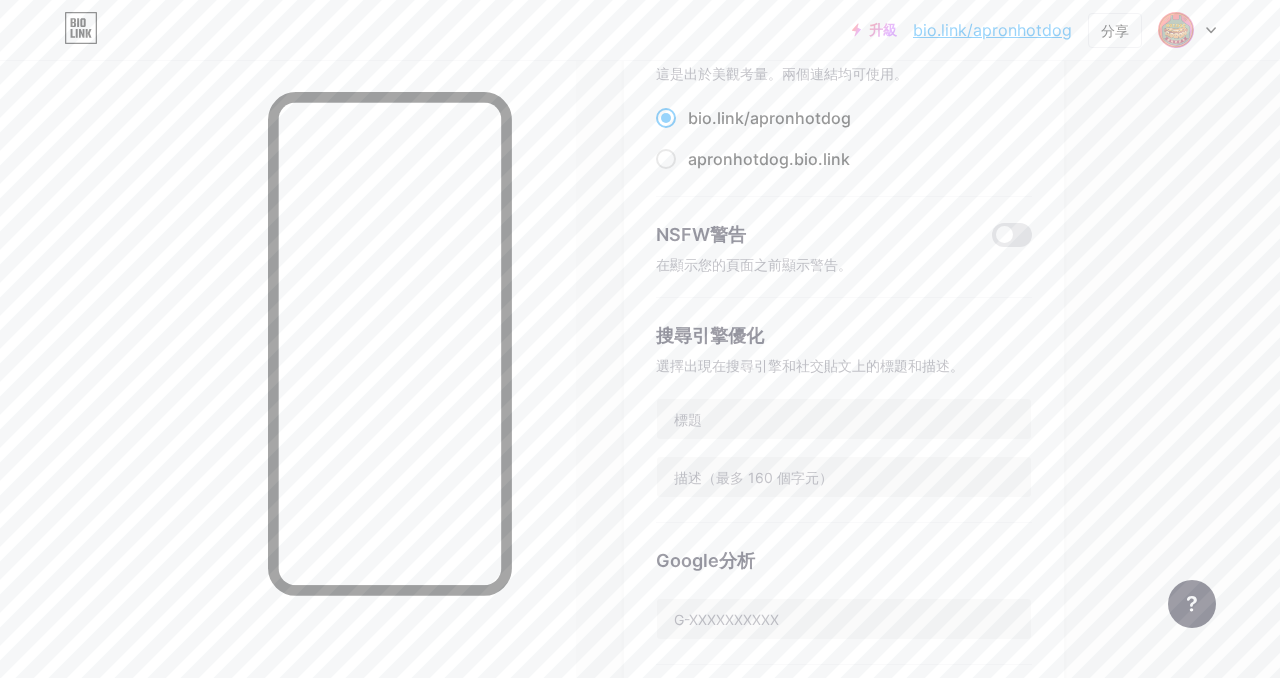 scroll, scrollTop: 232, scrollLeft: 0, axis: vertical 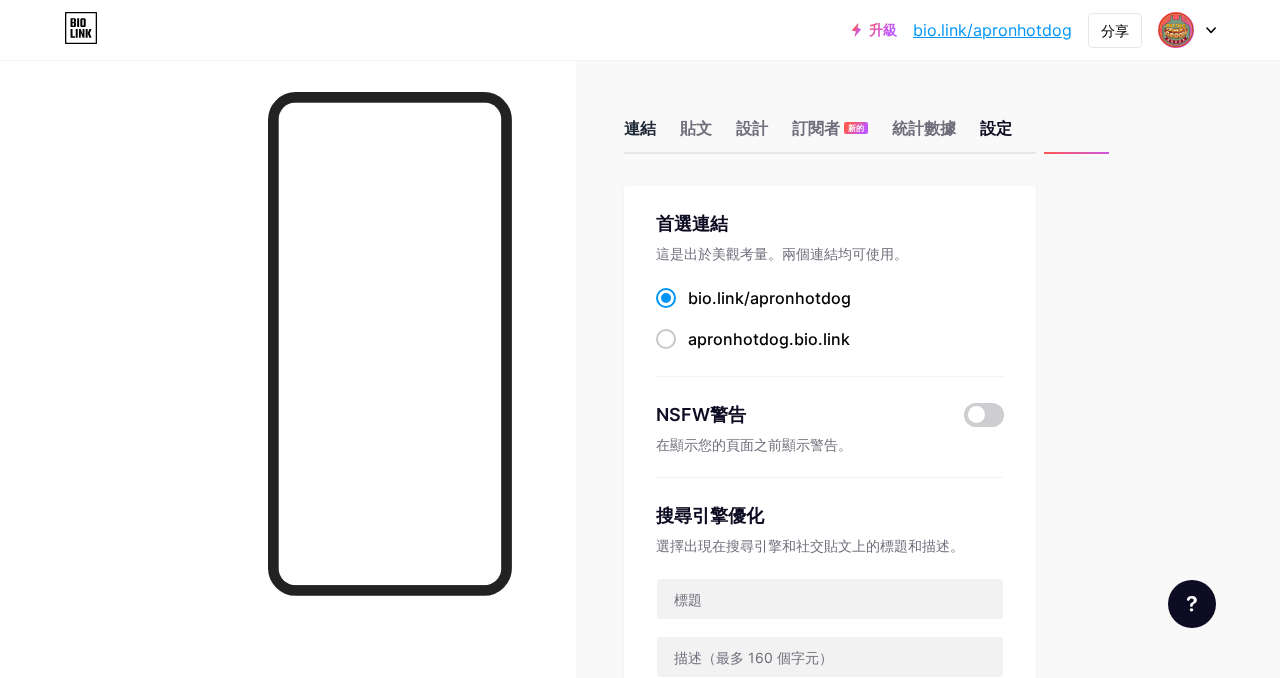 click on "連結" at bounding box center (640, 128) 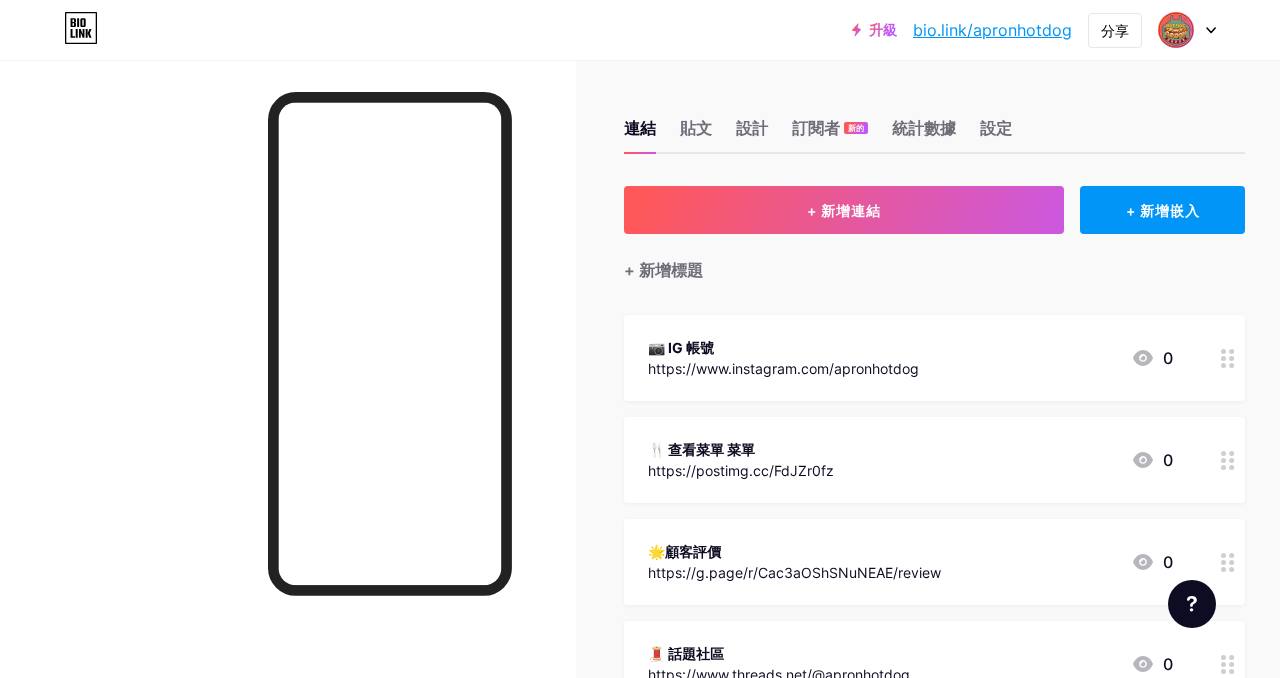 click on "📷 IG 帳號" at bounding box center (681, 347) 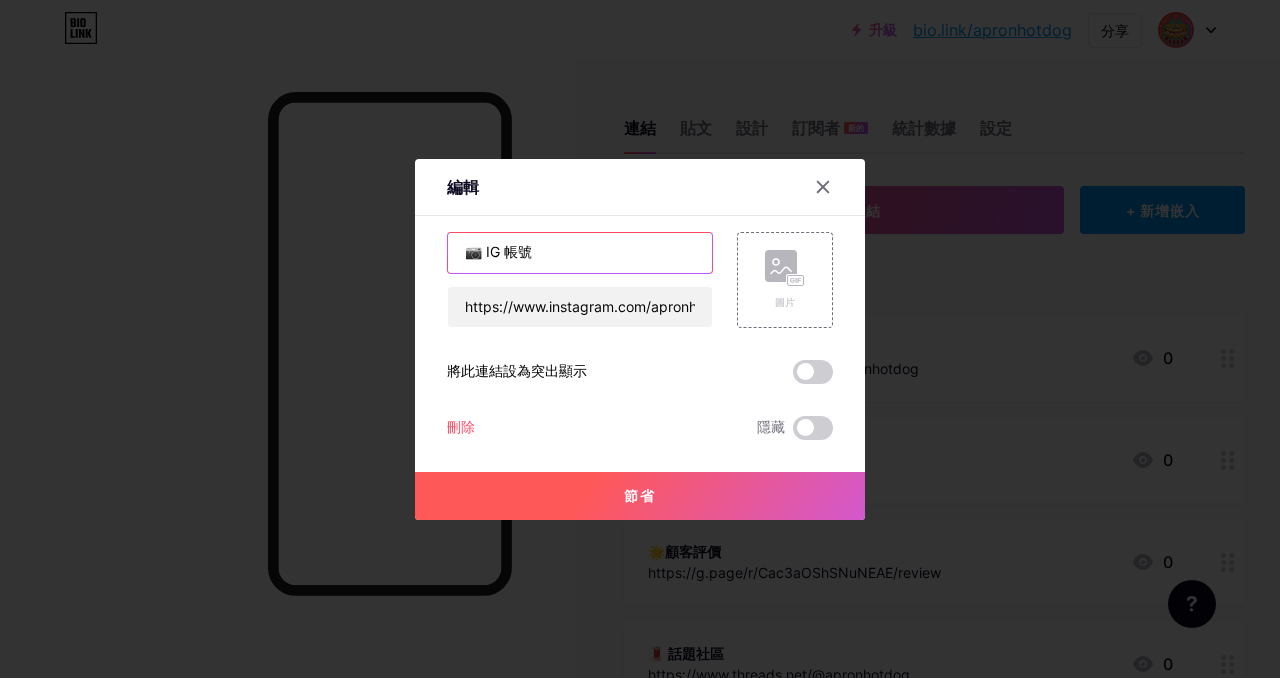 drag, startPoint x: 542, startPoint y: 248, endPoint x: 448, endPoint y: 249, distance: 94.00532 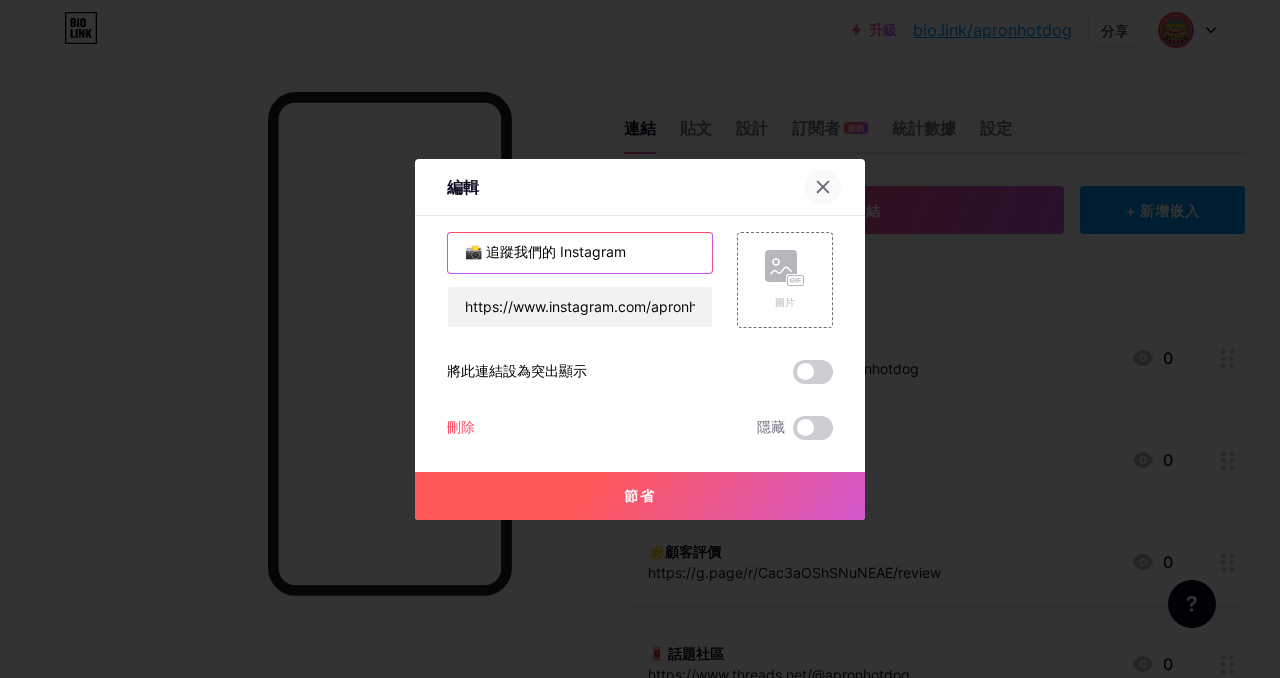 type on "📸 追蹤我們的 Instagram" 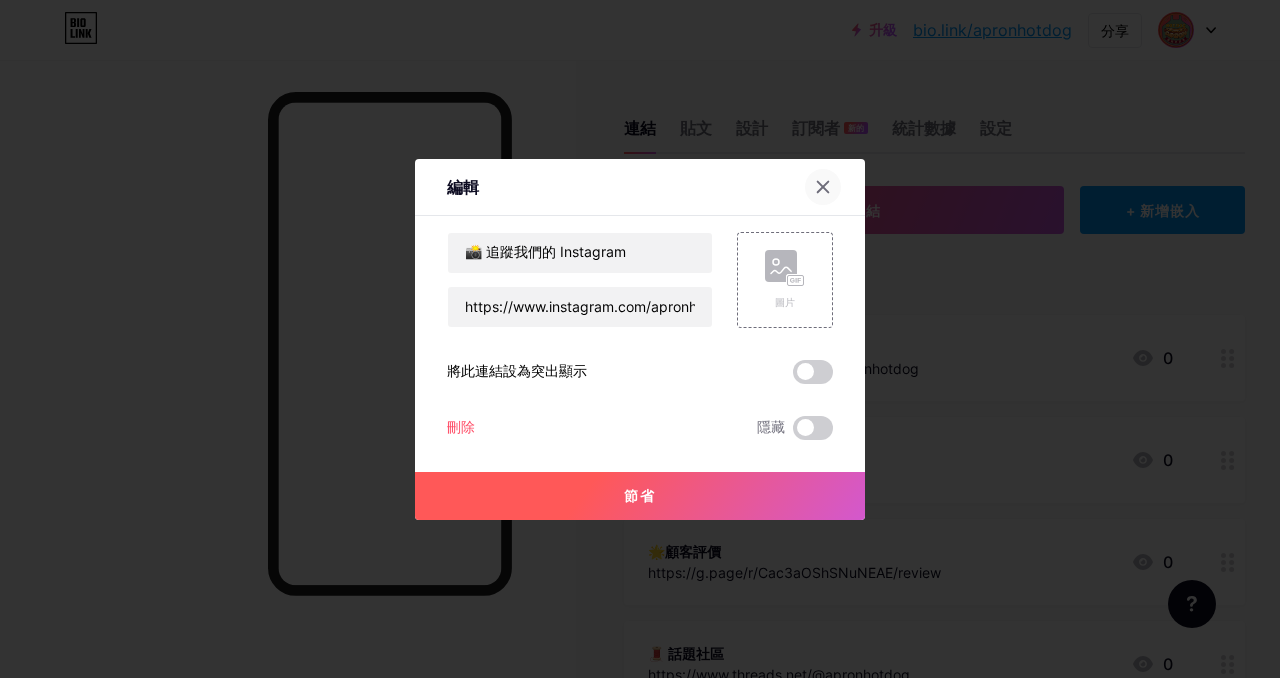 click 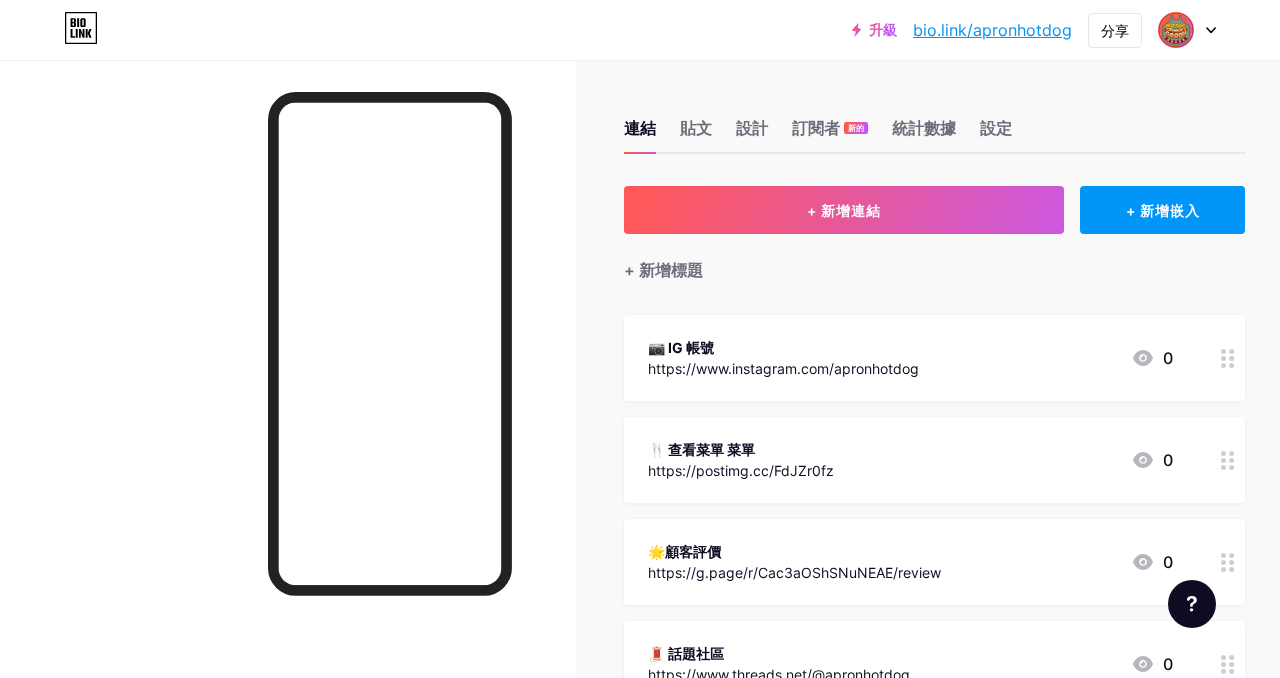 click on "📷 IG 帳號" at bounding box center [783, 347] 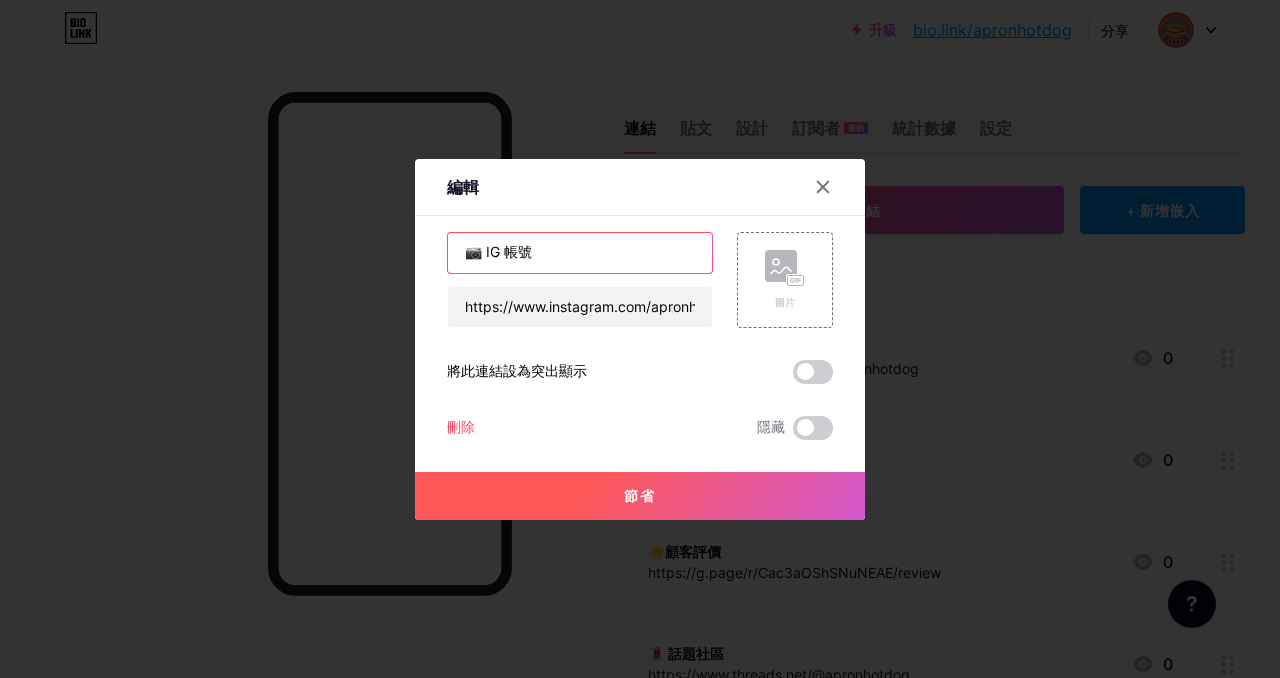 drag, startPoint x: 558, startPoint y: 253, endPoint x: 453, endPoint y: 247, distance: 105.17129 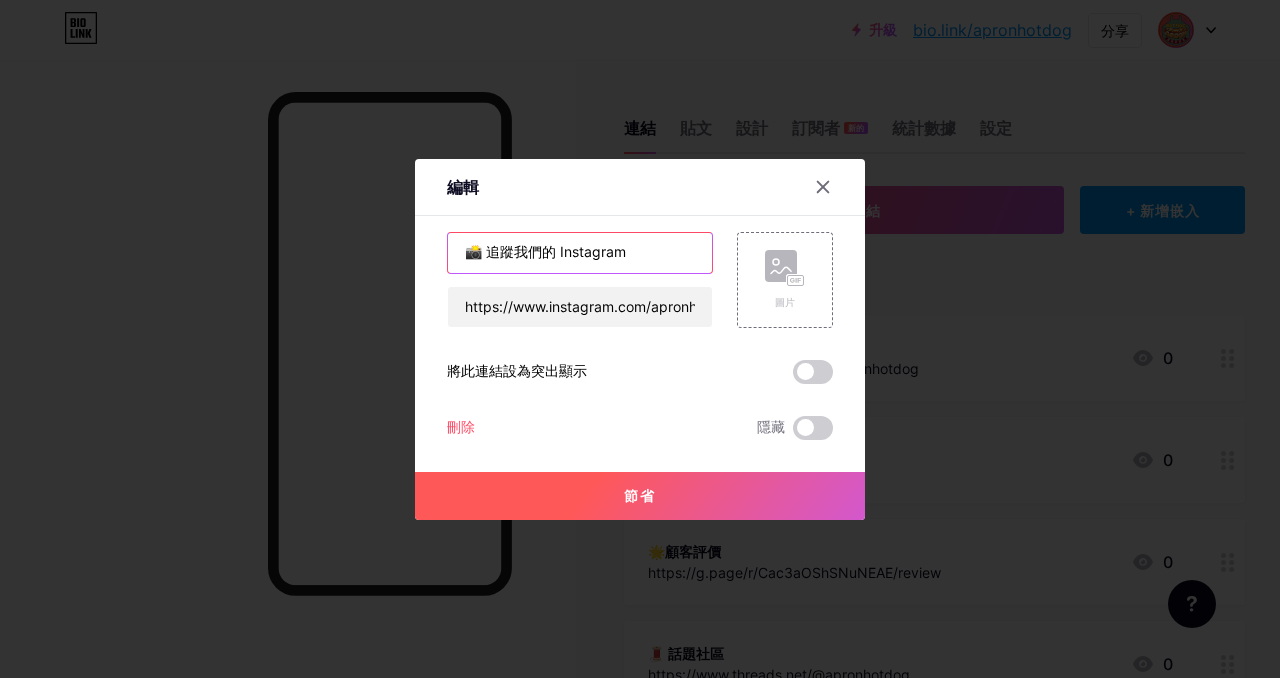 type on "📸 追蹤我們的 Instagram" 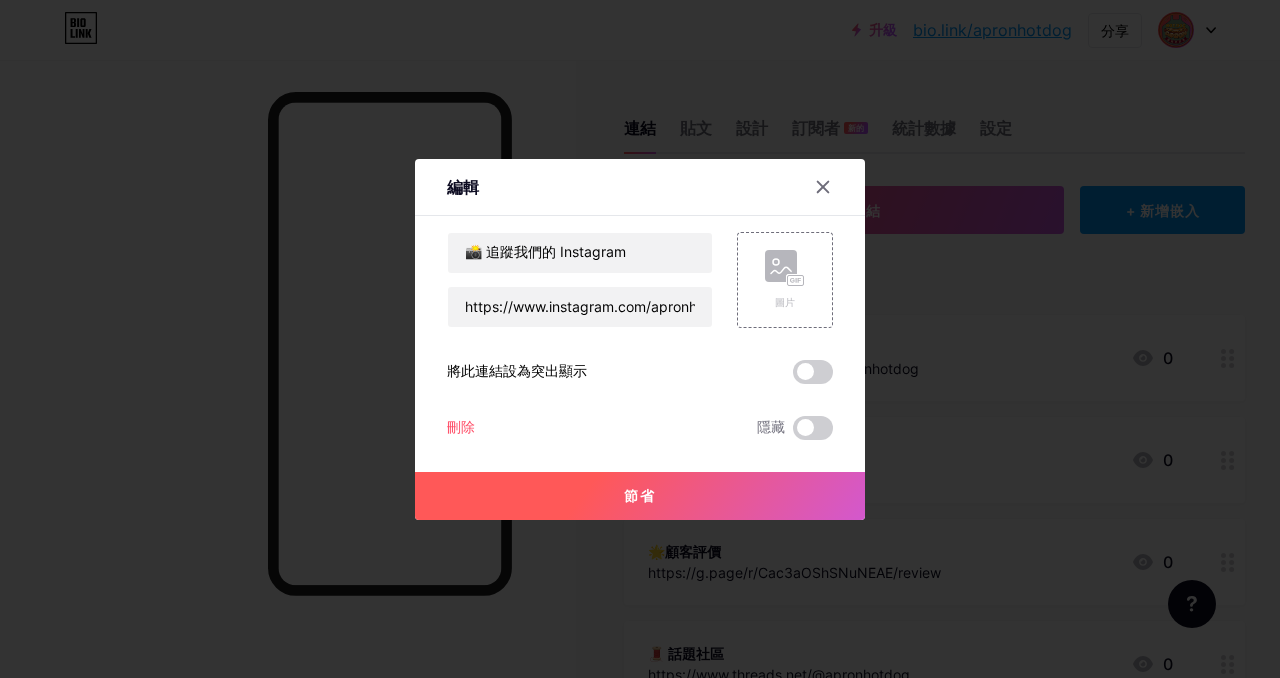 click on "節省" at bounding box center [640, 495] 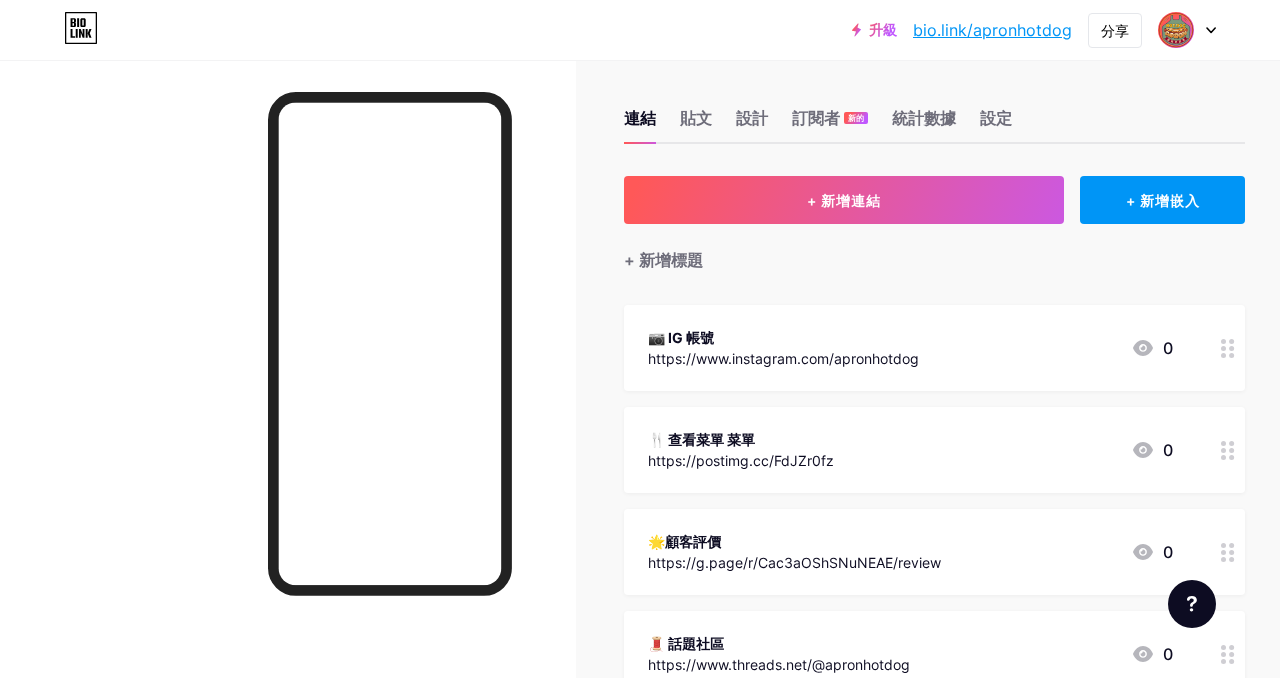 scroll, scrollTop: 13, scrollLeft: 0, axis: vertical 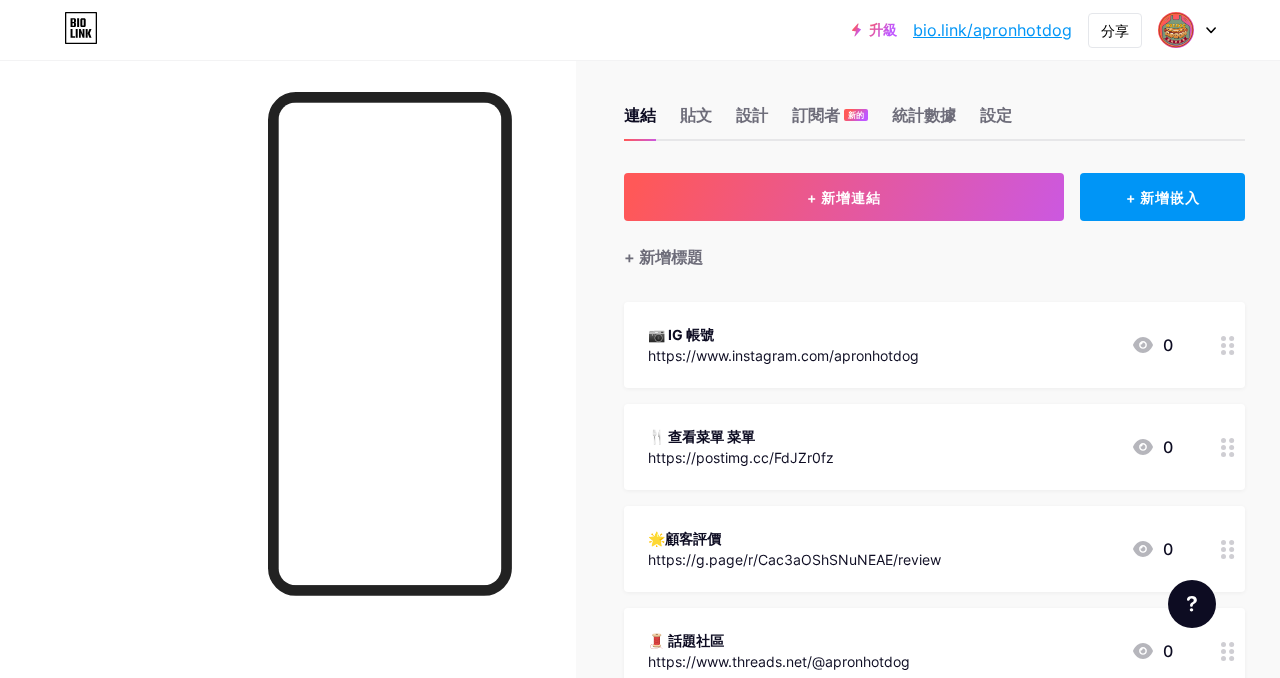 click on "🍴 查看菜單 菜單" at bounding box center [701, 436] 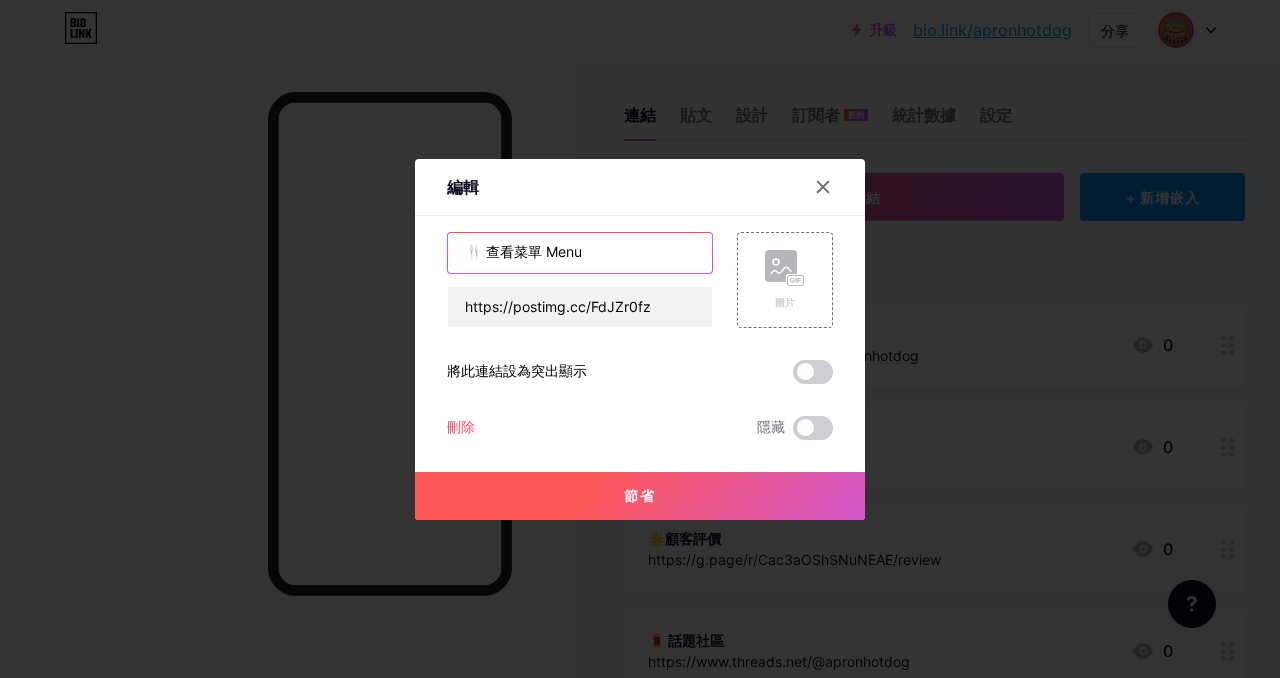 drag, startPoint x: 596, startPoint y: 251, endPoint x: 442, endPoint y: 250, distance: 154.00325 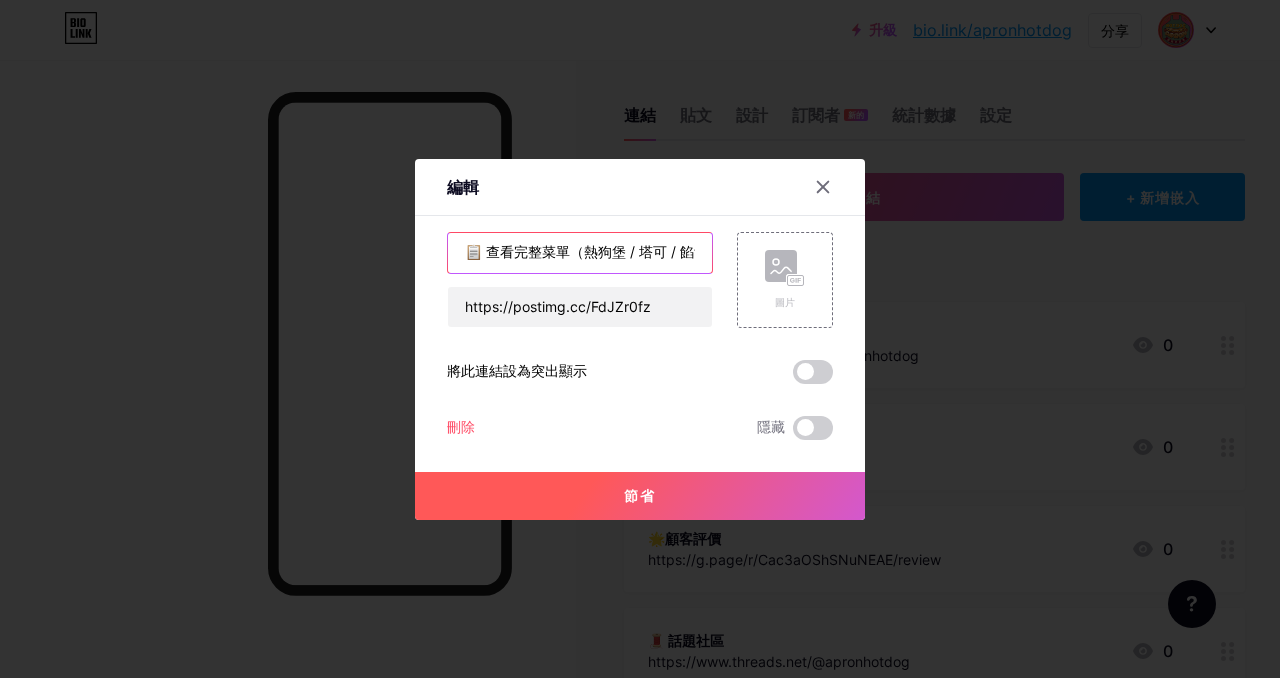 scroll, scrollTop: 0, scrollLeft: 23, axis: horizontal 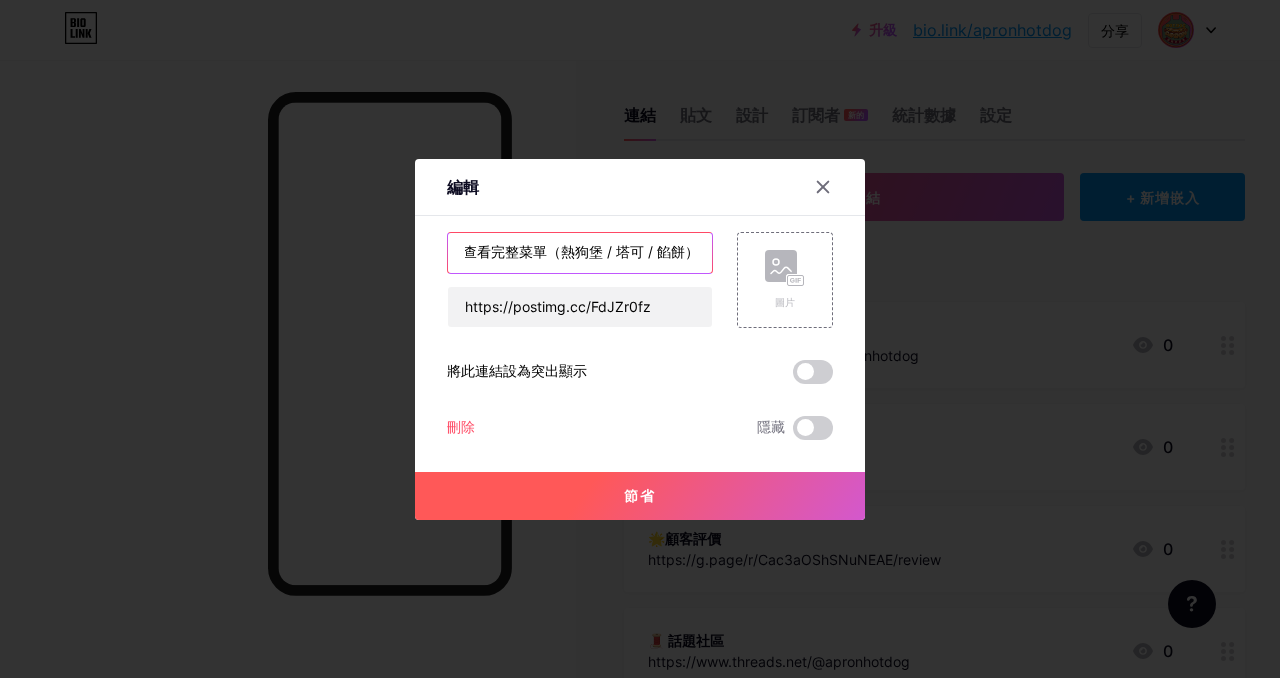 click on "📋 查看完整菜單（熱狗堡 / 塔可 / 餡餅）" at bounding box center [580, 253] 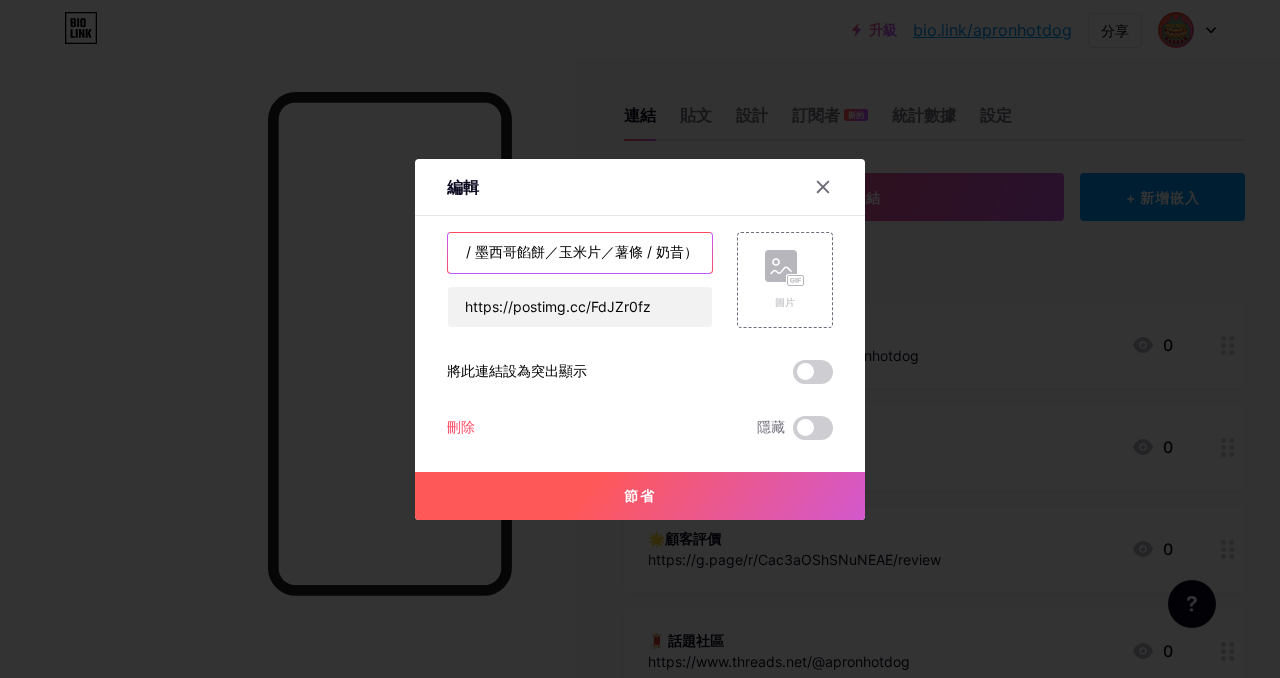 scroll, scrollTop: 0, scrollLeft: 204, axis: horizontal 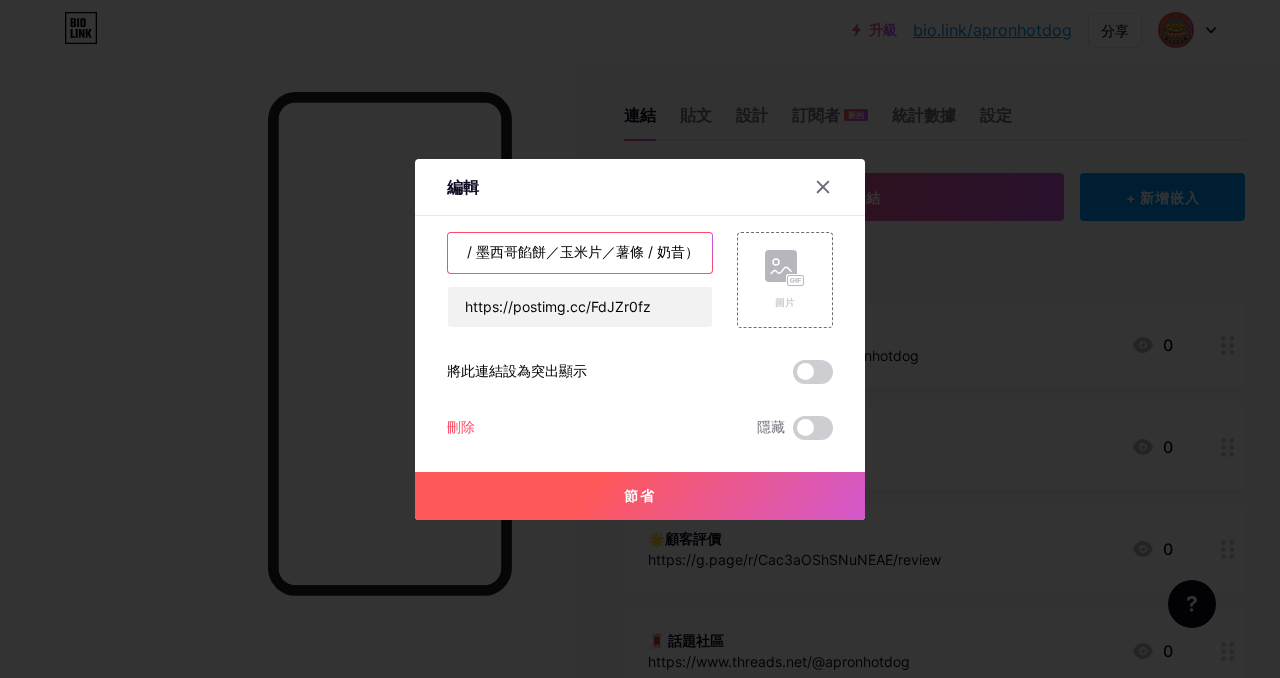 type on "📋 查看完整菜單（熱狗堡 / 塔可 / 墨西哥餡餅／玉米片／薯條 / 奶昔）" 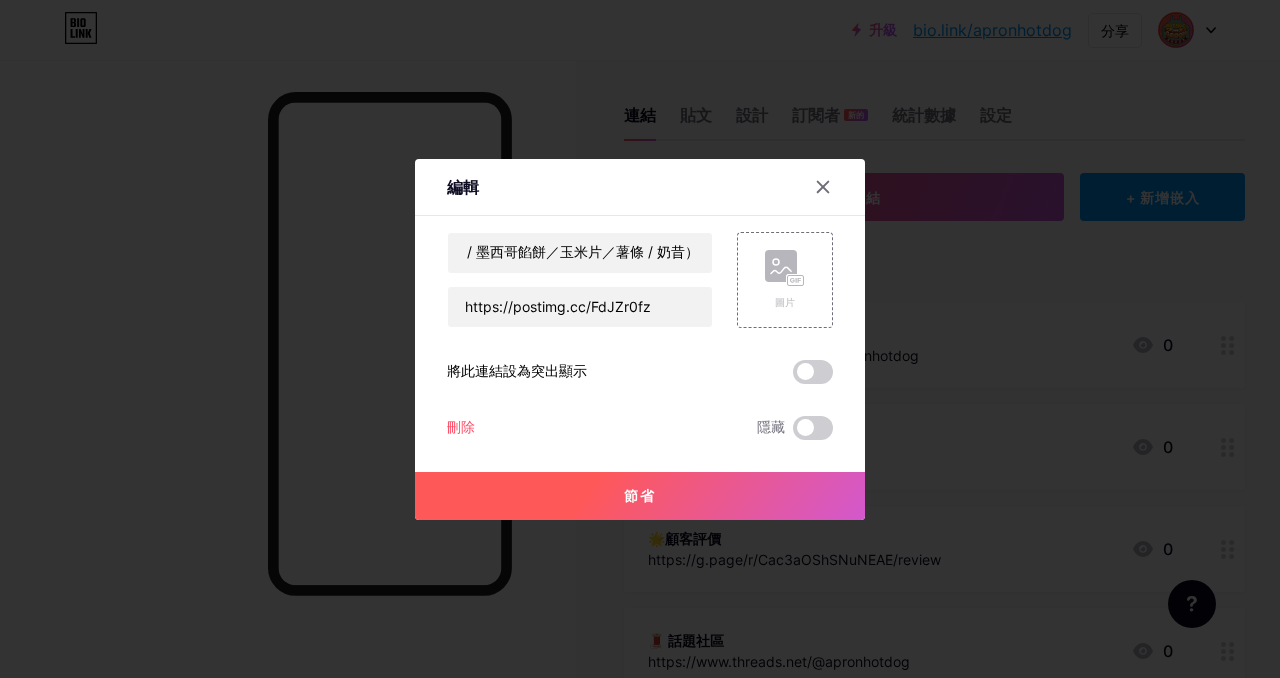 scroll, scrollTop: 0, scrollLeft: 0, axis: both 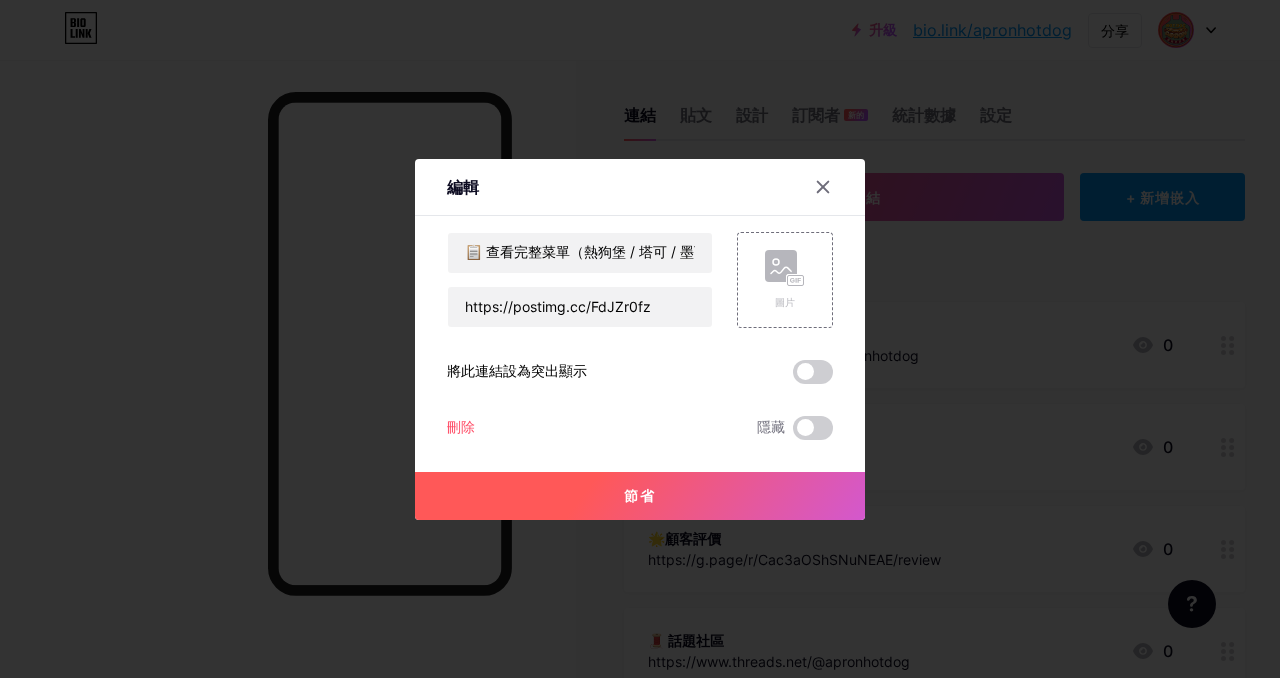 click on "節省" at bounding box center [640, 496] 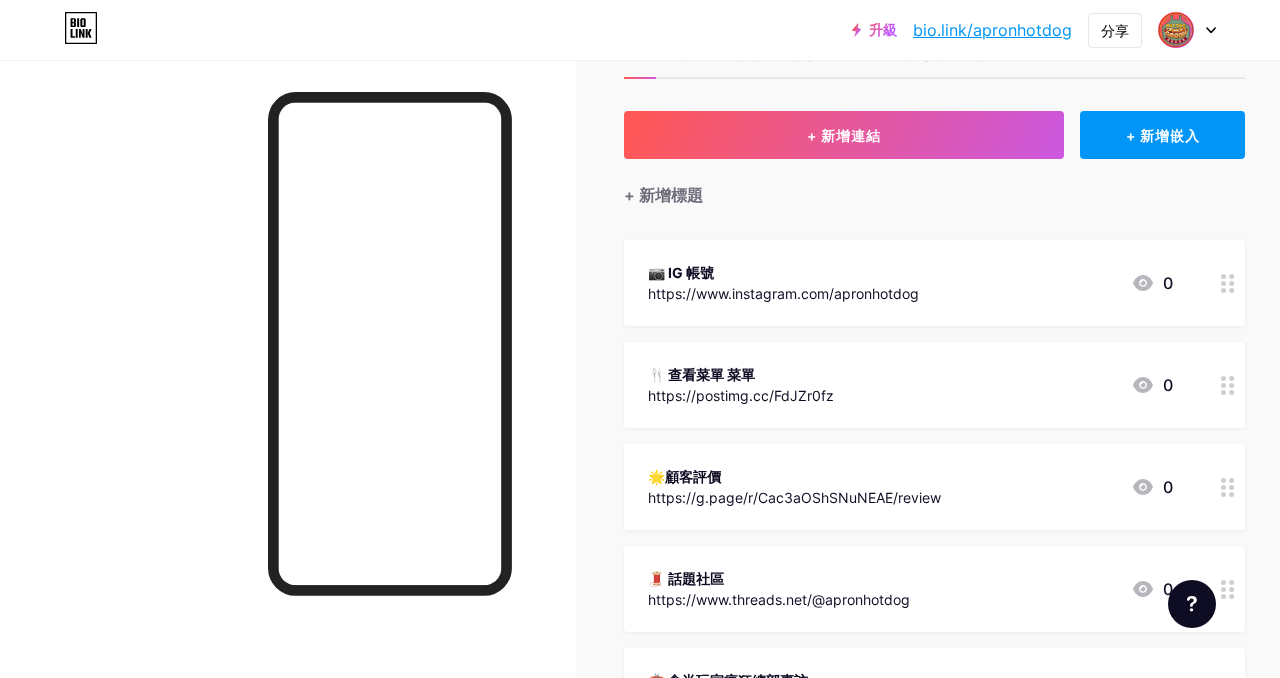 scroll, scrollTop: 69, scrollLeft: 0, axis: vertical 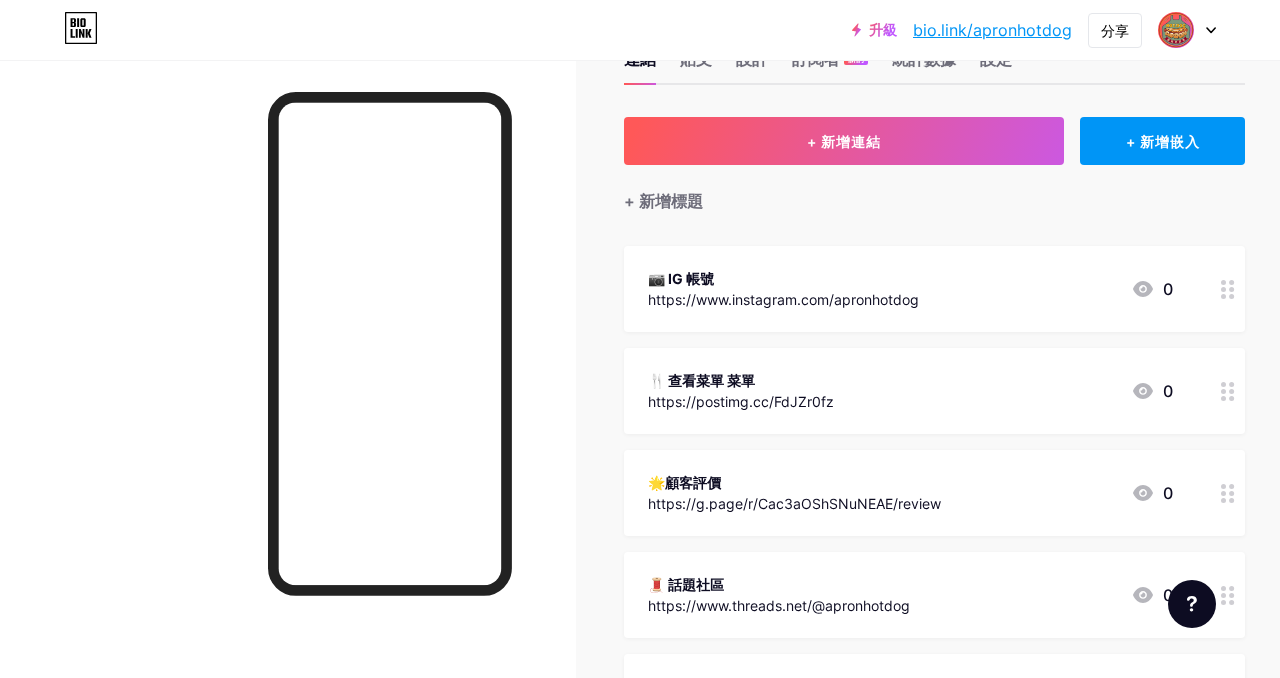click on "🌟顧客評價" at bounding box center [794, 482] 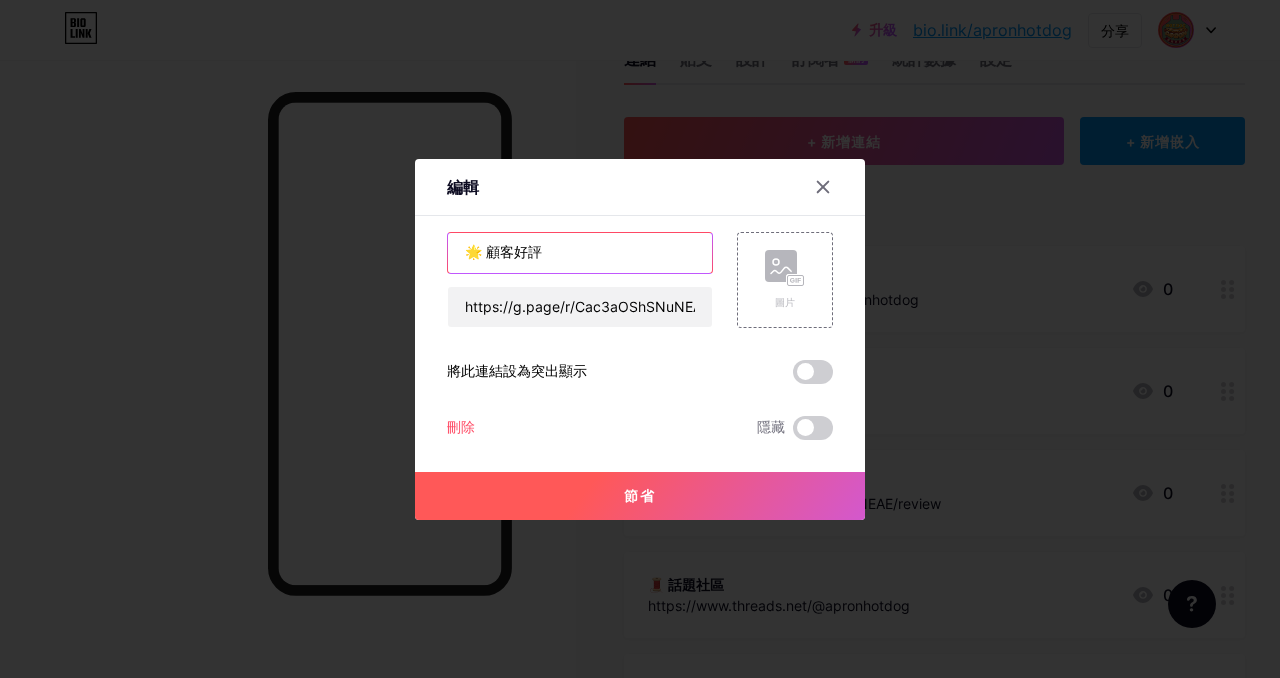 drag, startPoint x: 549, startPoint y: 247, endPoint x: 445, endPoint y: 250, distance: 104.04326 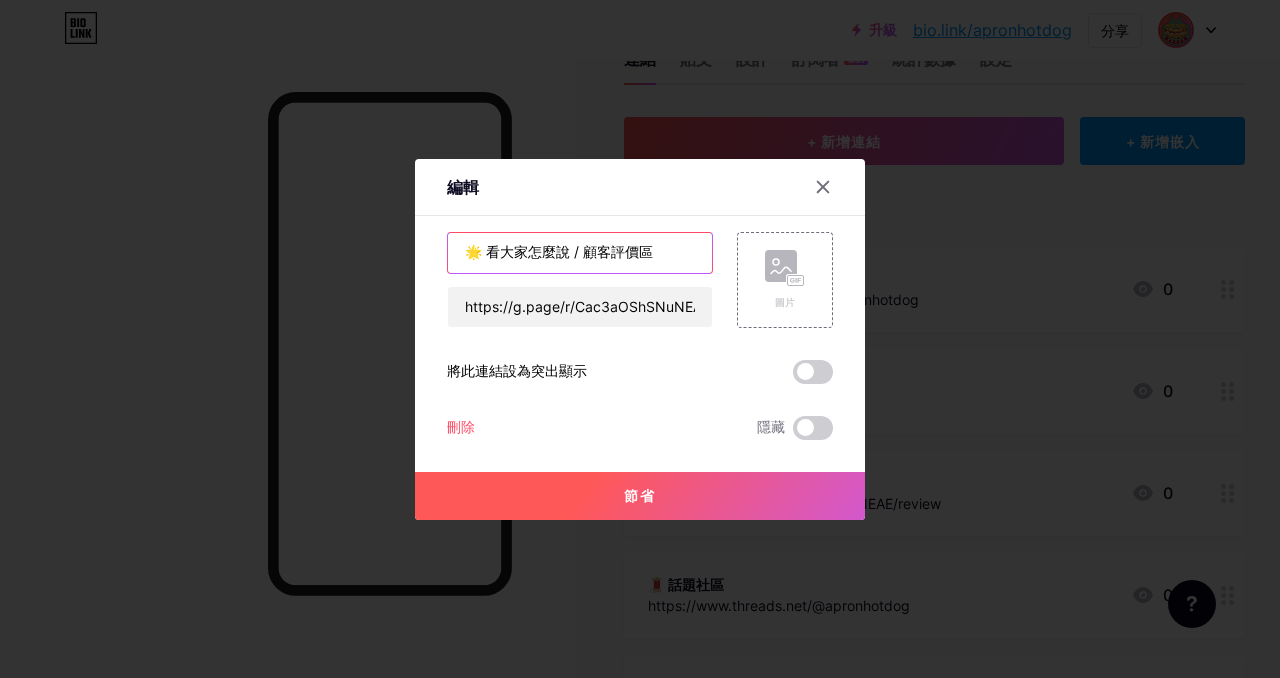 type on "🌟 看大家怎麼說 / 顧客評價區" 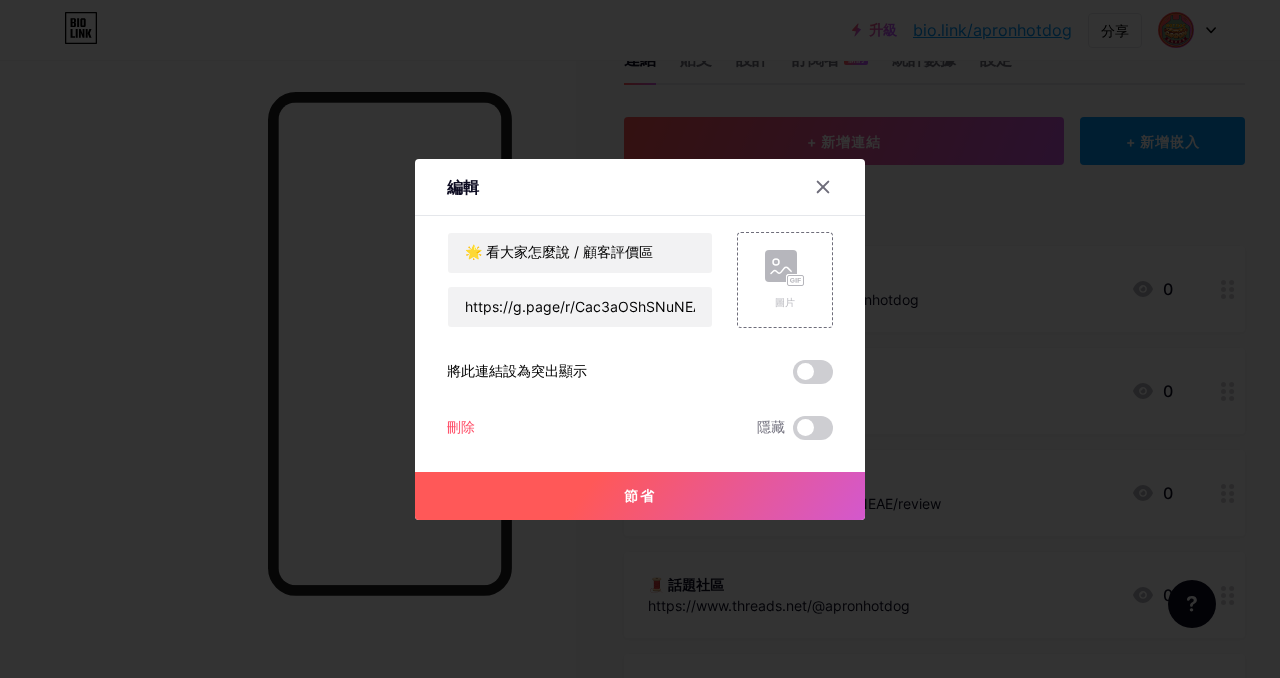 click on "節省" at bounding box center [640, 496] 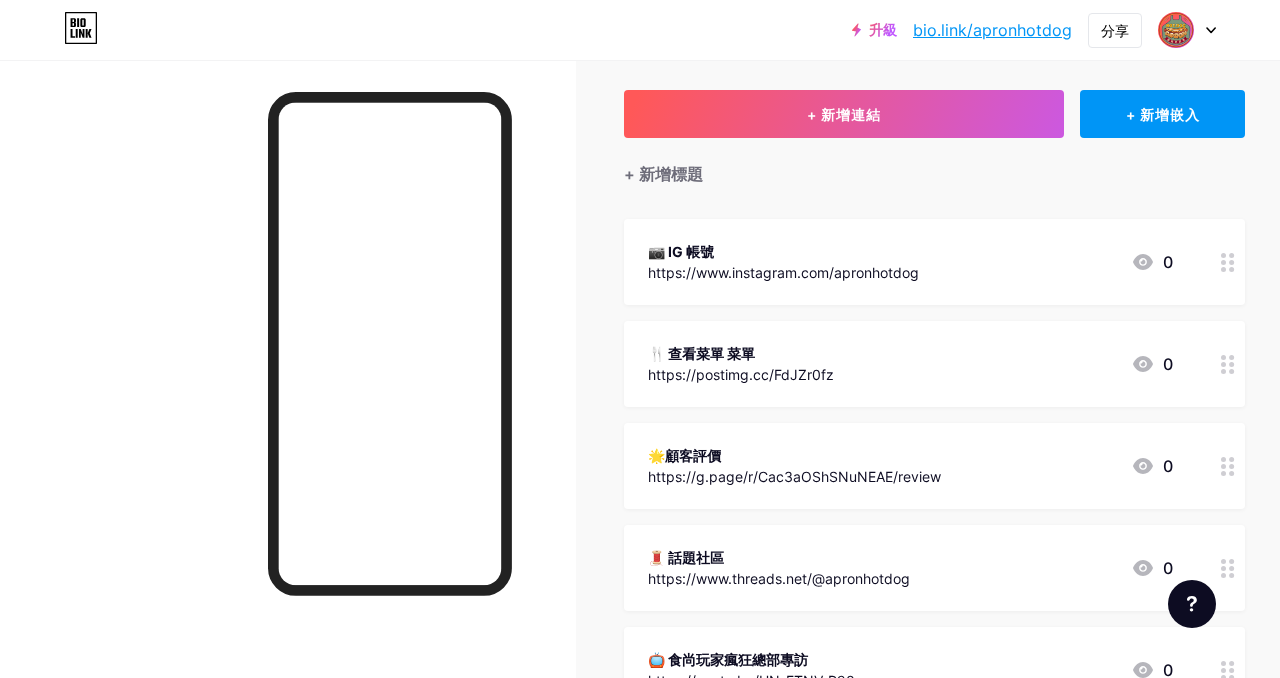 scroll, scrollTop: 121, scrollLeft: 0, axis: vertical 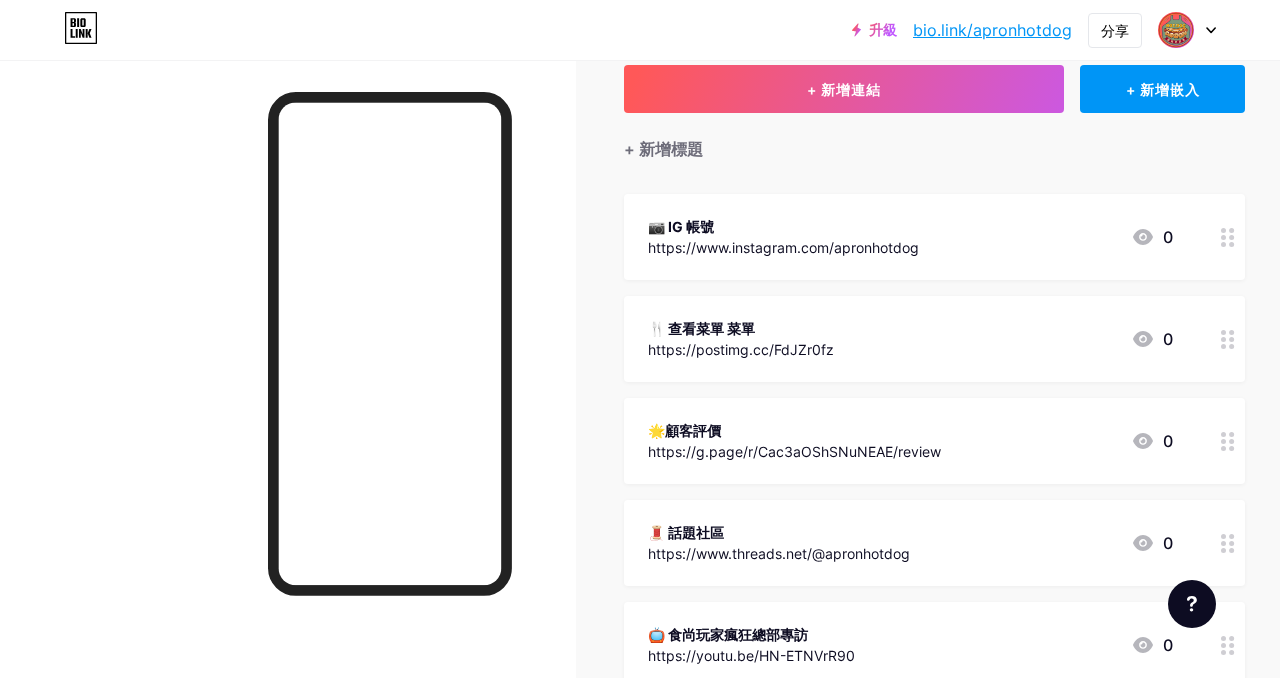 click on "🧵 話題社區" at bounding box center [686, 532] 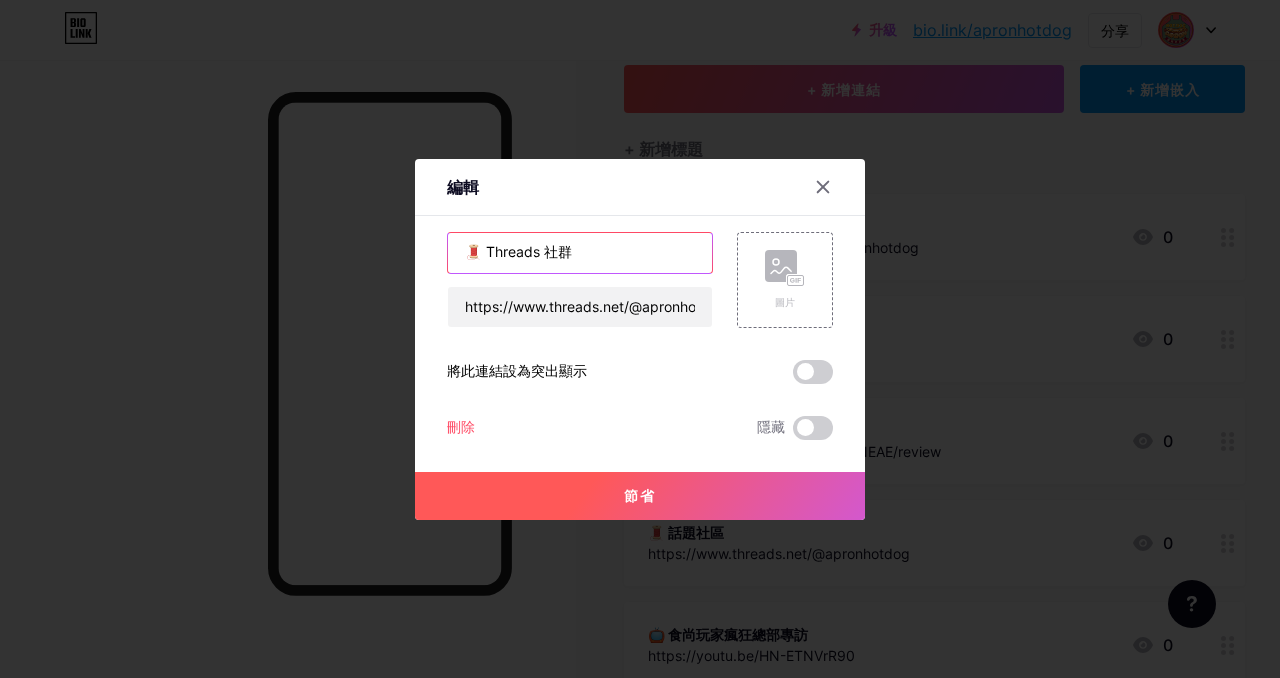 drag, startPoint x: 570, startPoint y: 254, endPoint x: 458, endPoint y: 250, distance: 112.0714 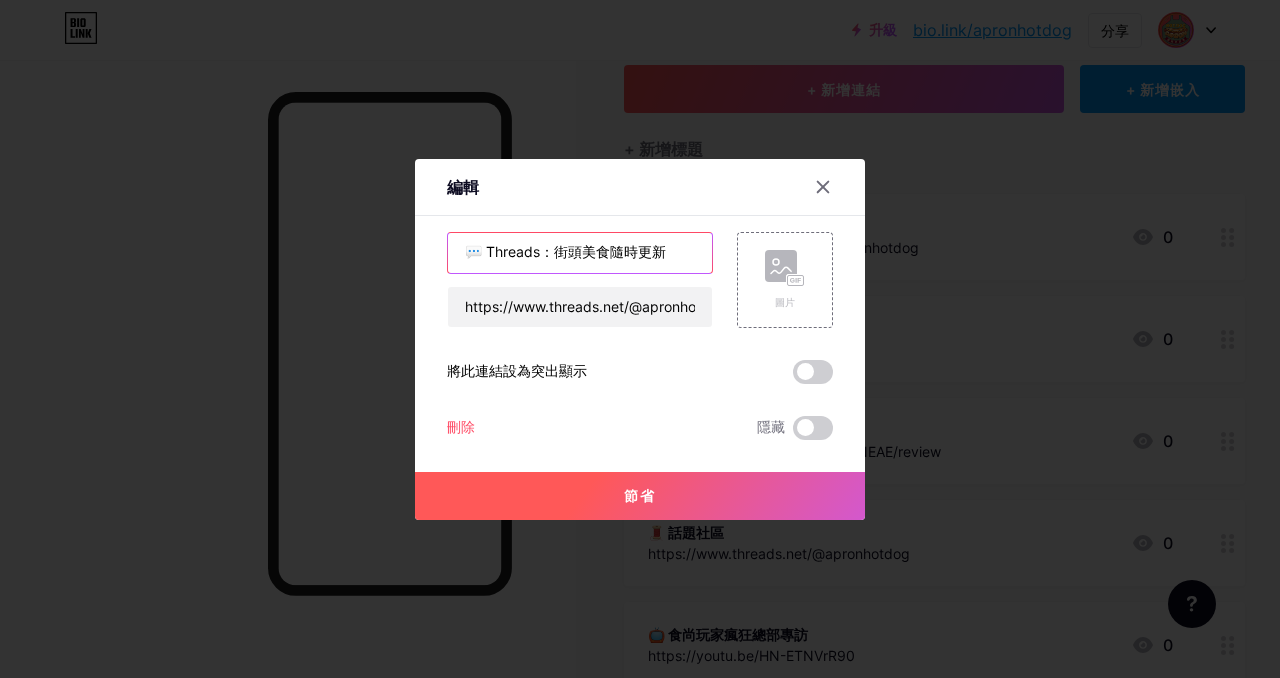 type on "💬 Threads：街頭美食隨時更新" 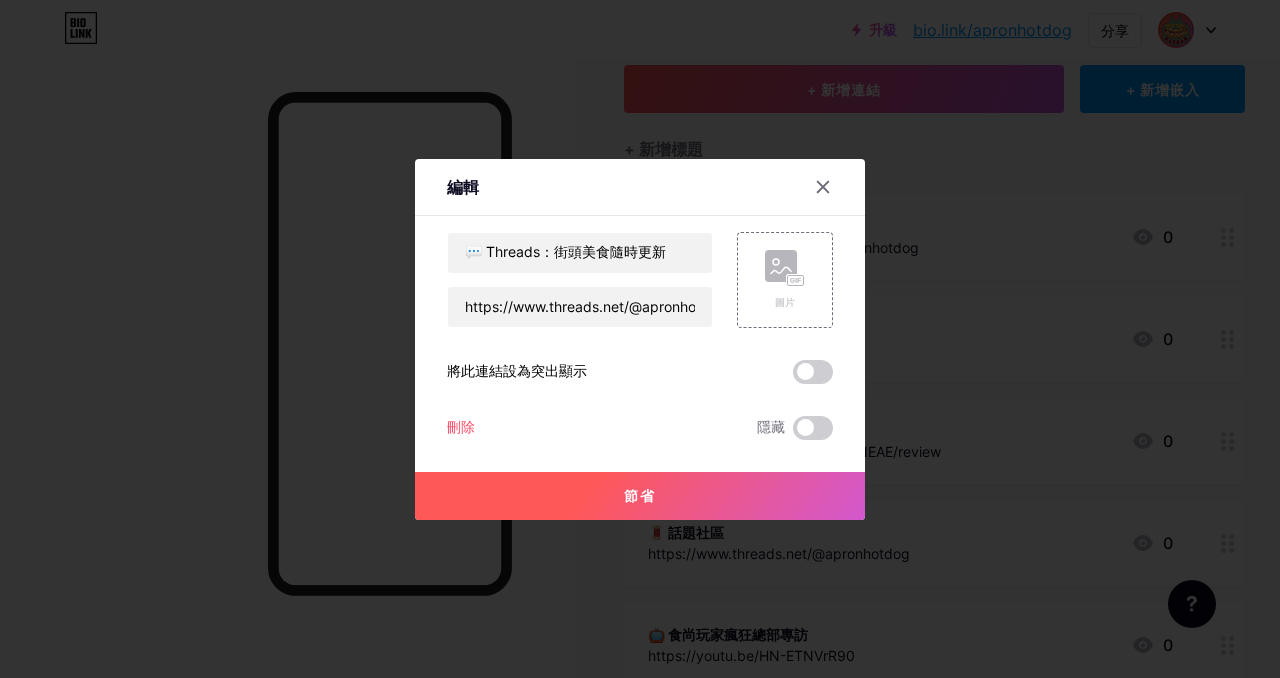 click on "節省" at bounding box center [640, 496] 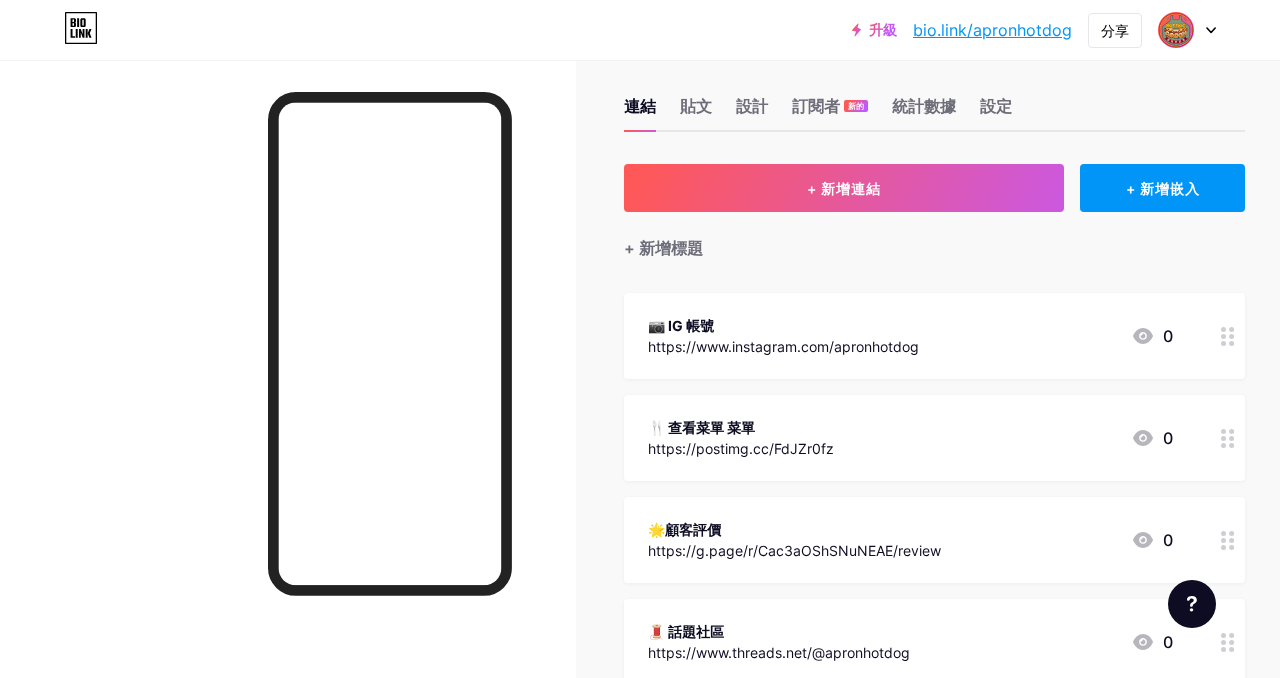 scroll, scrollTop: 0, scrollLeft: 0, axis: both 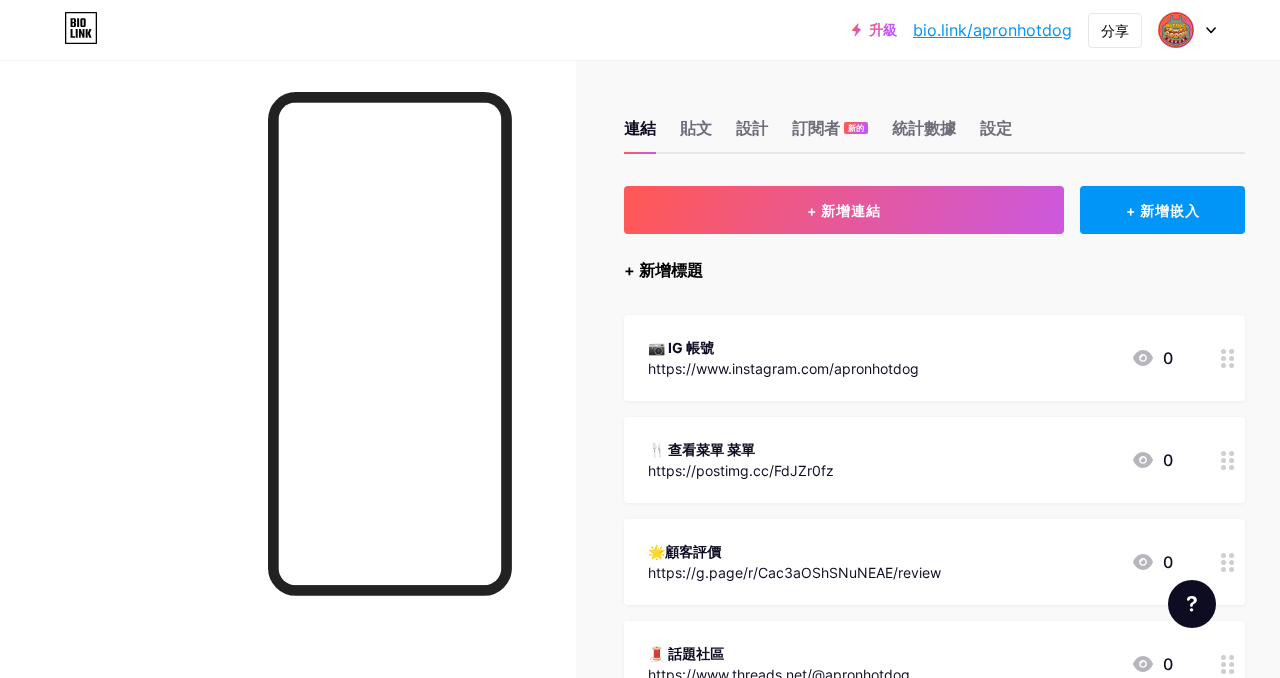 click on "+ 新增標題" at bounding box center (663, 270) 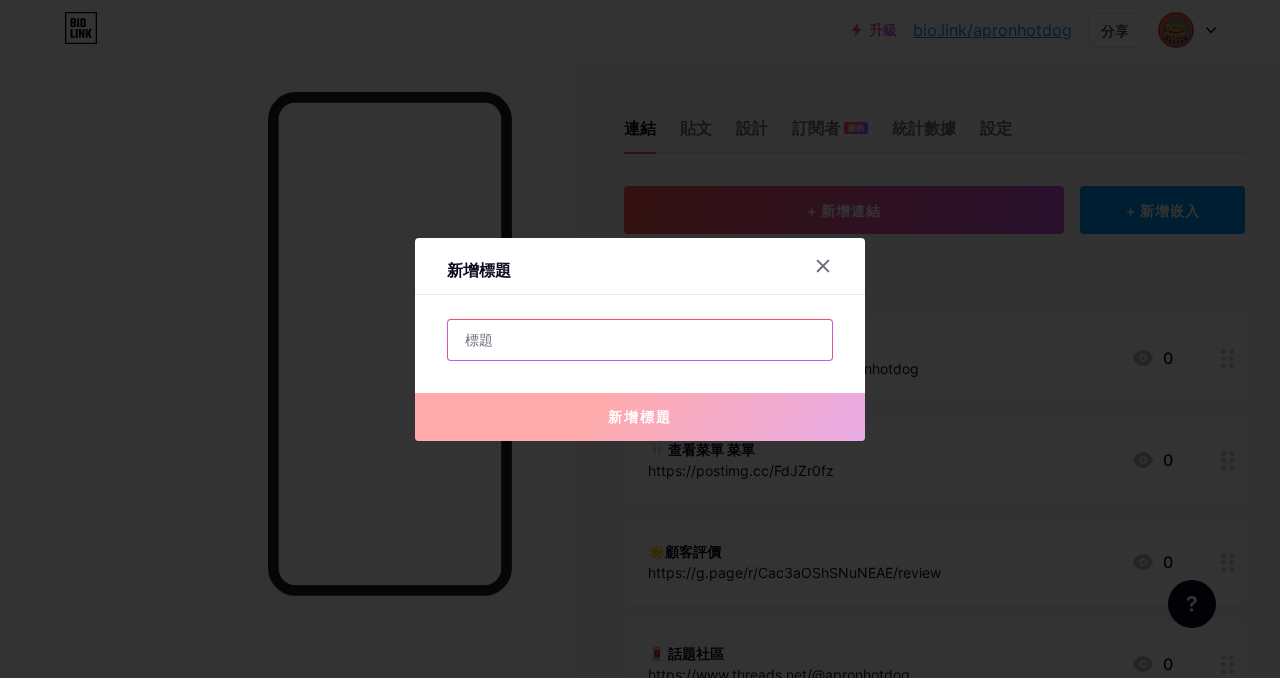 paste on "💬 加 LINE / IG 私訊預訂	若有固定聯絡管道，能提升轉換率  需要我幫你製作整體排版＋文案樣式總表嗎？或是想直接幫你把 Threads、影片連結補齊" 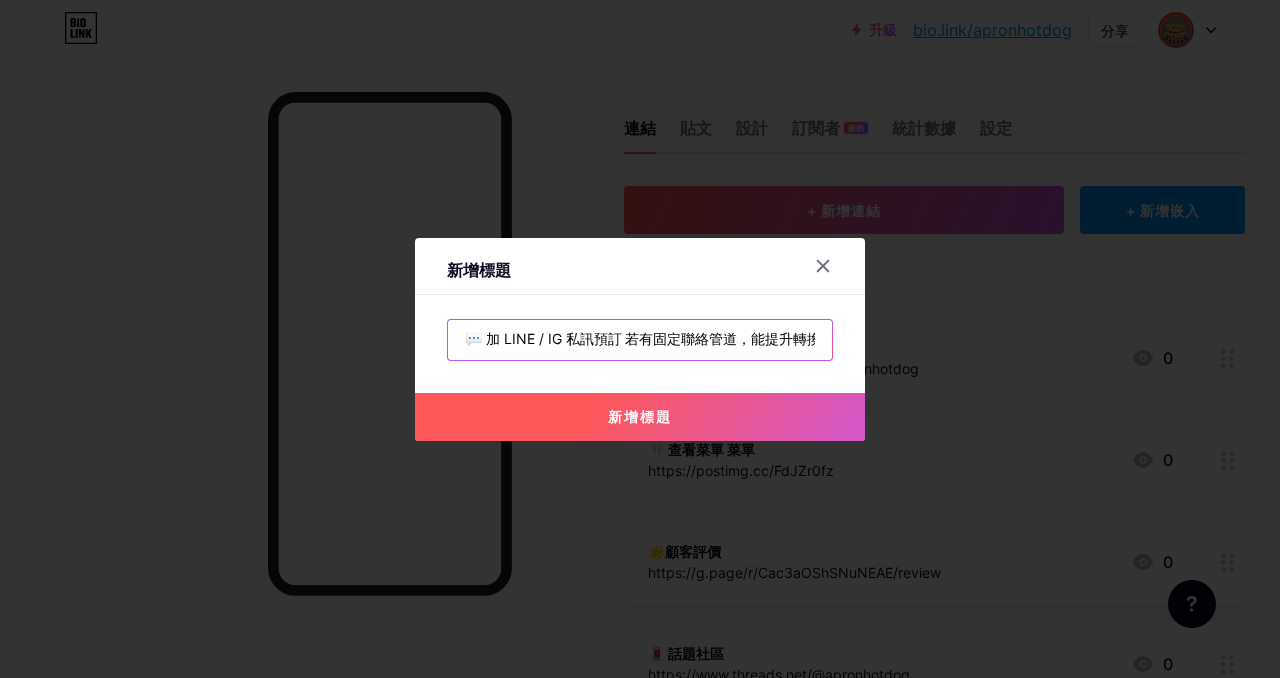 scroll, scrollTop: 0, scrollLeft: 573, axis: horizontal 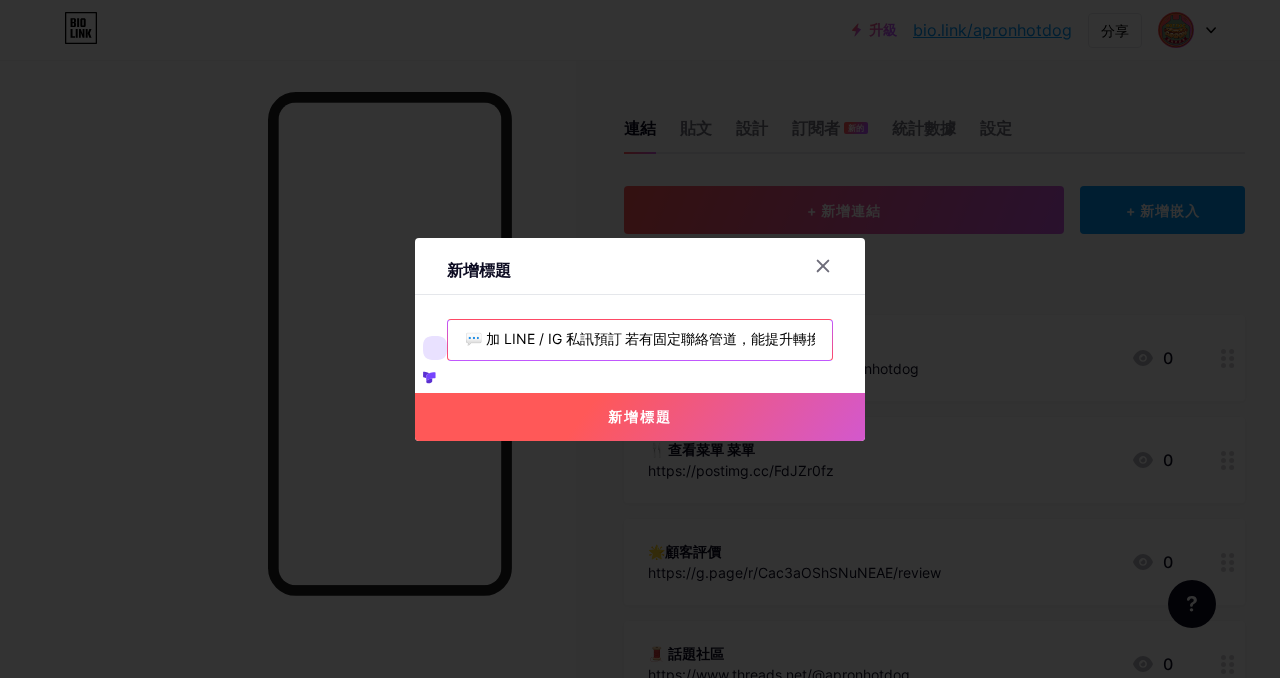 click on "💬 加 LINE / IG 私訊預訂	若有固定聯絡管道，能提升轉換率  需要我幫你製作整體排版＋文案樣式總表嗎？或是想直接幫你把 Threads、影片連結補齊" at bounding box center [640, 340] 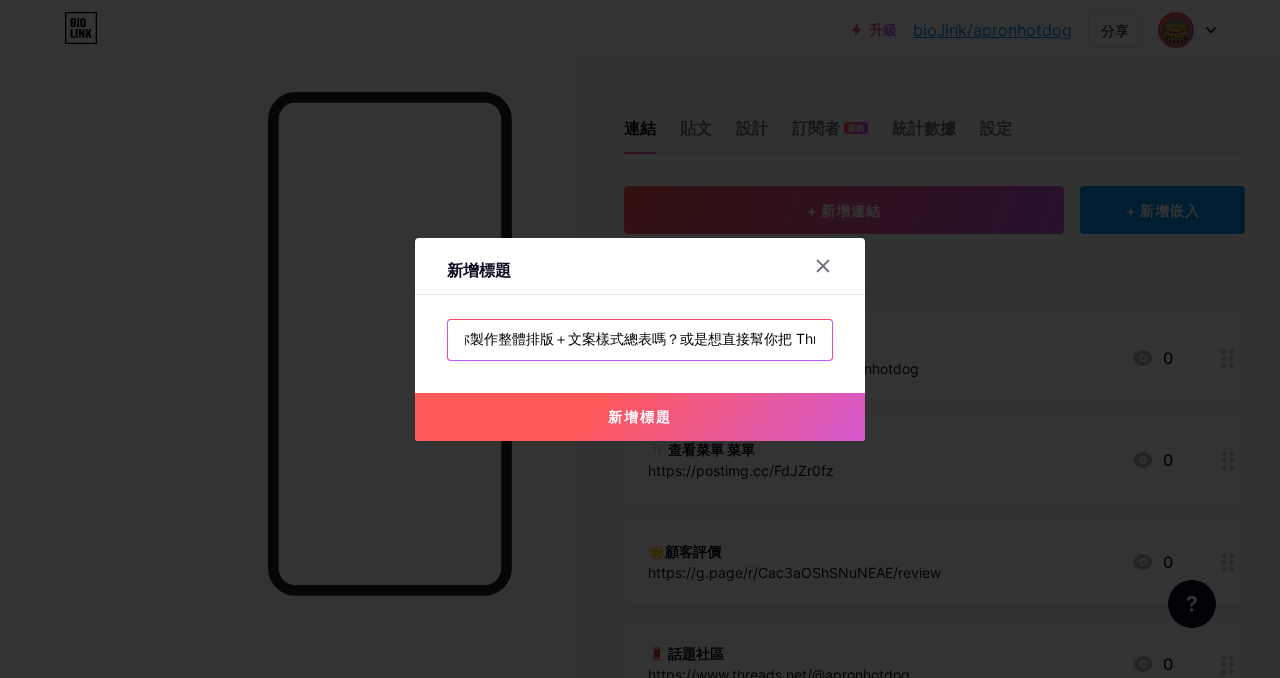 scroll, scrollTop: 0, scrollLeft: 573, axis: horizontal 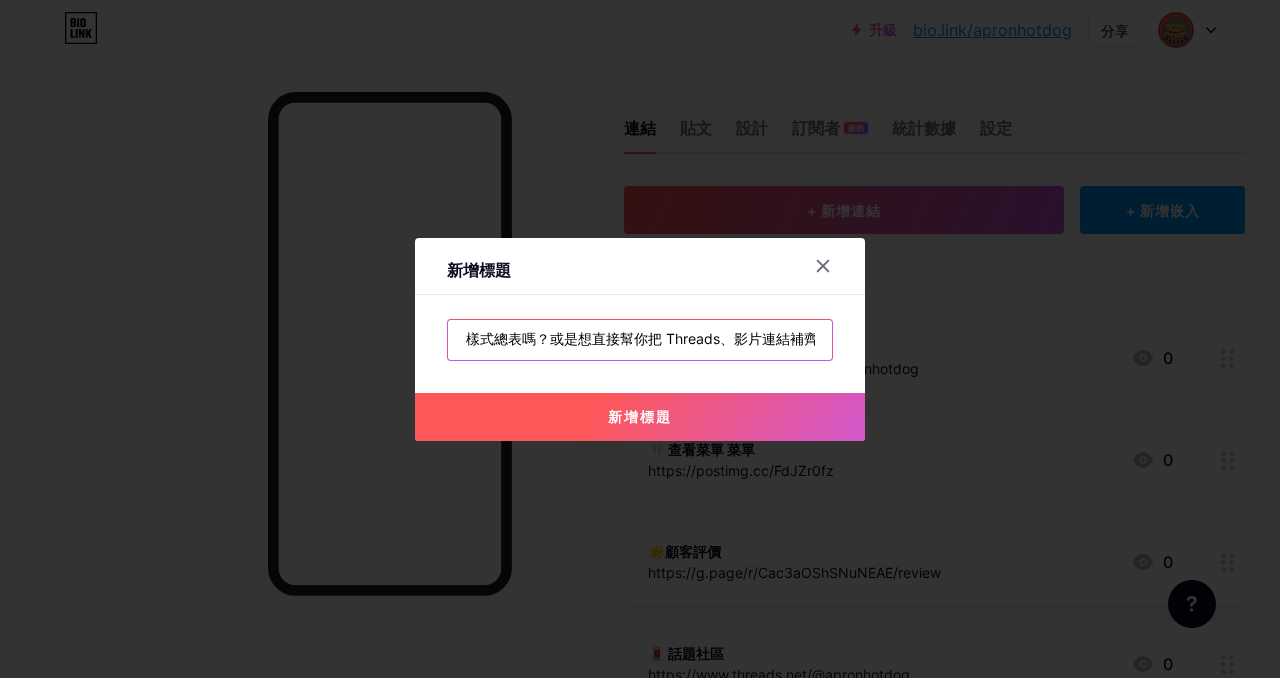 drag, startPoint x: 626, startPoint y: 340, endPoint x: 861, endPoint y: 344, distance: 235.03404 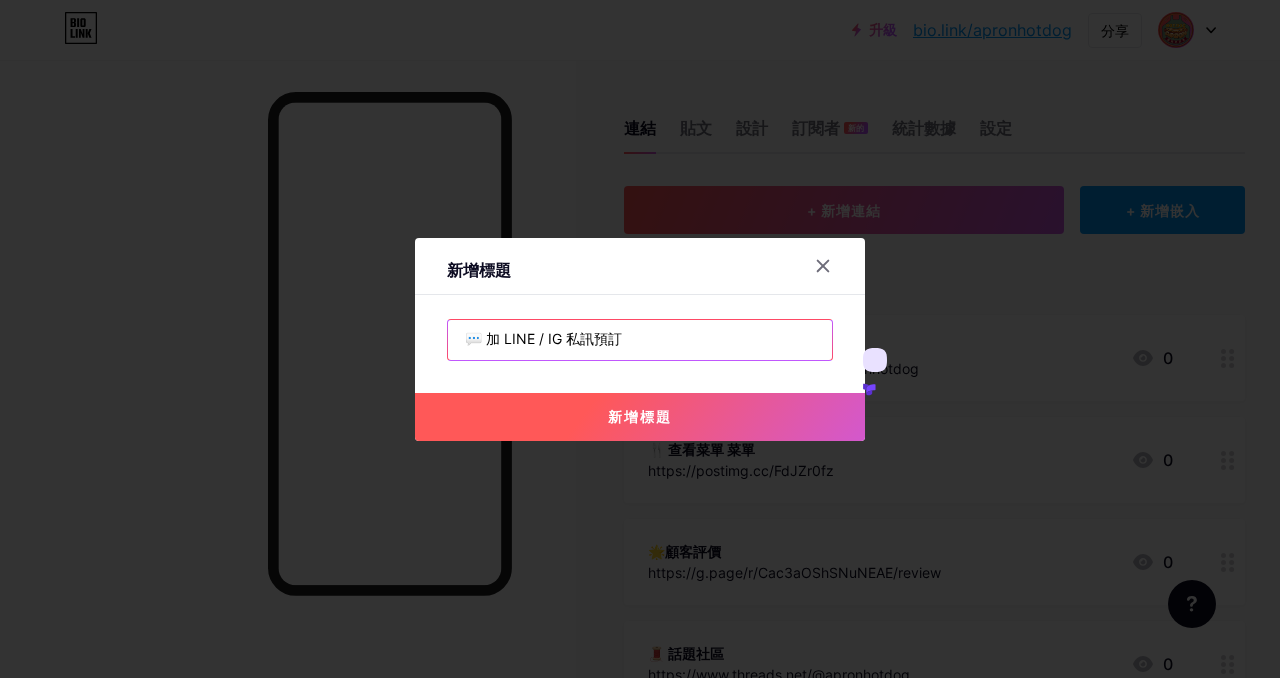 scroll, scrollTop: 0, scrollLeft: 0, axis: both 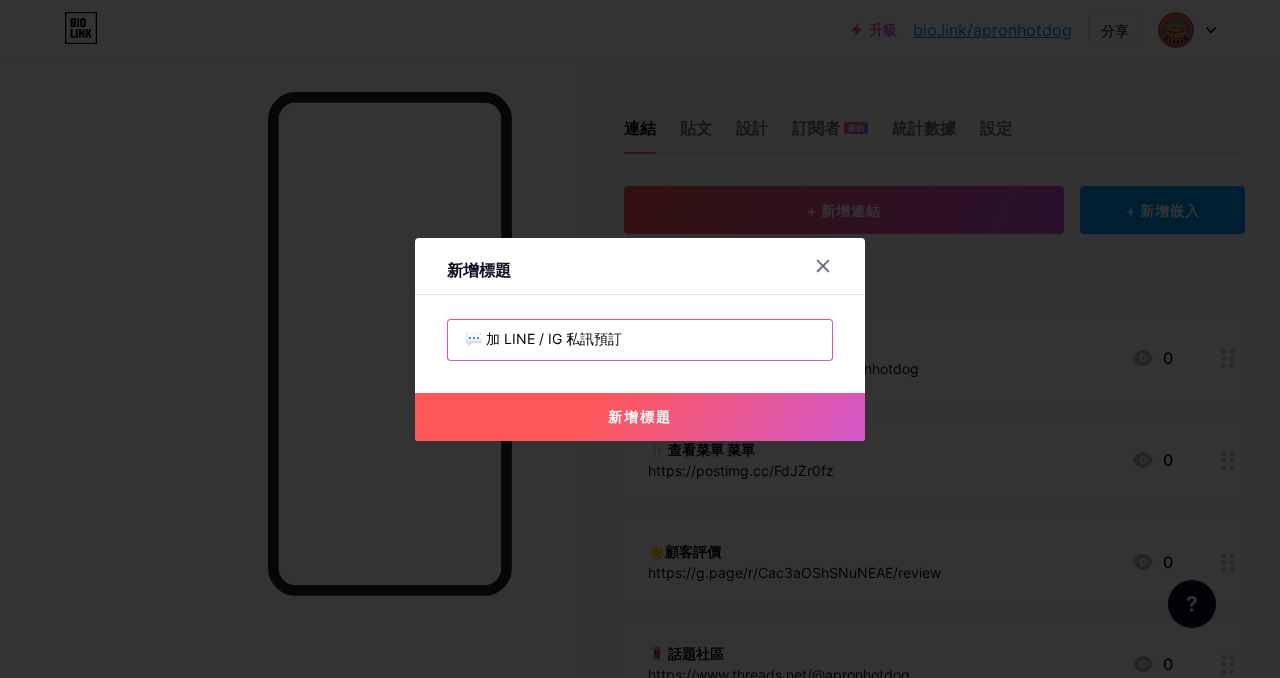 click on "💬 加 LINE / IG 私訊預訂" at bounding box center [640, 340] 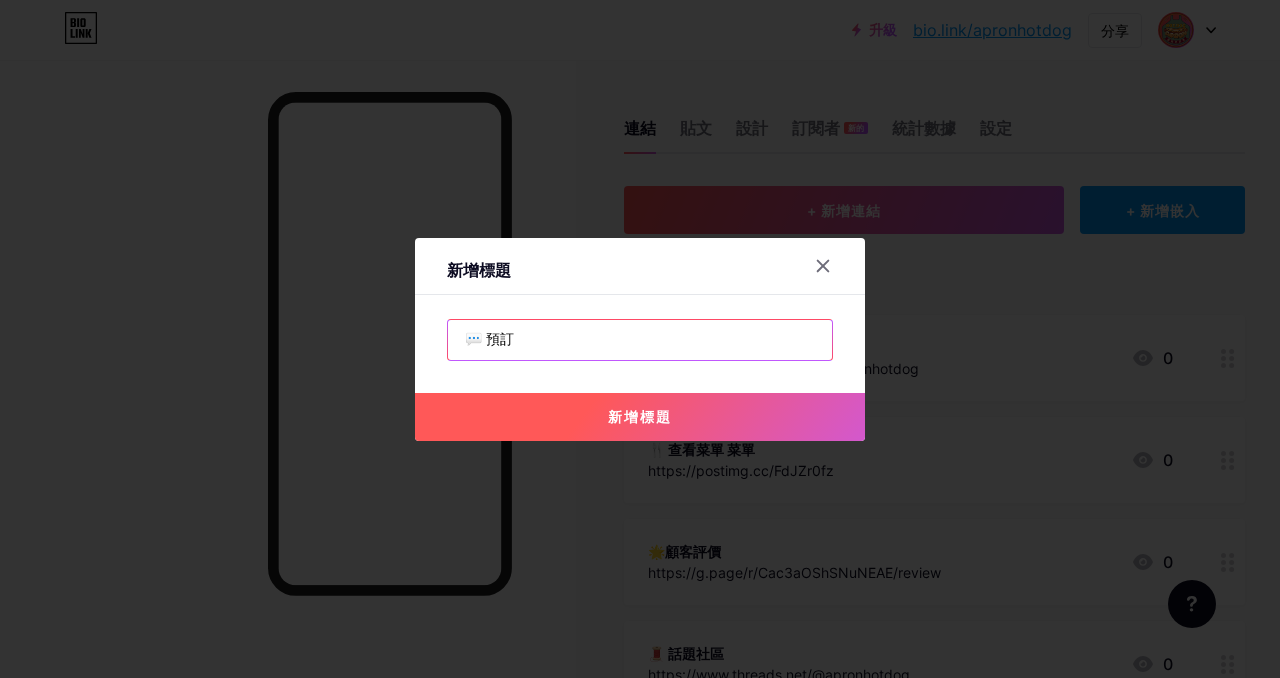 drag, startPoint x: 527, startPoint y: 343, endPoint x: 467, endPoint y: 340, distance: 60.074955 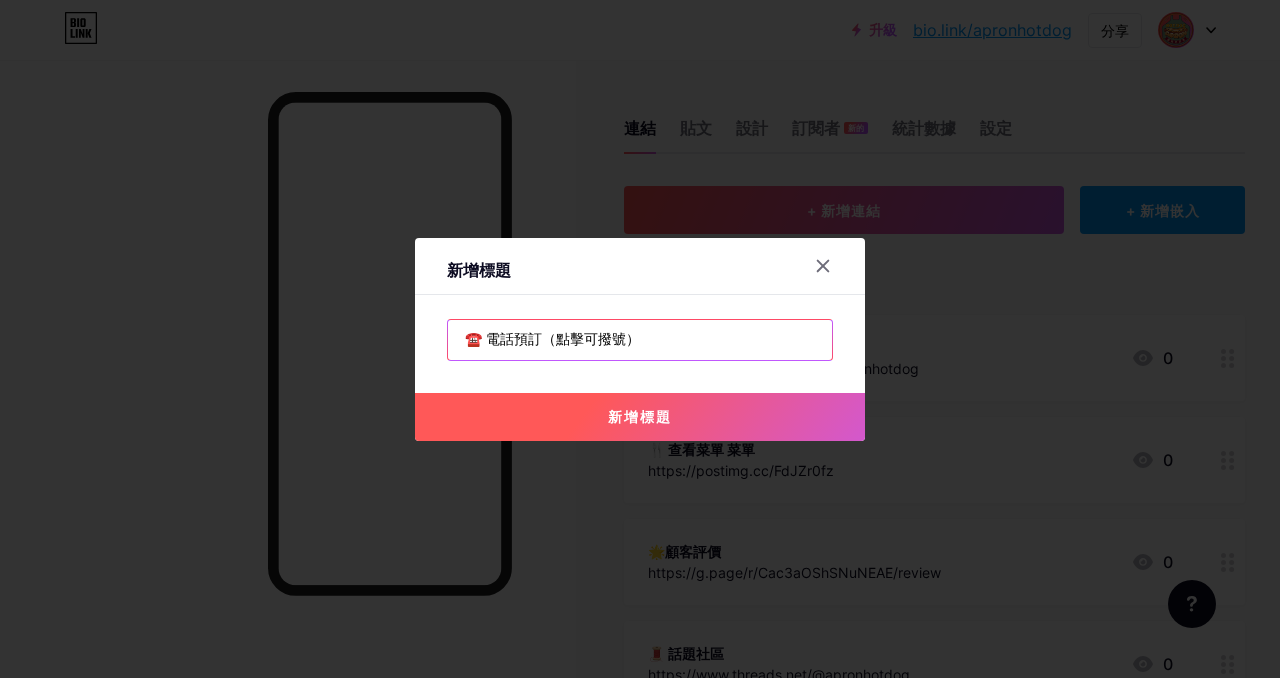 type on "☎️ 電話預訂（點擊可撥號）" 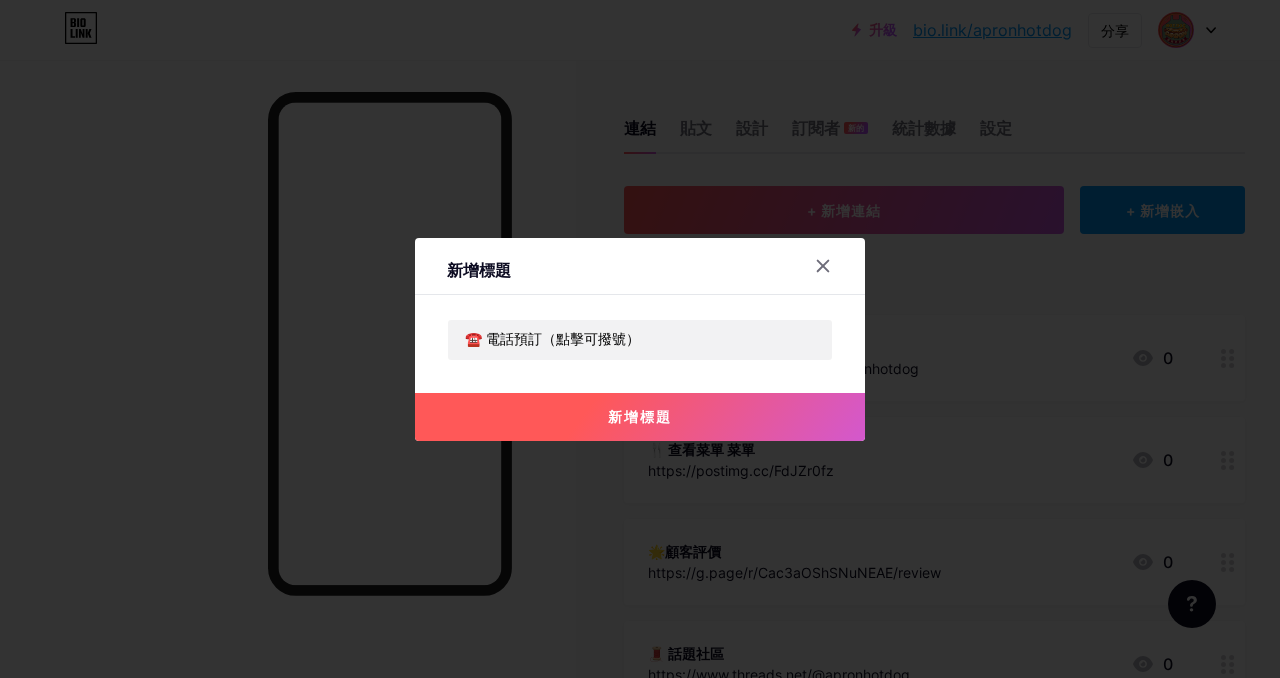 click on "新增標題" at bounding box center [640, 417] 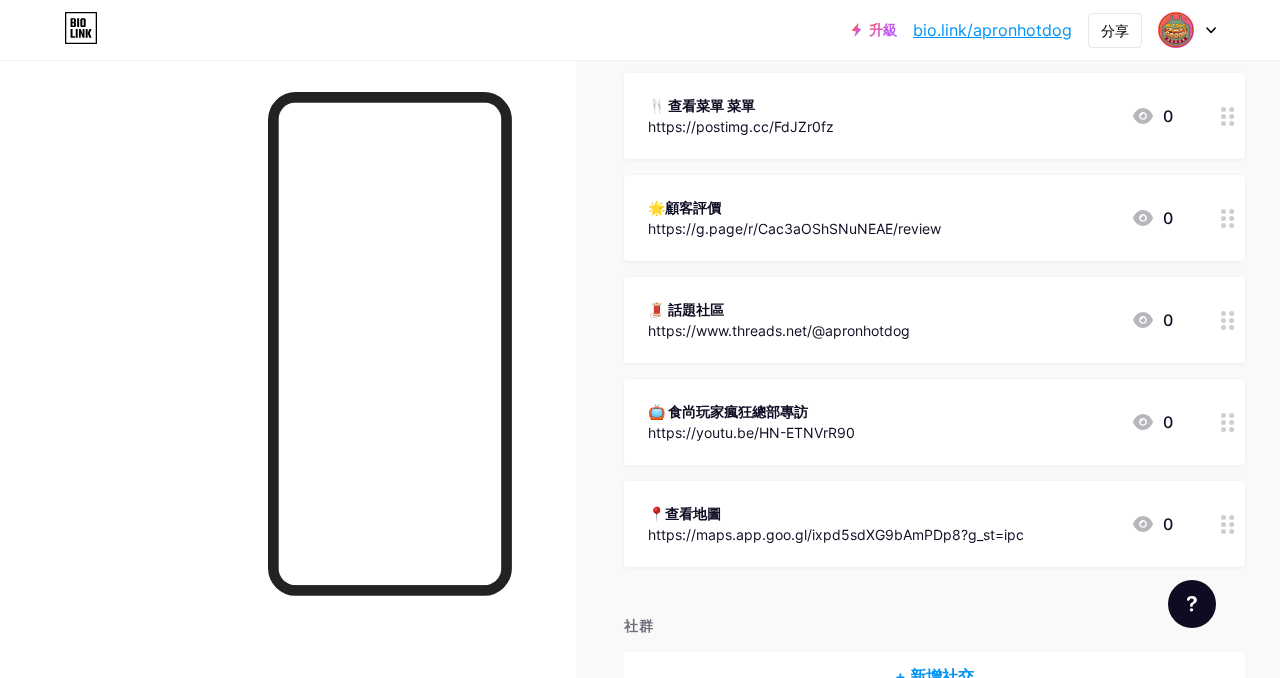 scroll, scrollTop: 407, scrollLeft: 0, axis: vertical 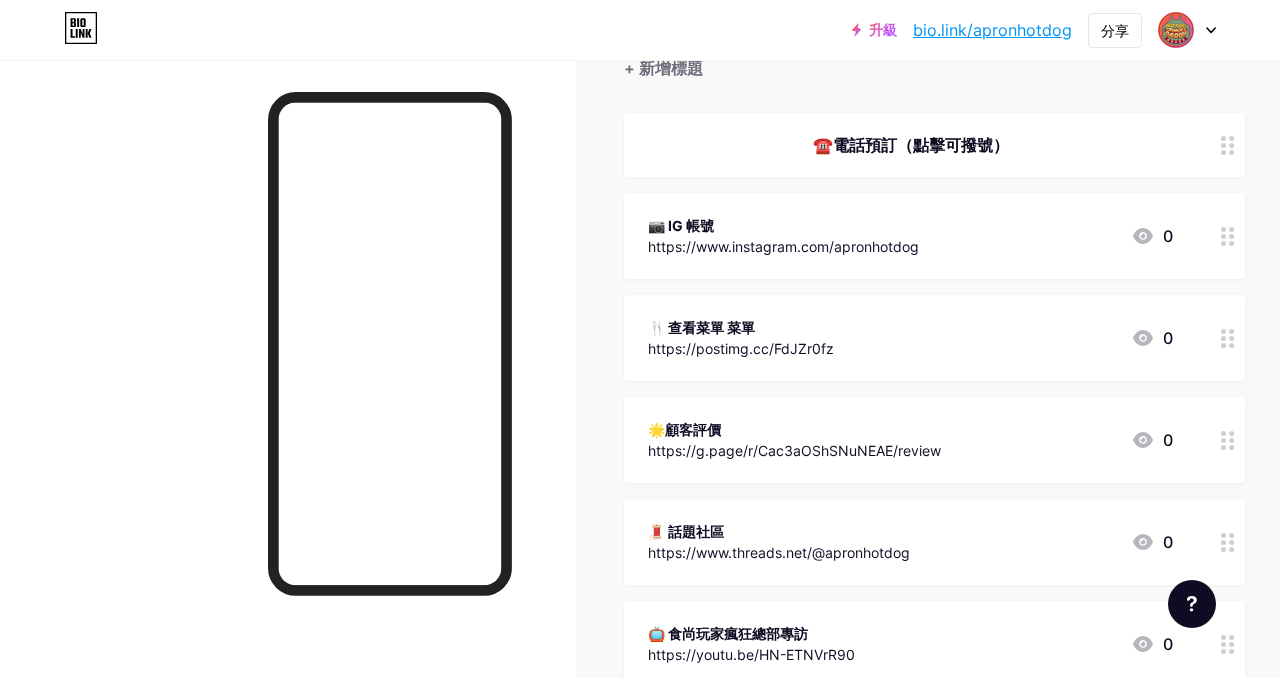 click on "☎️電話預訂（點擊可撥號）" at bounding box center (910, 145) 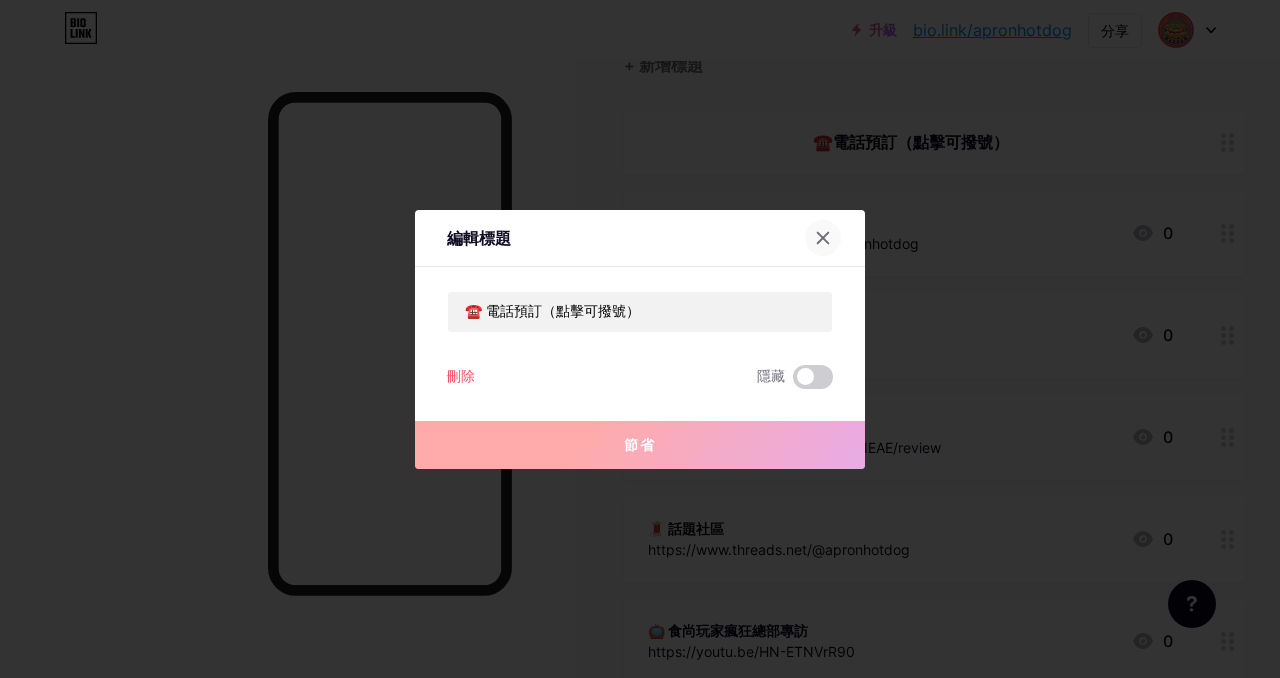 click 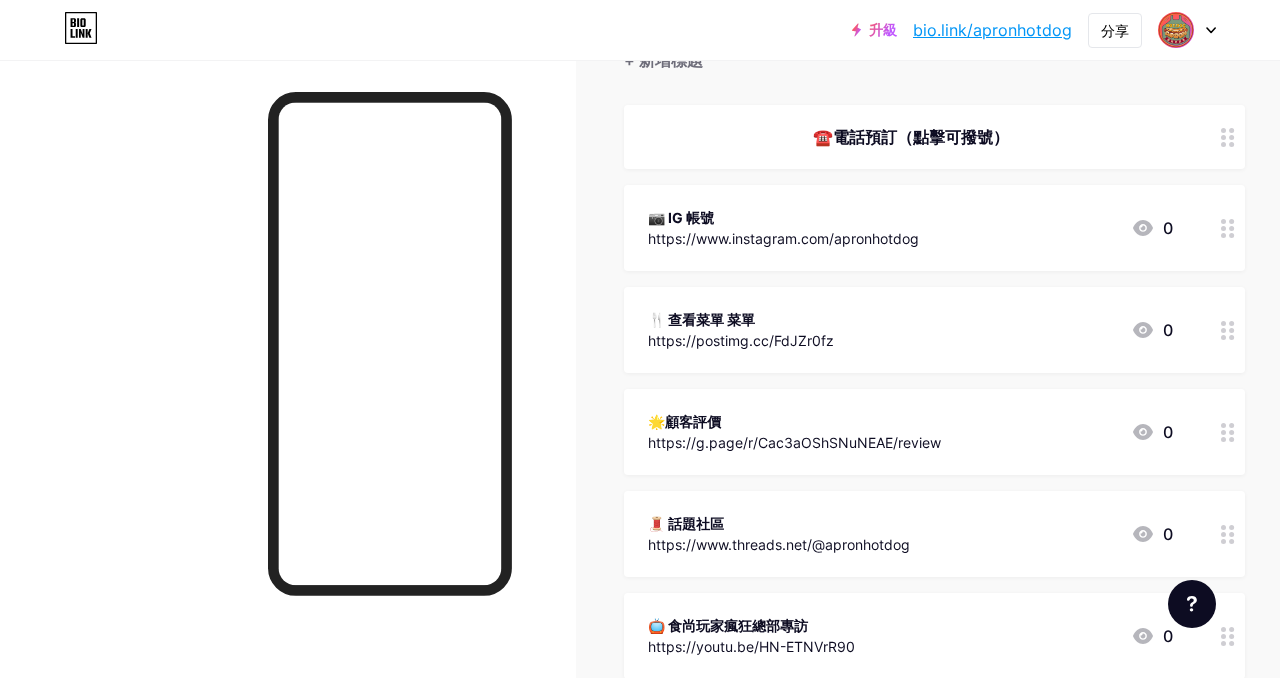 scroll, scrollTop: 211, scrollLeft: 0, axis: vertical 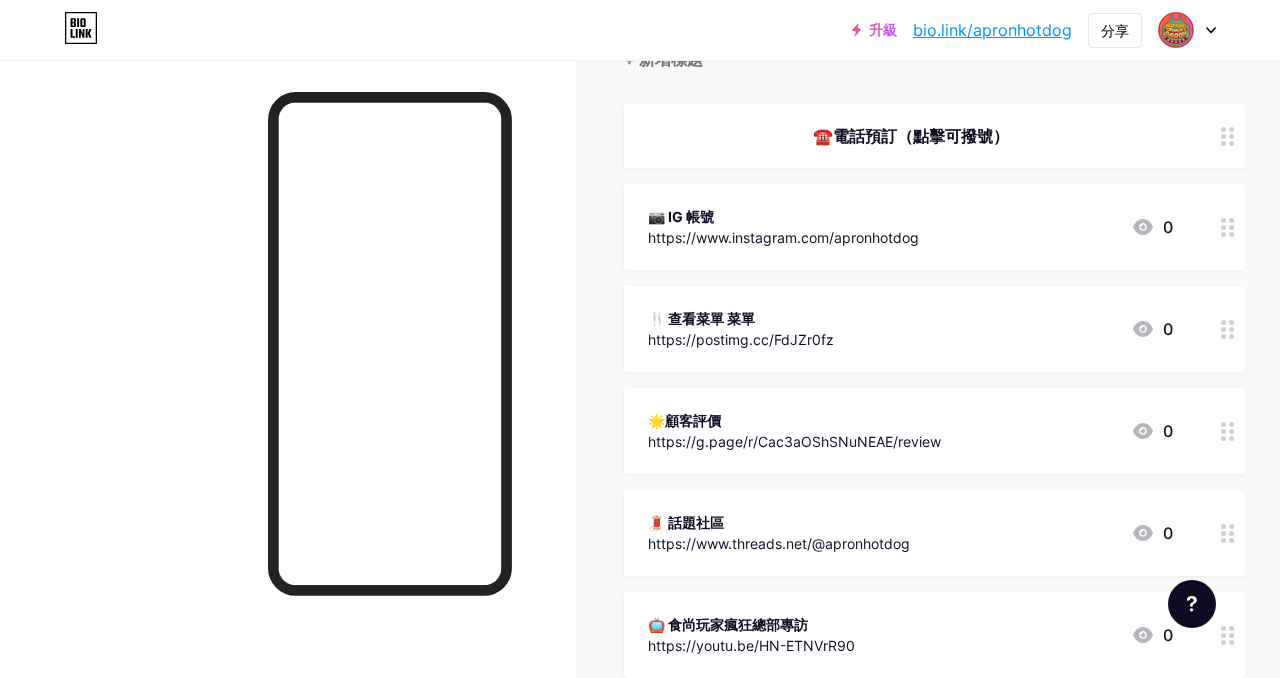 click 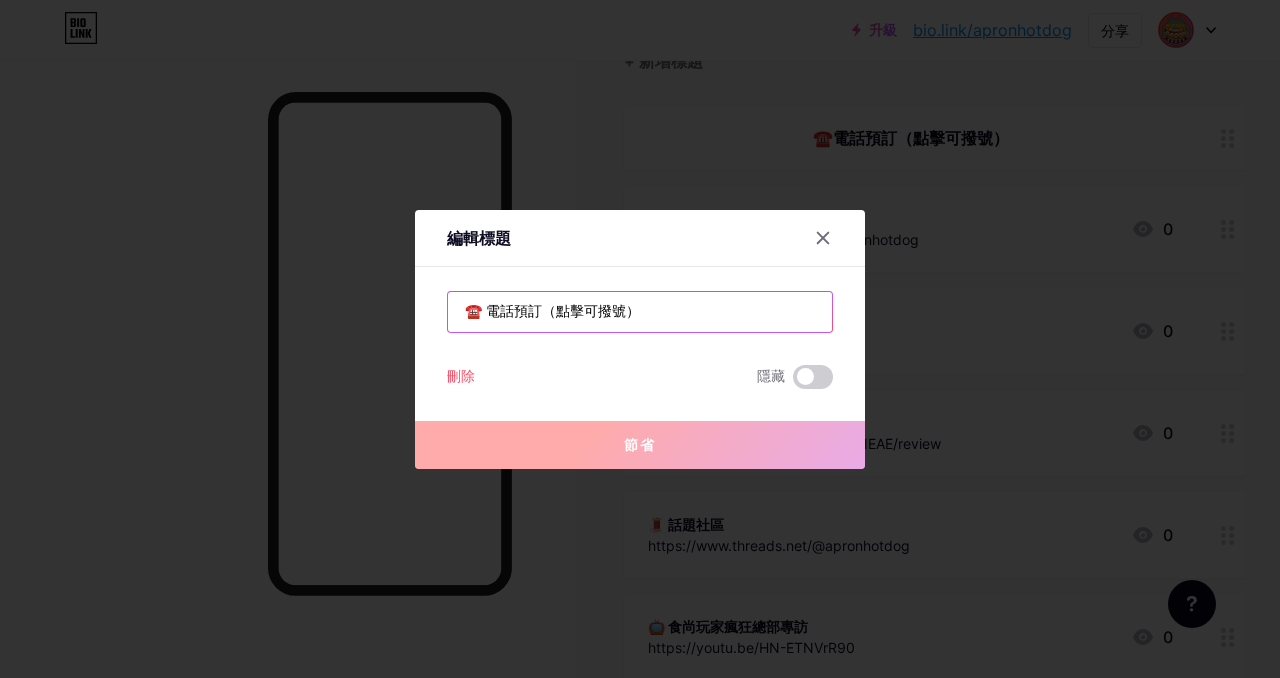click on "☎️ 電話預訂（點擊可撥號）" at bounding box center (640, 312) 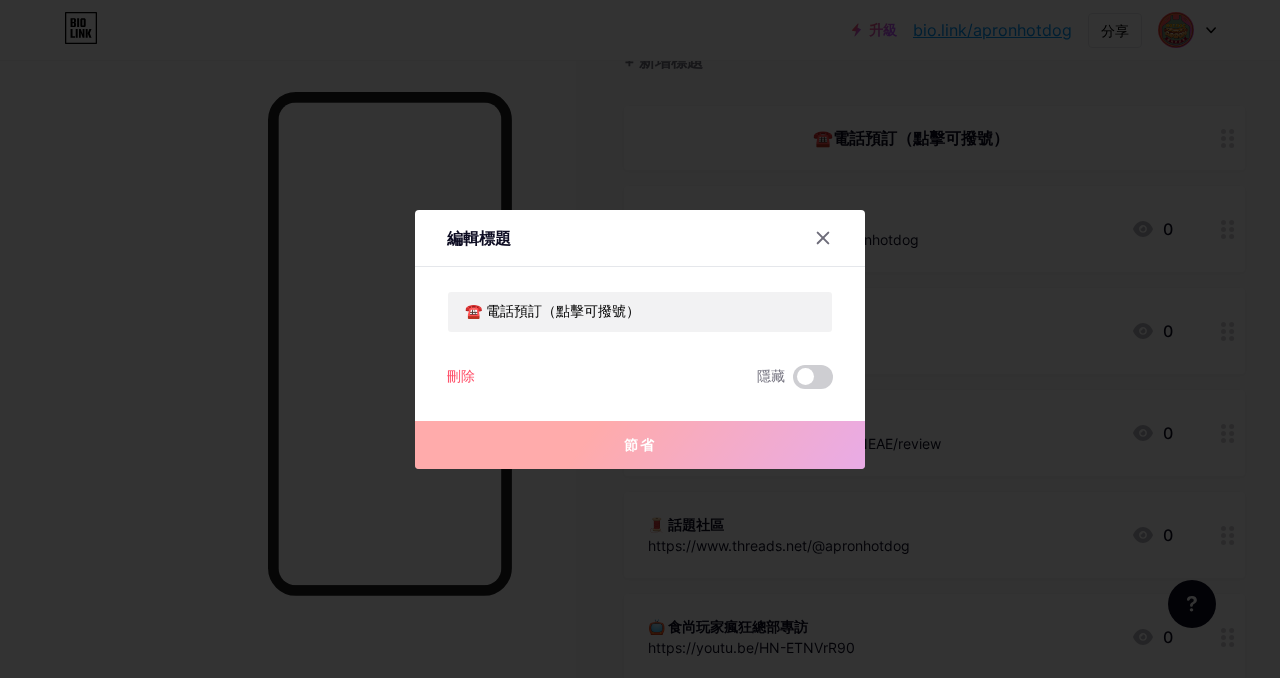 click on "☎️ 電話預訂（點擊可撥號）
刪除
隱藏         節省" at bounding box center [640, 340] 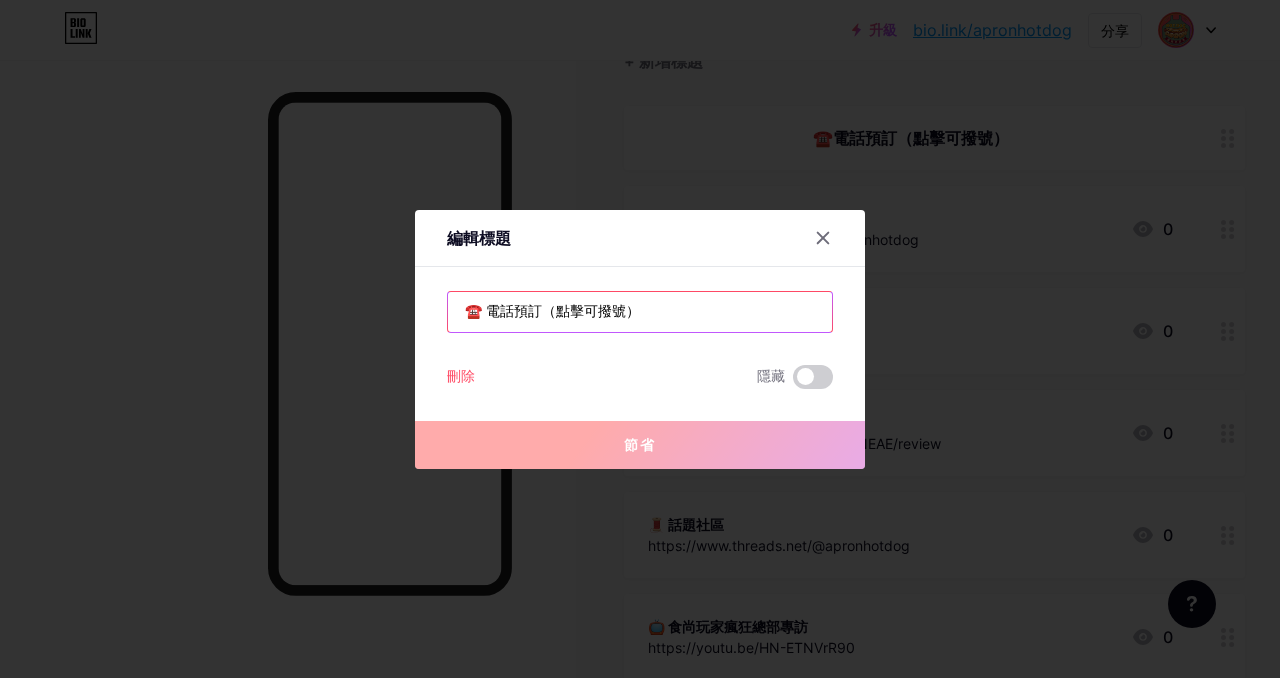 click on "☎️ 電話預訂（點擊可撥號）" at bounding box center (640, 312) 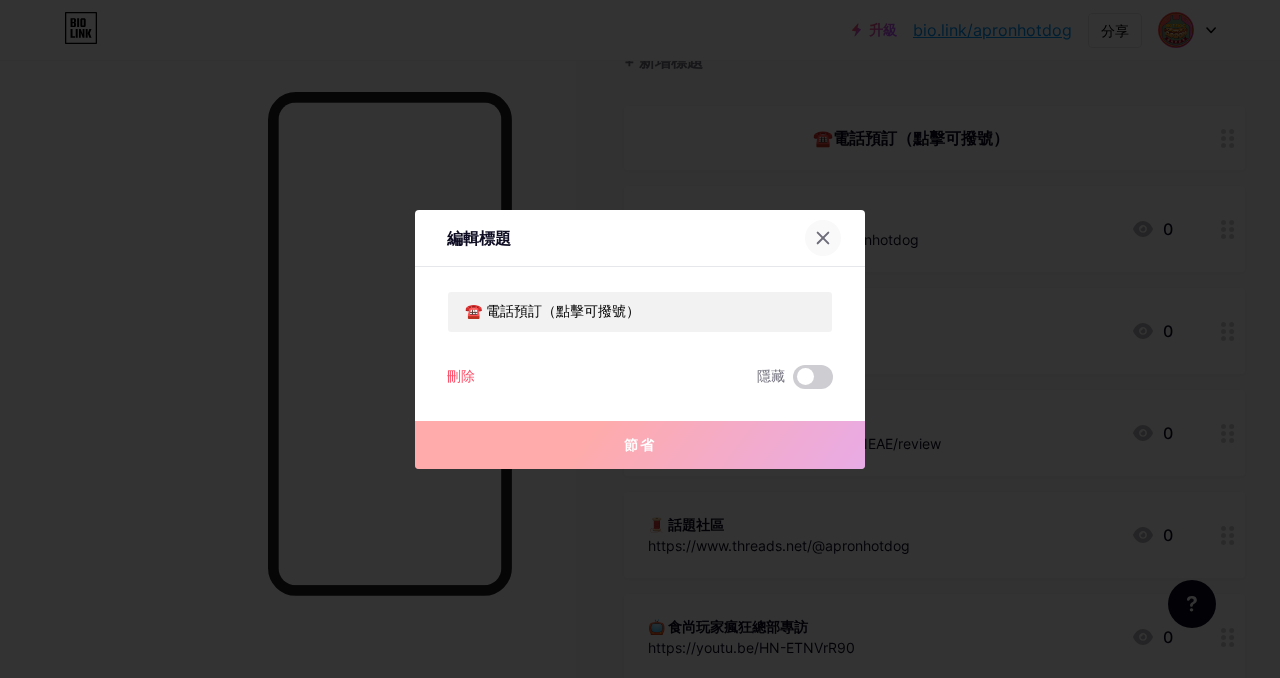 click 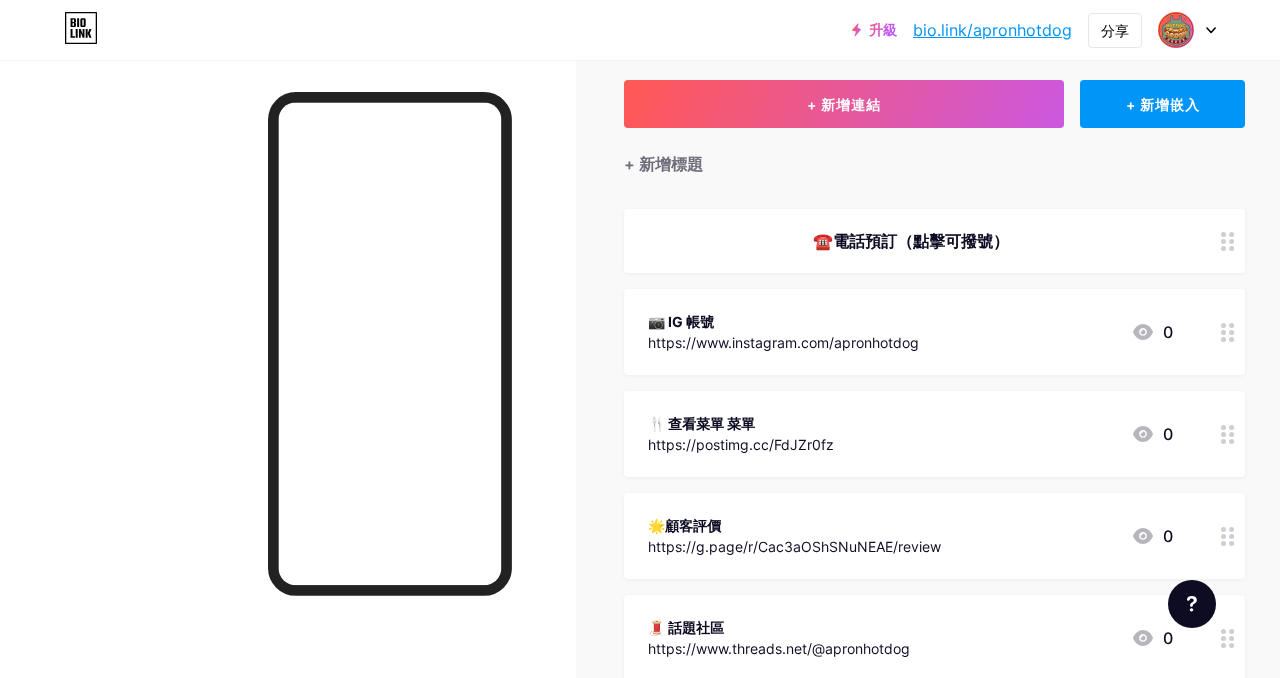 scroll, scrollTop: 106, scrollLeft: 3, axis: both 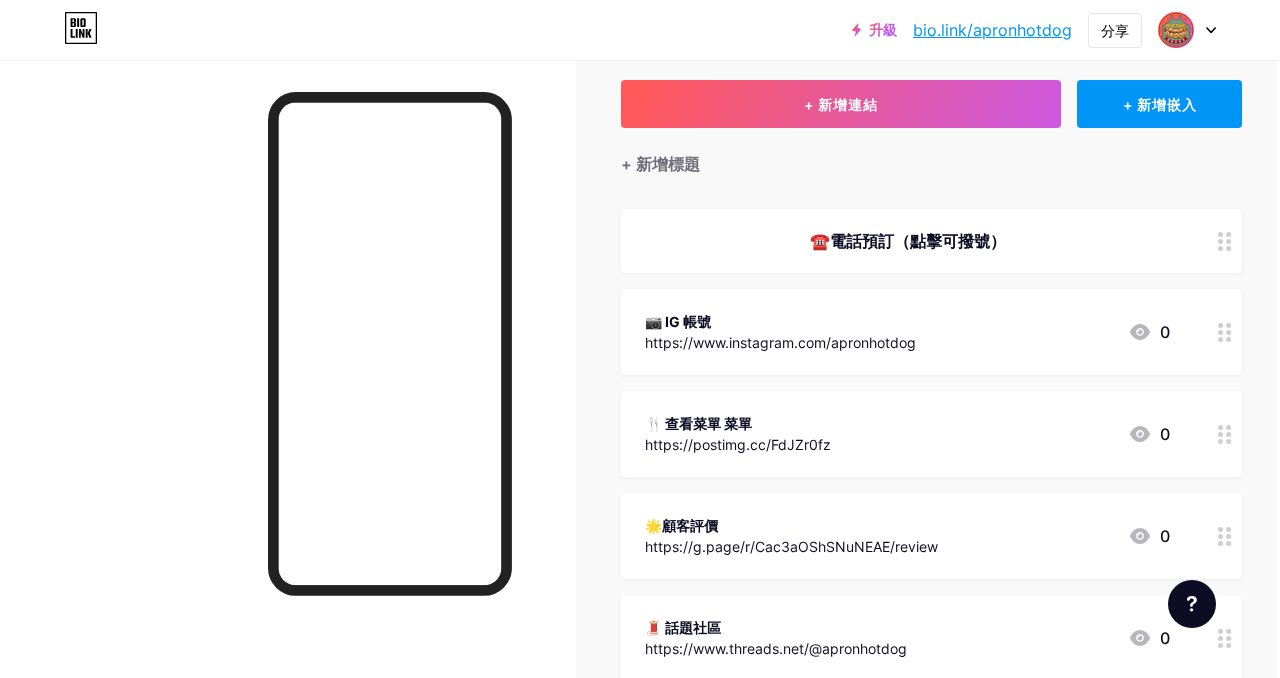 click on "☎️電話預訂（點擊可撥號）" at bounding box center (907, 241) 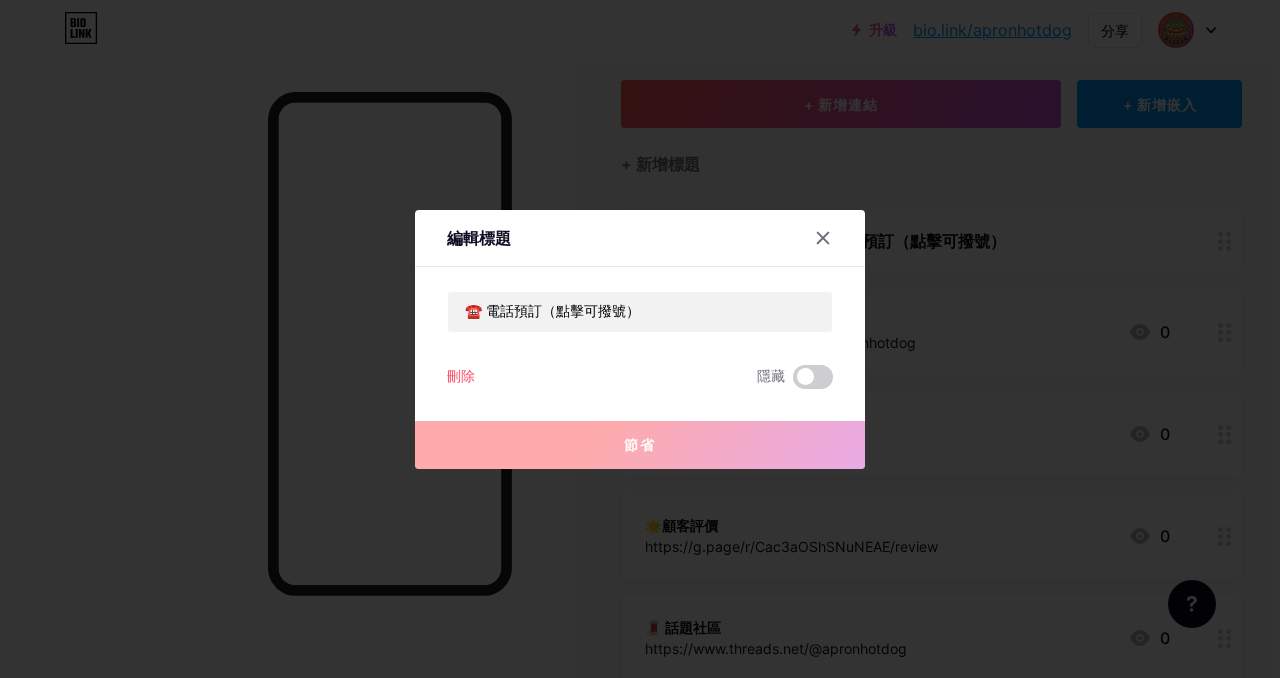 click on "刪除" at bounding box center [461, 375] 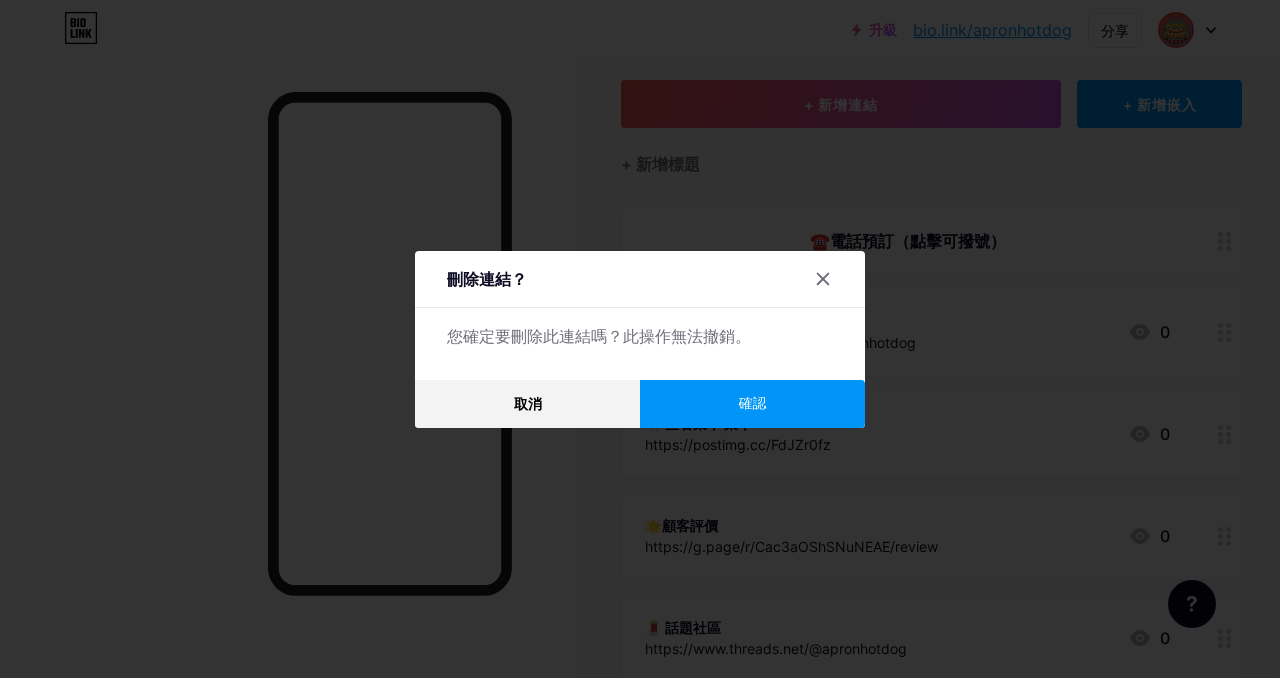 click on "確認" at bounding box center [752, 404] 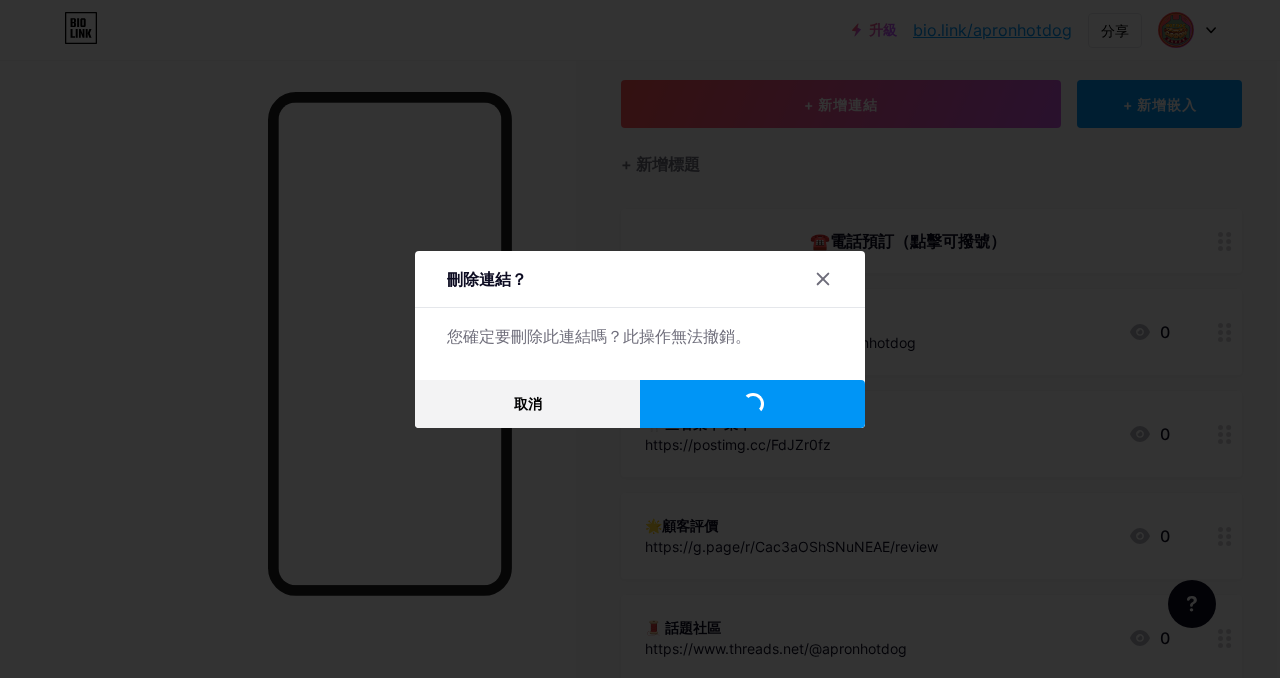 scroll, scrollTop: 113, scrollLeft: 3, axis: both 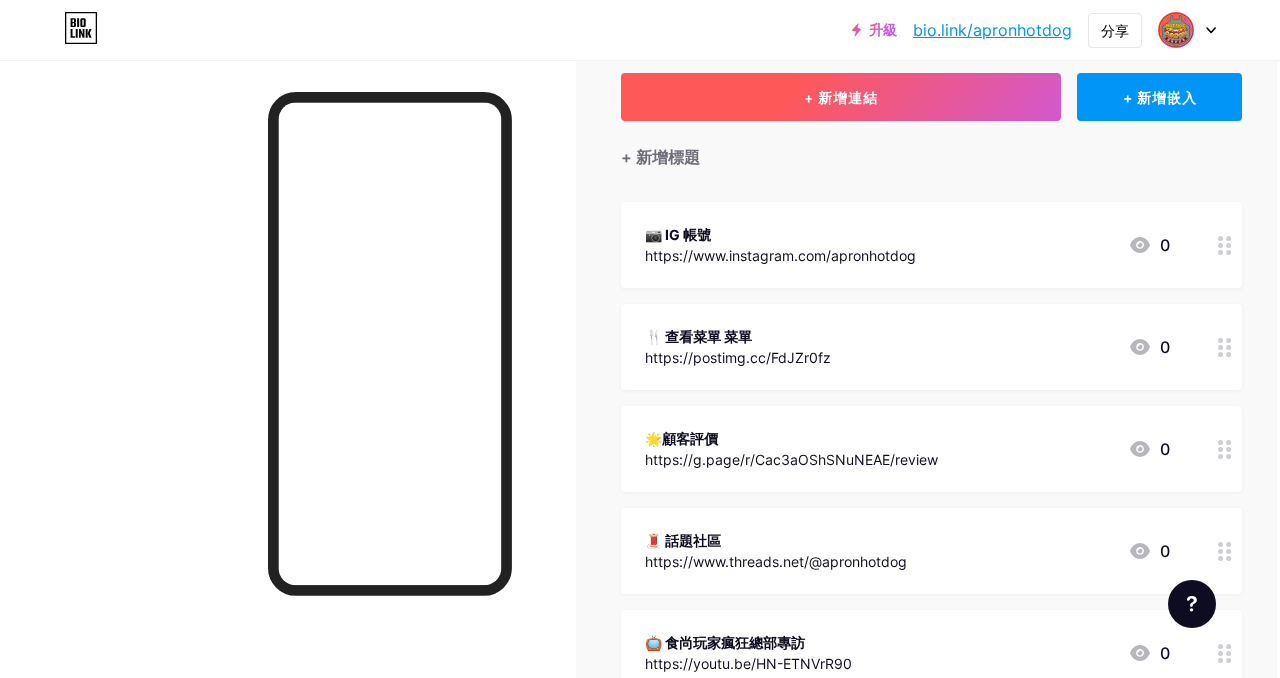 click on "+ 新增連結" at bounding box center (841, 97) 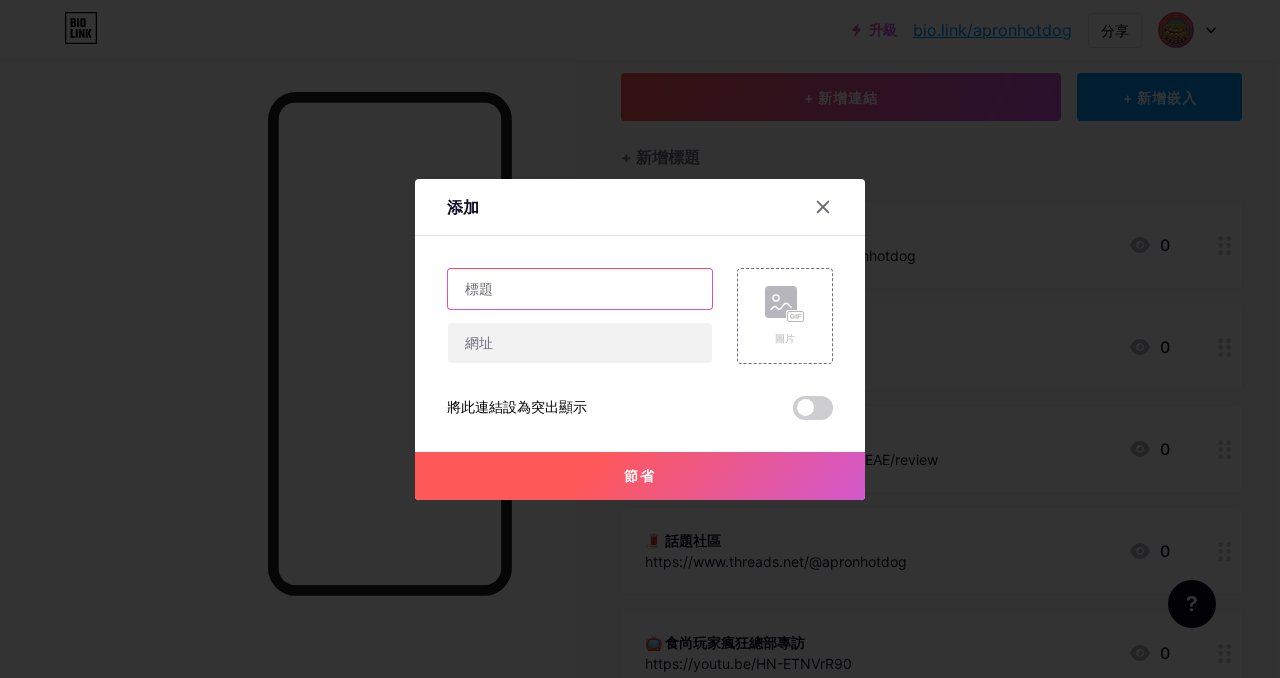 click at bounding box center (580, 289) 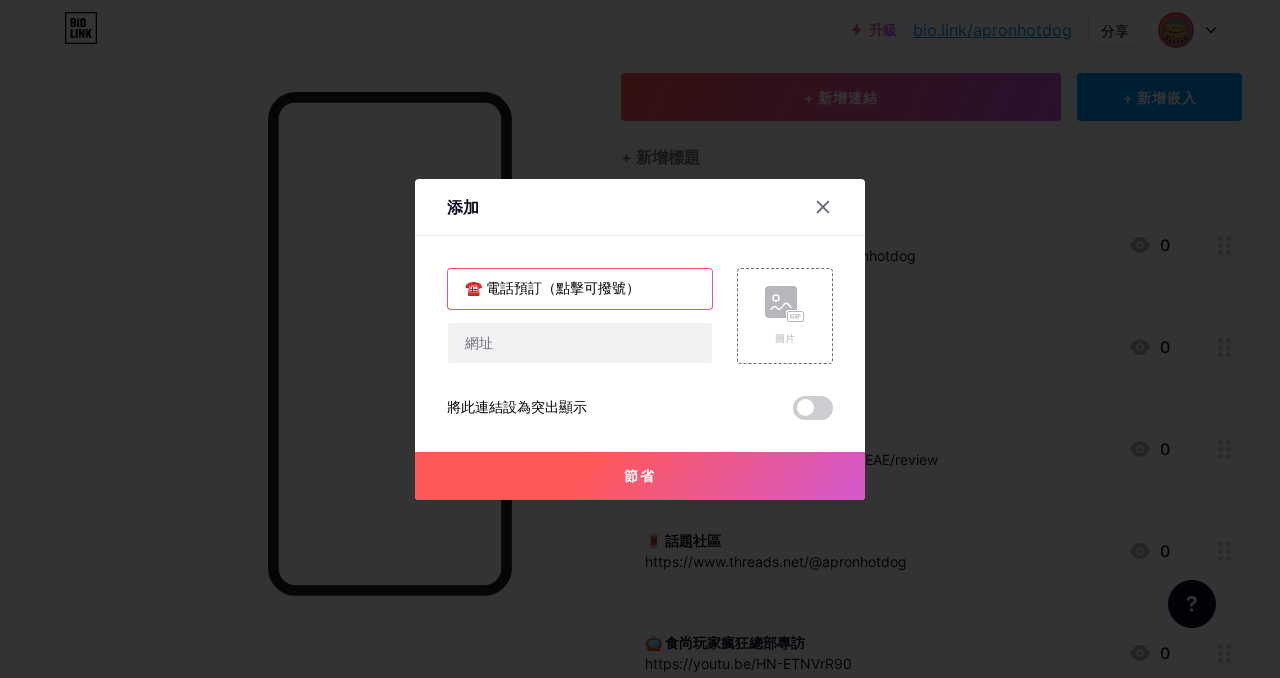 type on "☎️ 電話預訂（點擊可撥號）" 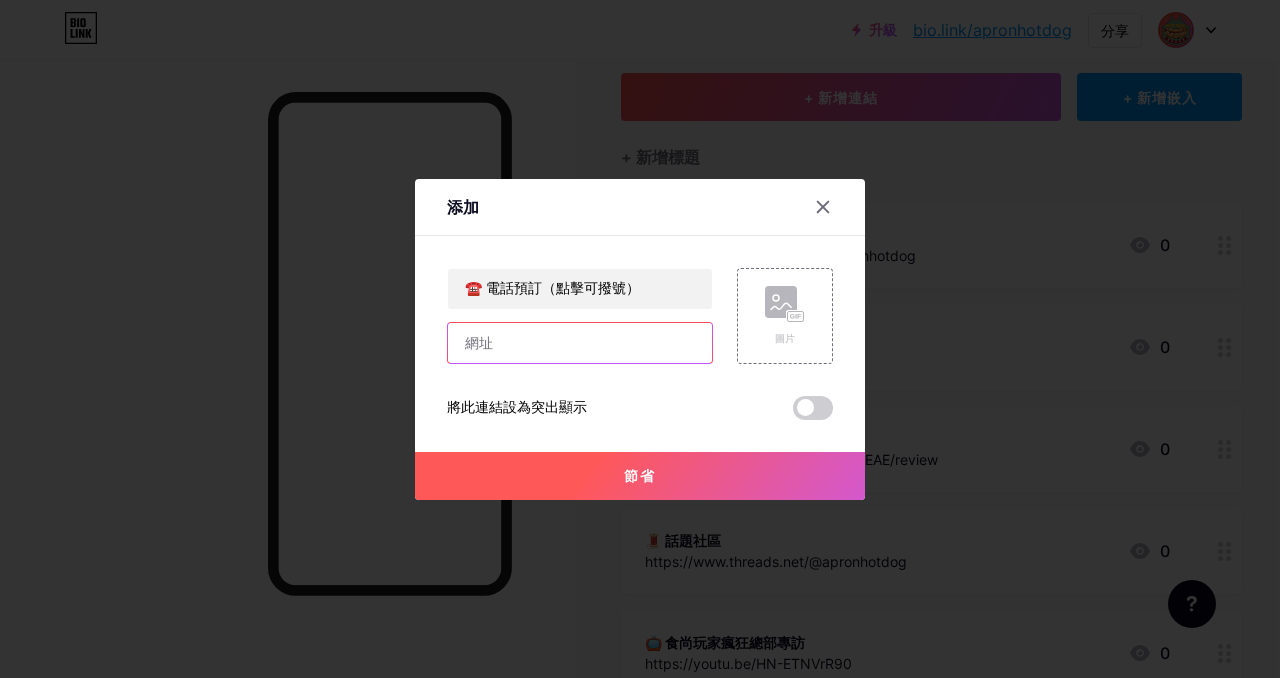 click at bounding box center [580, 343] 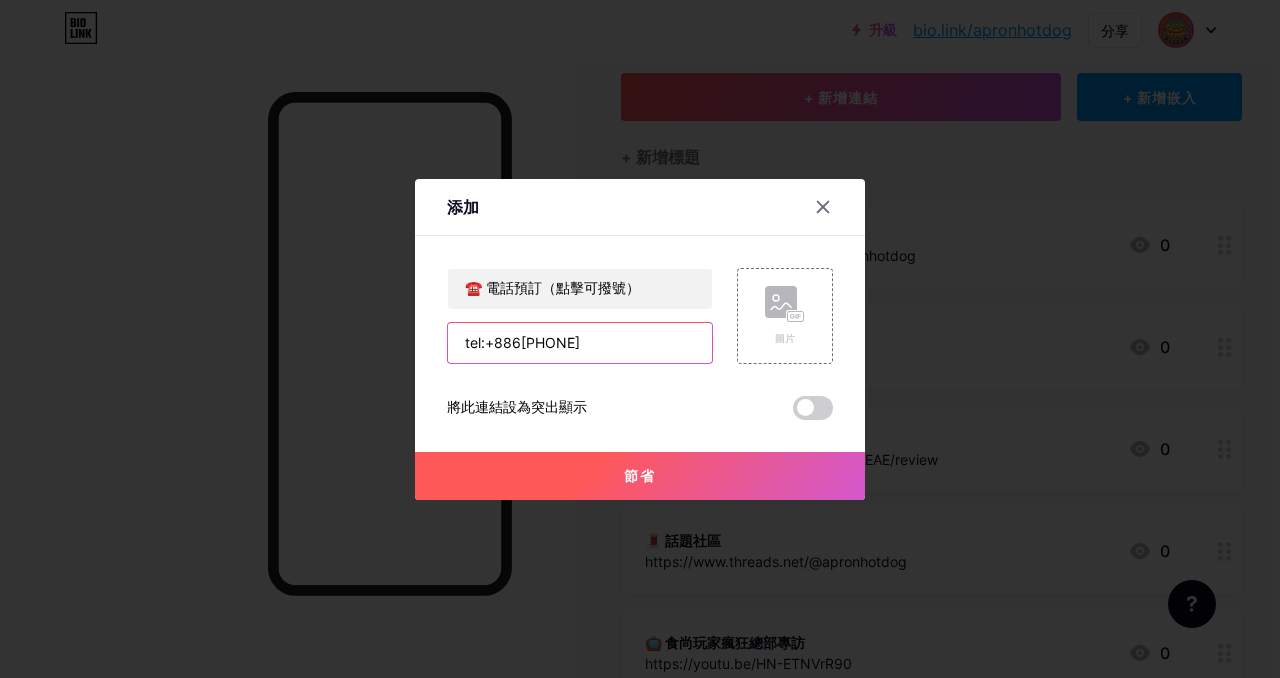 type on "tel:+886911581718" 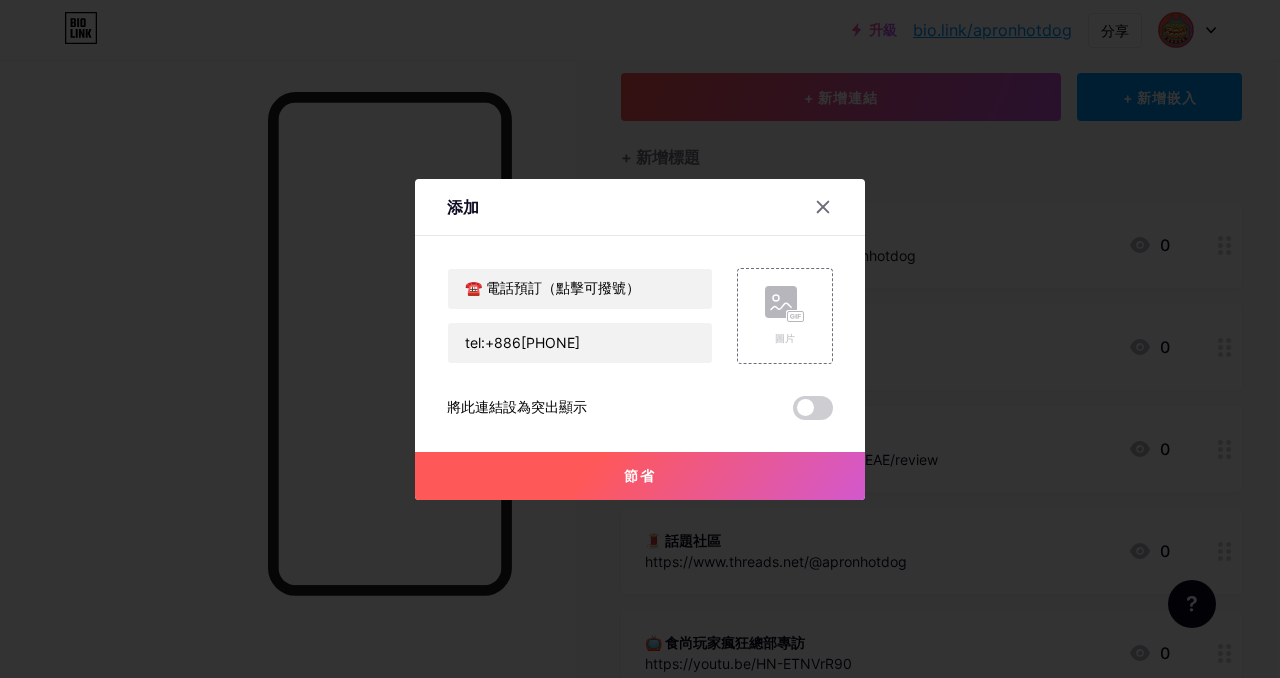 click on "節省" at bounding box center [640, 476] 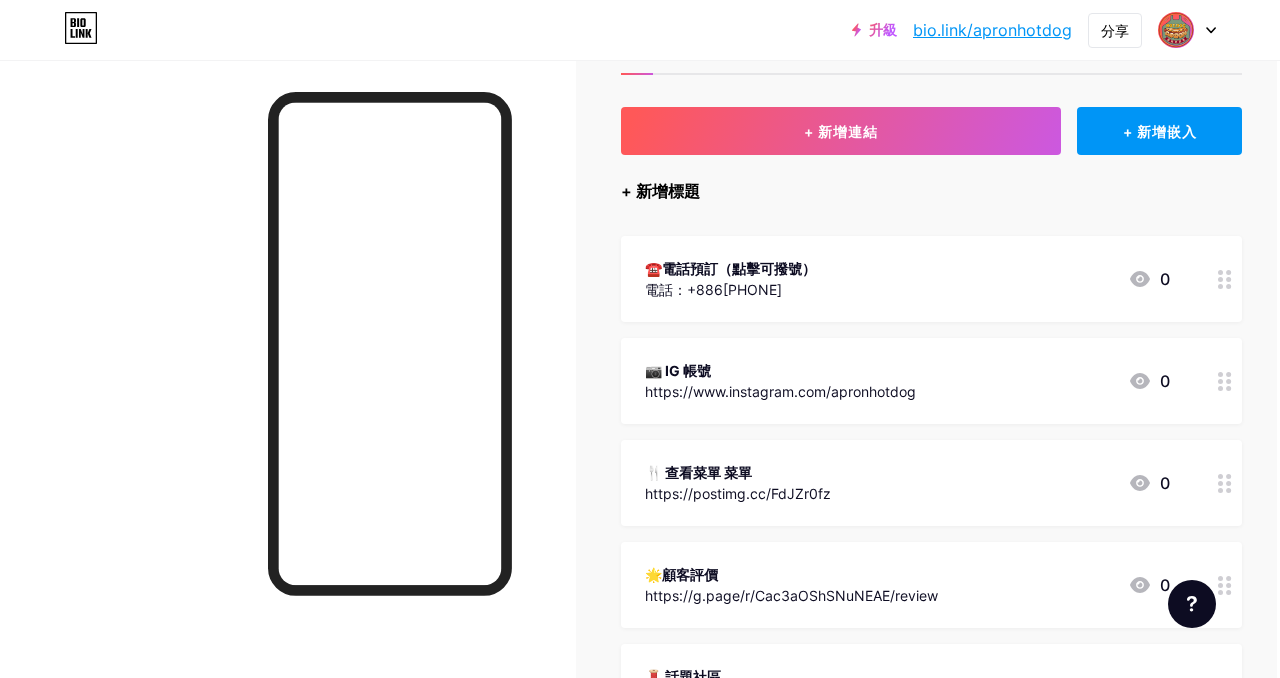 scroll, scrollTop: 81, scrollLeft: 3, axis: both 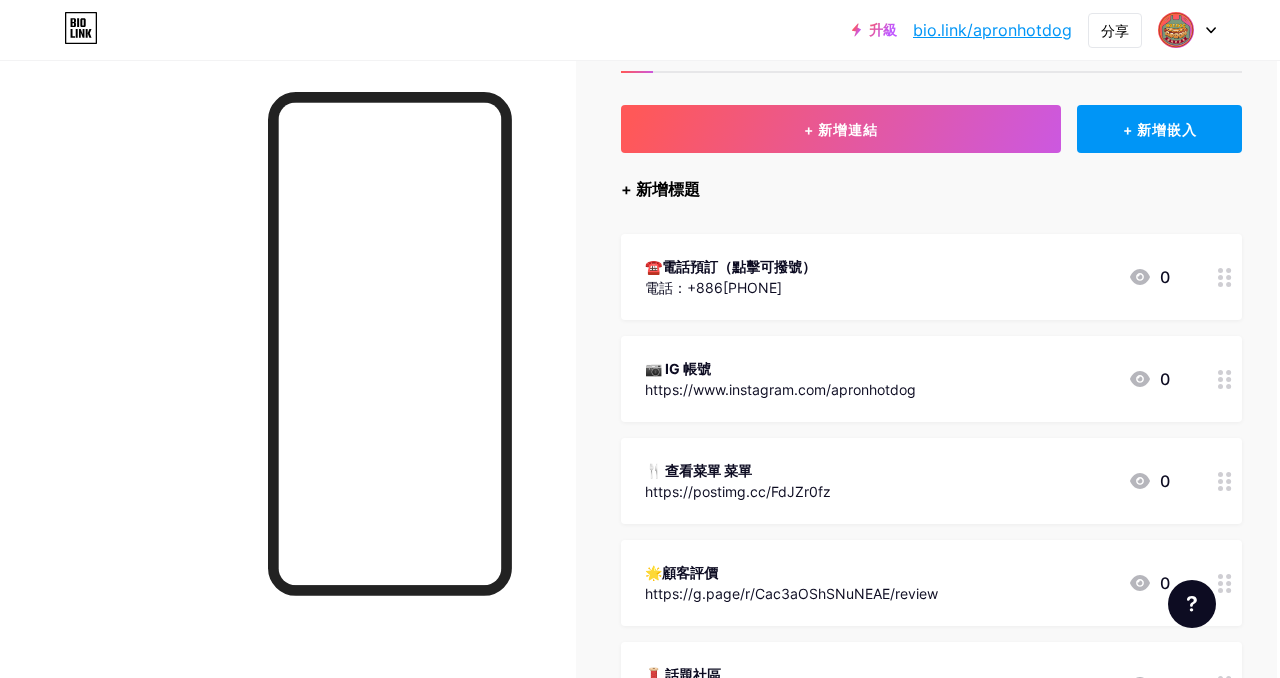 click on "+ 新增標題" at bounding box center [660, 189] 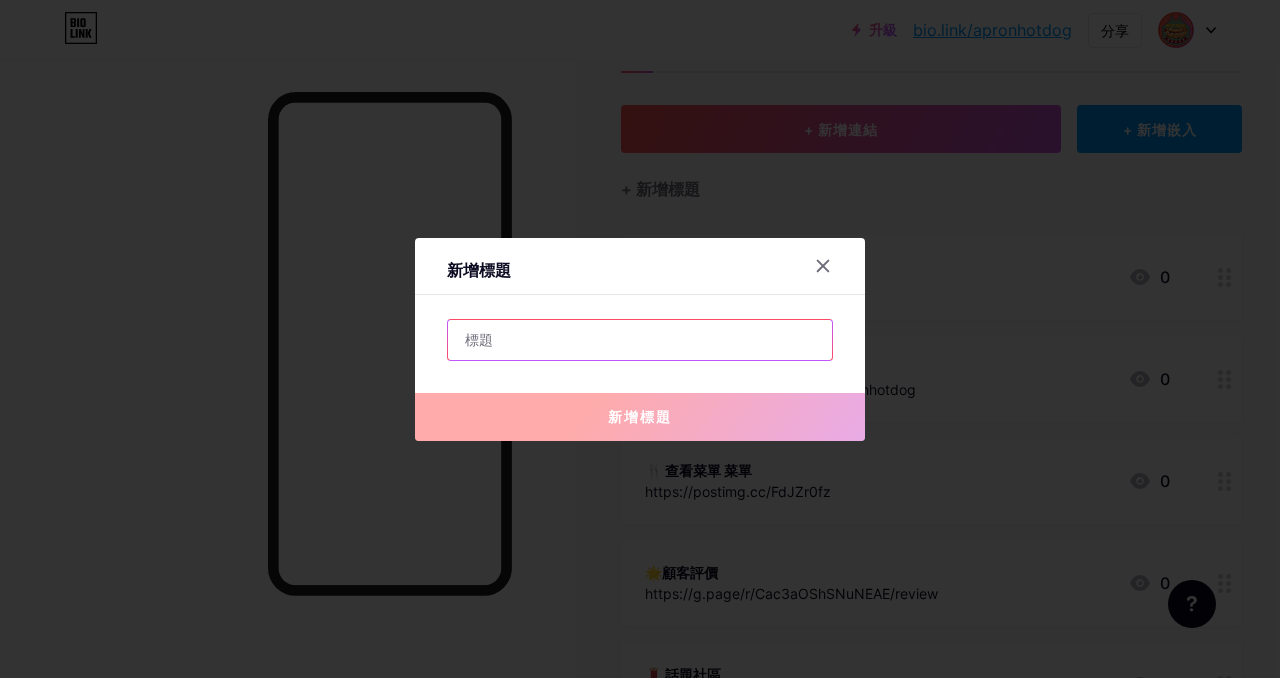 paste on "圍裙熱狗堡 APRON HOTDOG 小琉球街頭原則美食｜熱狗堡 / 塔可 / 奶昔｜認真料理，真的香！" 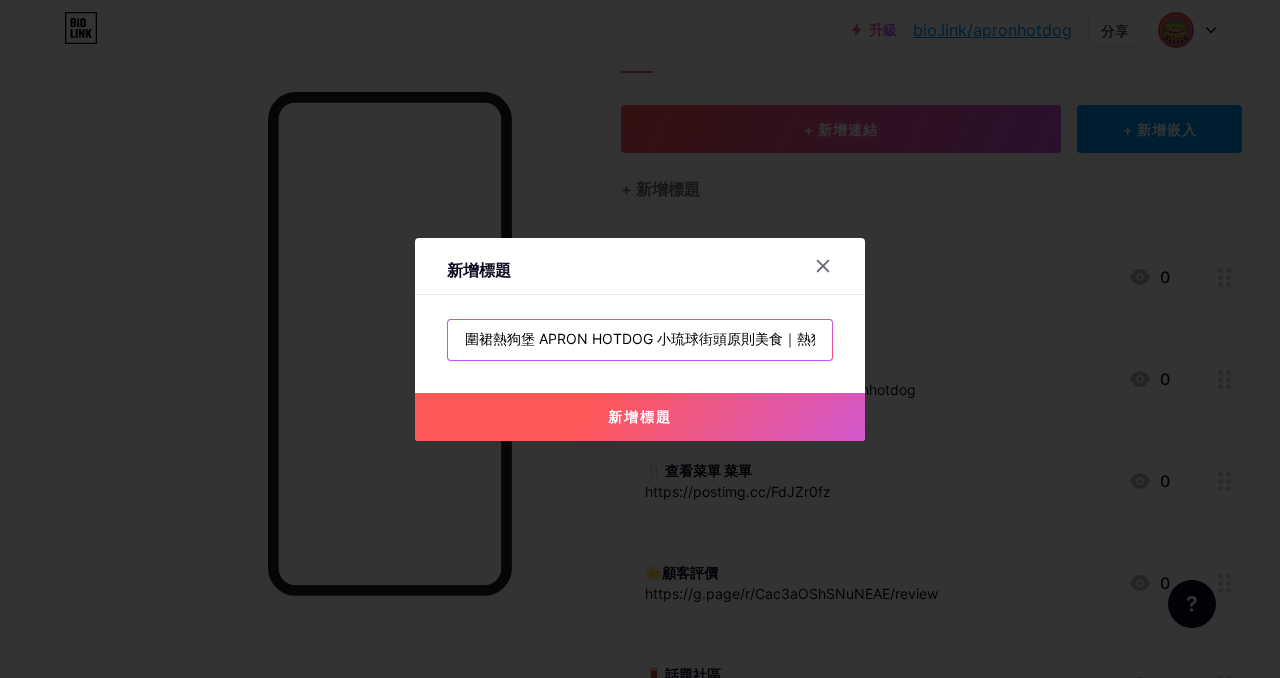 scroll, scrollTop: 0, scrollLeft: 244, axis: horizontal 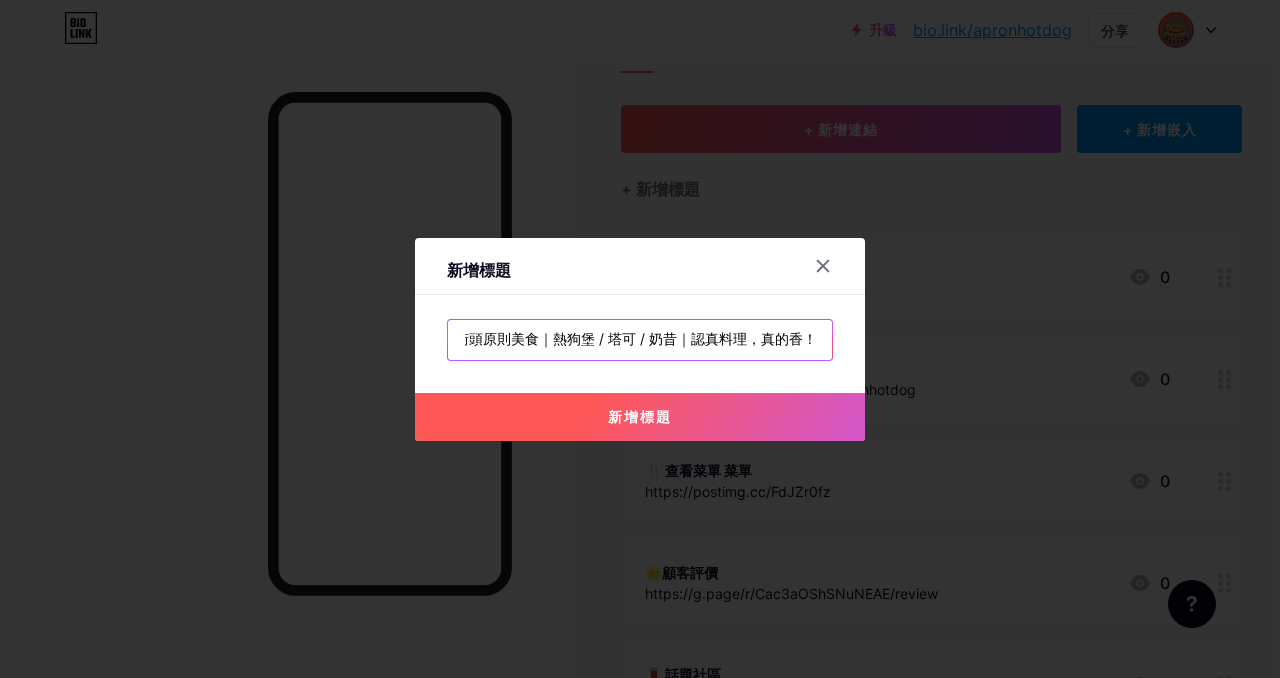type on "圍裙熱狗堡 APRON HOTDOG 小琉球街頭原則美食｜熱狗堡 / 塔可 / 奶昔｜認真料理，真的香！" 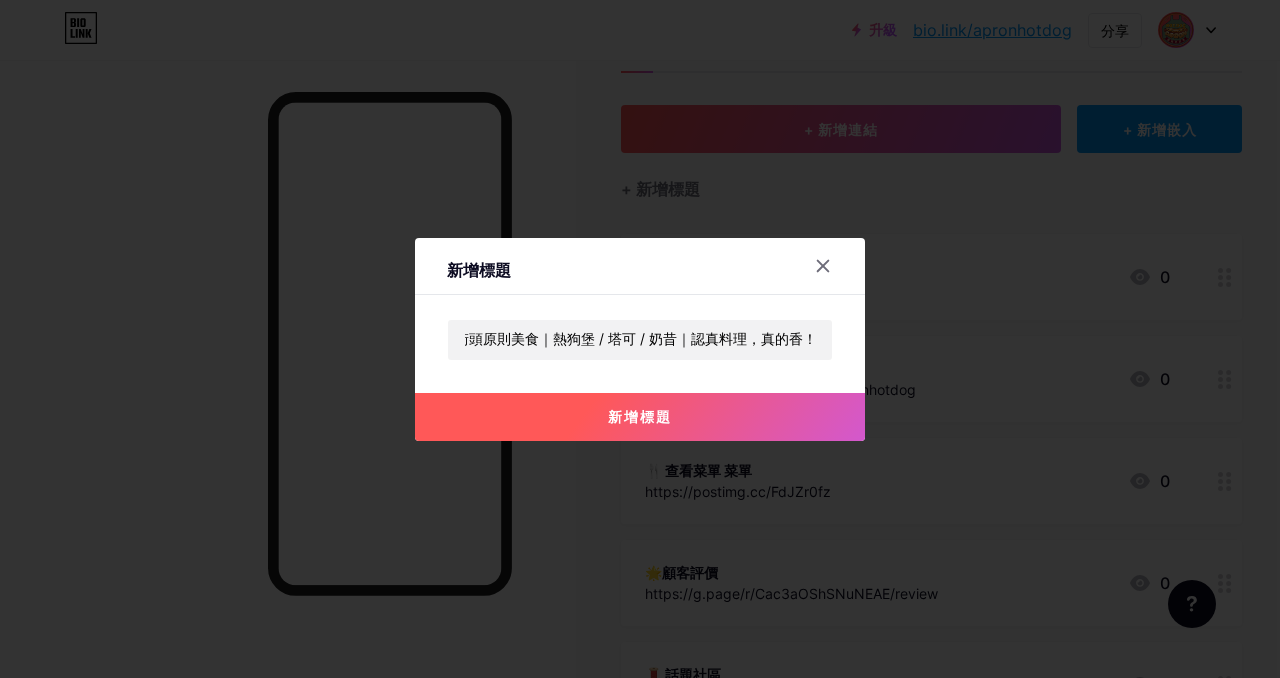click on "新增標題" at bounding box center (640, 416) 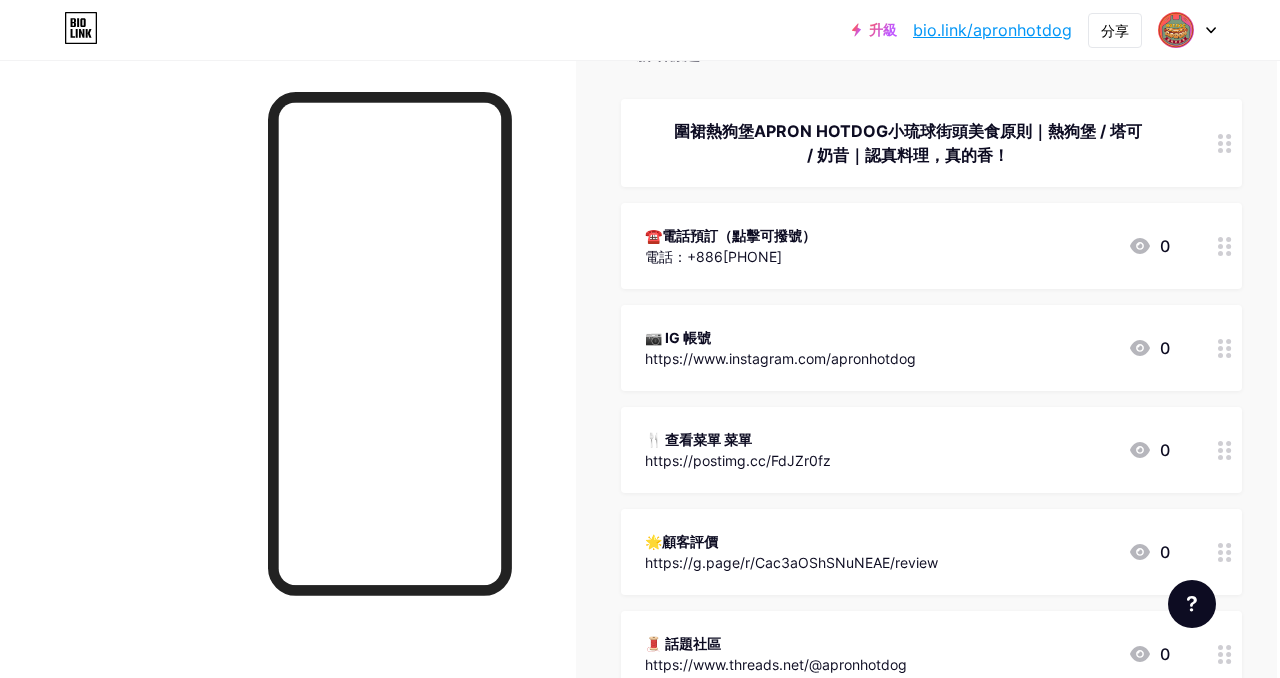 scroll, scrollTop: 215, scrollLeft: 3, axis: both 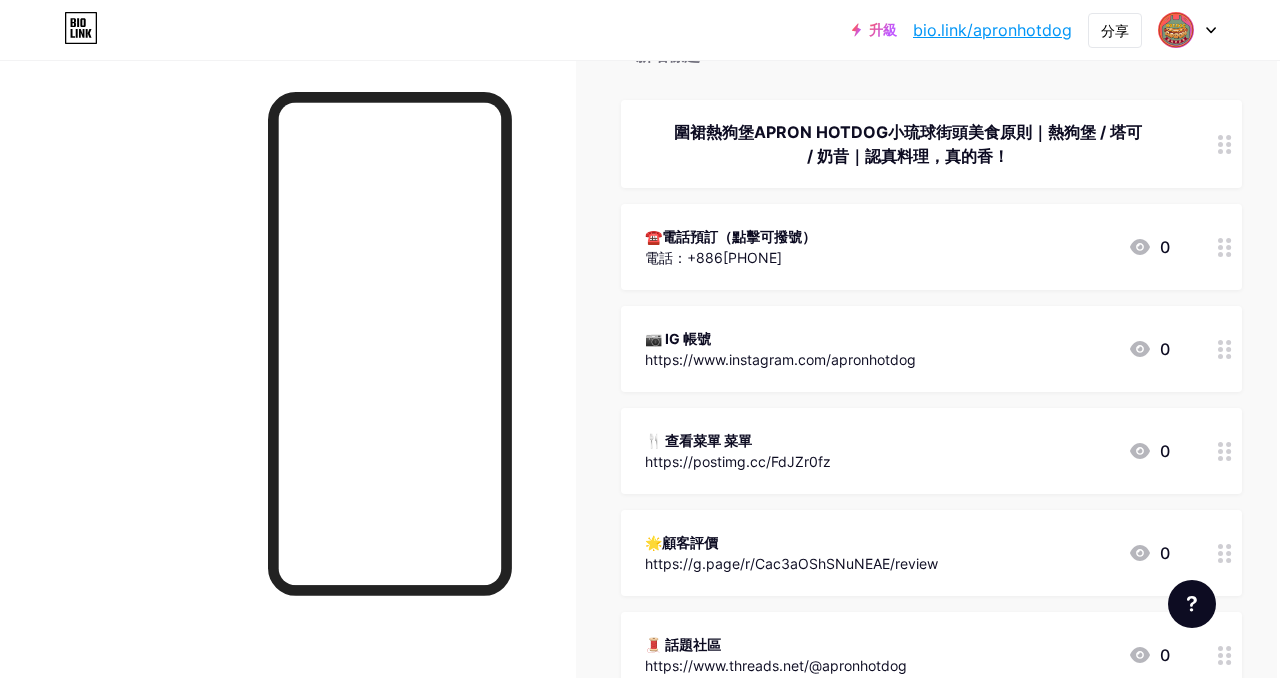 click on "☎️電話預訂（點擊可撥號）
電話：+886911581718
0" at bounding box center [907, 247] 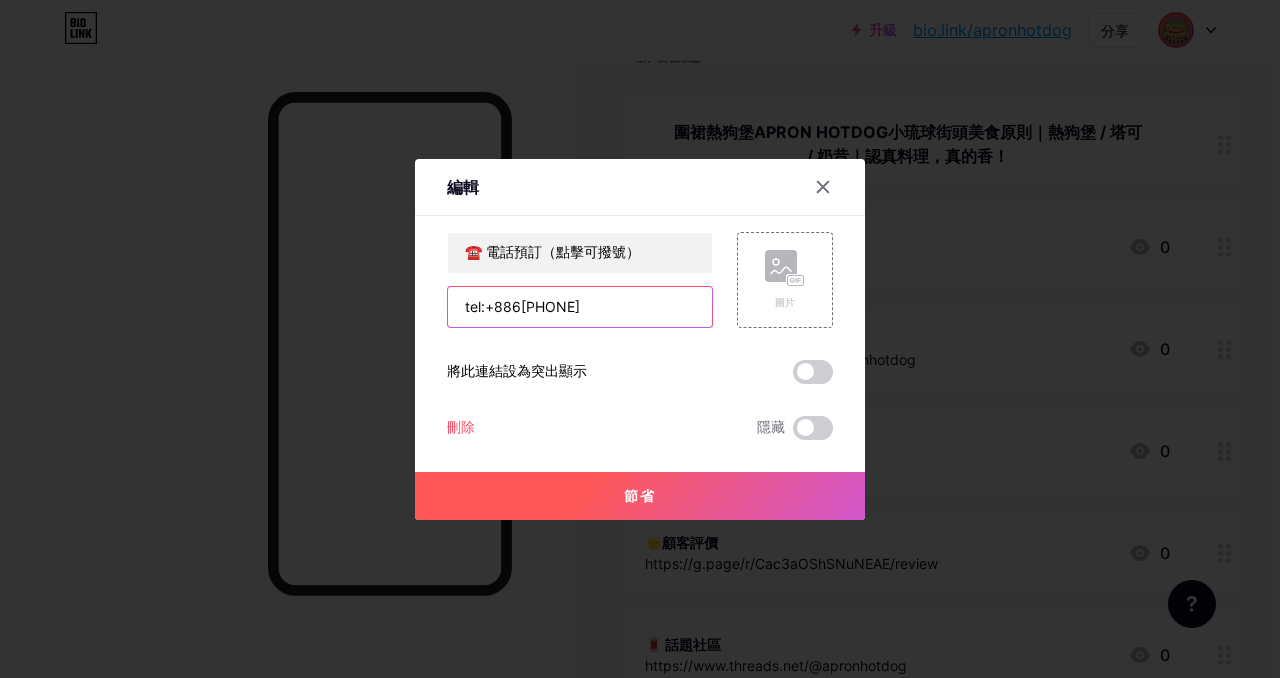 drag, startPoint x: 606, startPoint y: 309, endPoint x: 433, endPoint y: 305, distance: 173.04623 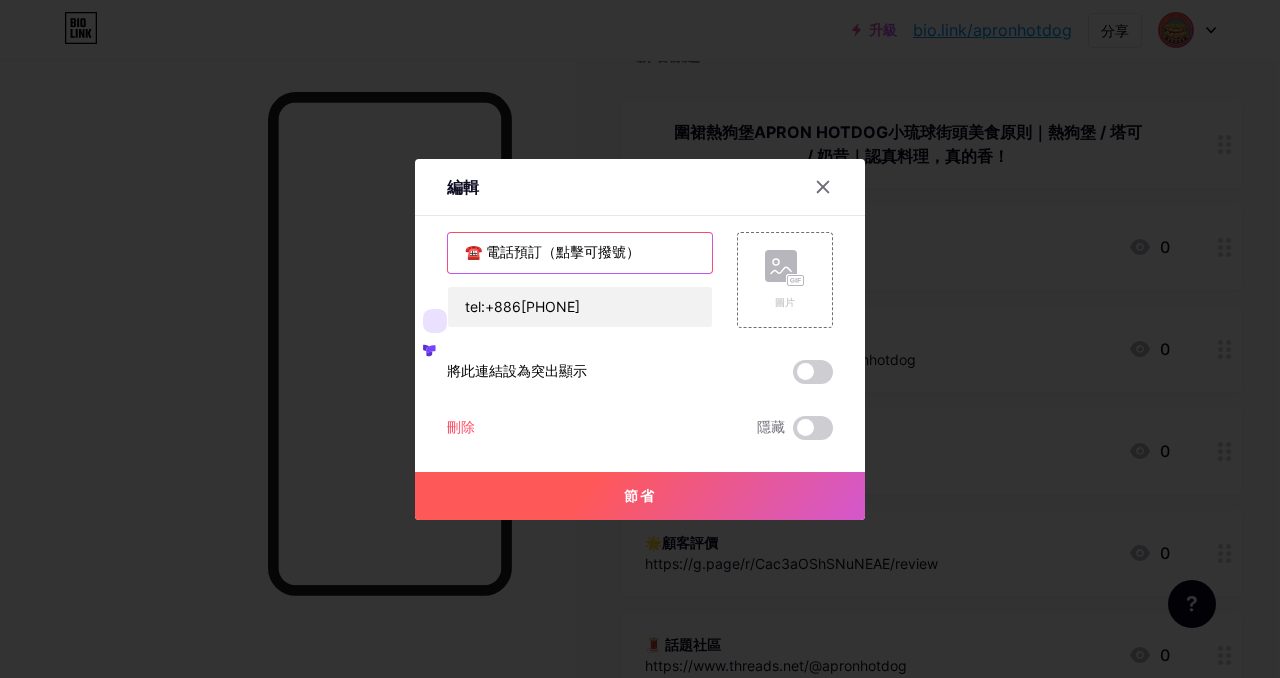 click on "☎️ 電話預訂（點擊可撥號）" at bounding box center [580, 253] 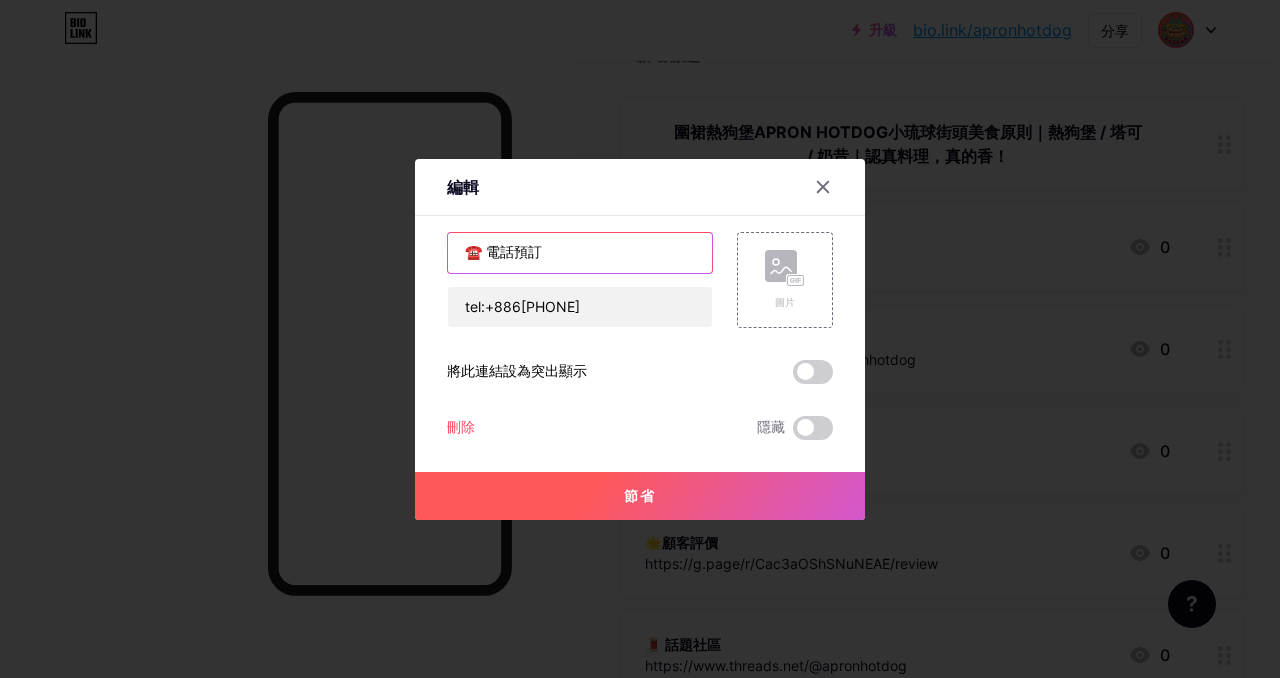 type on "☎️ 電話預訂" 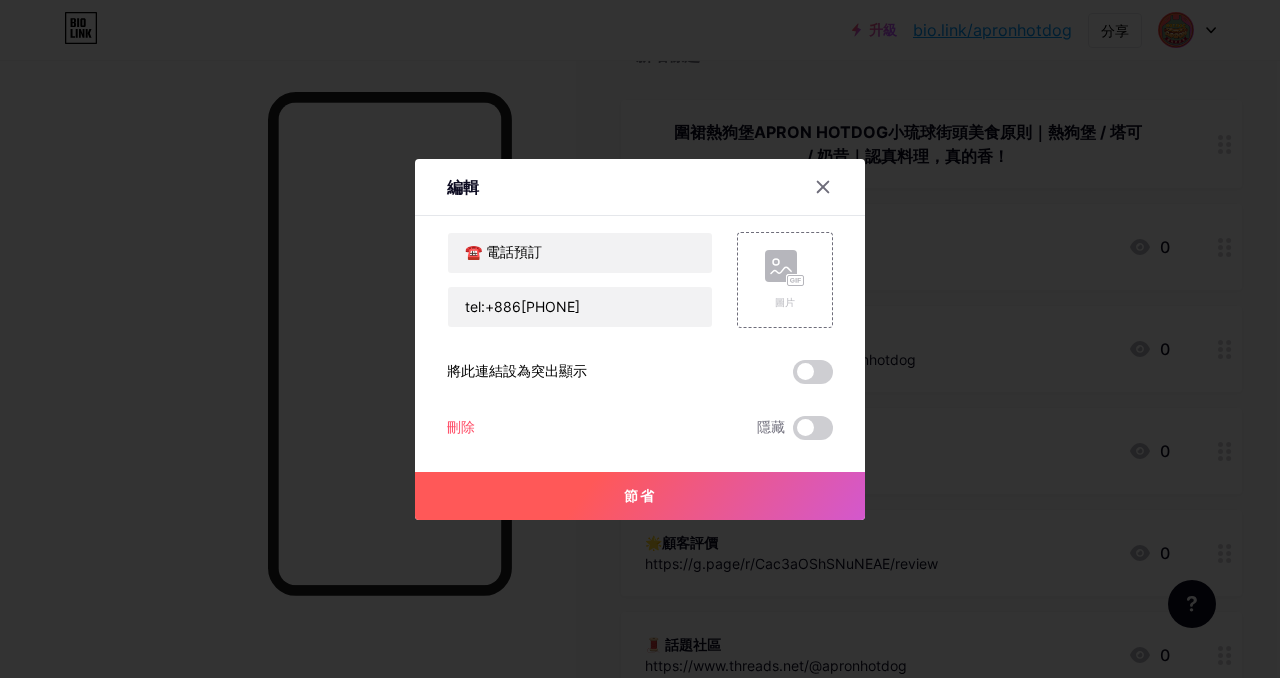 click on "節省" at bounding box center [640, 496] 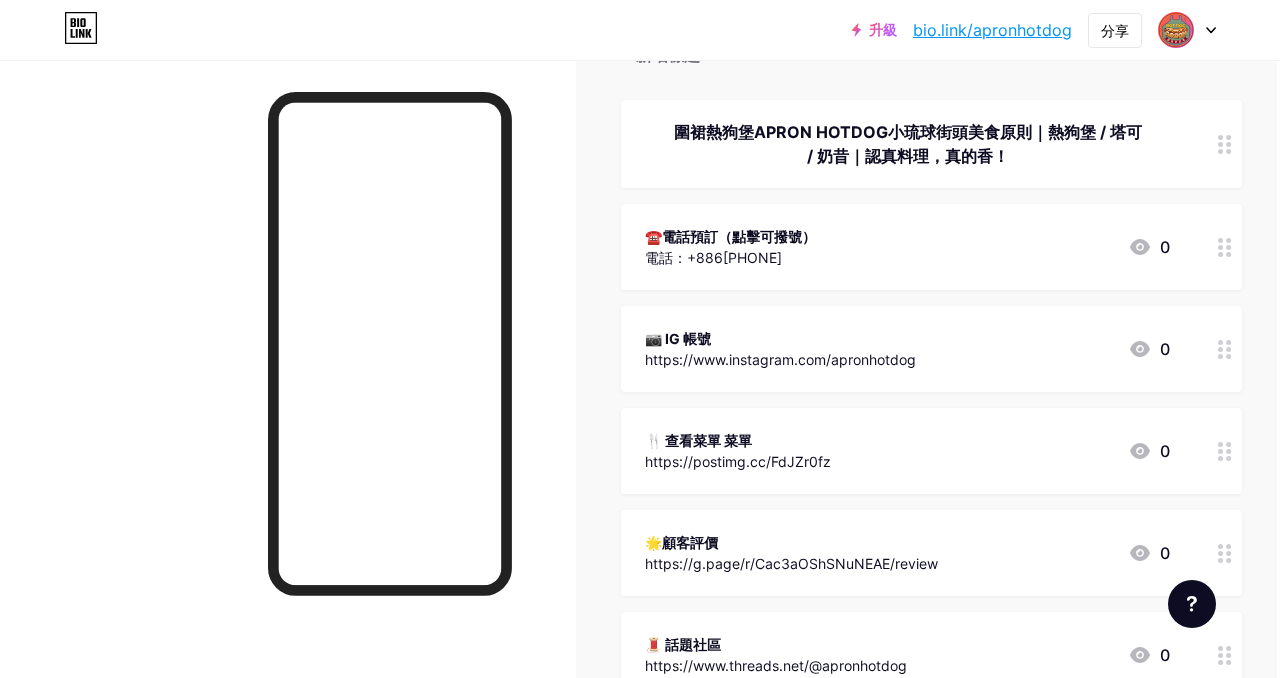 click on "電話：+886911581718" at bounding box center (713, 257) 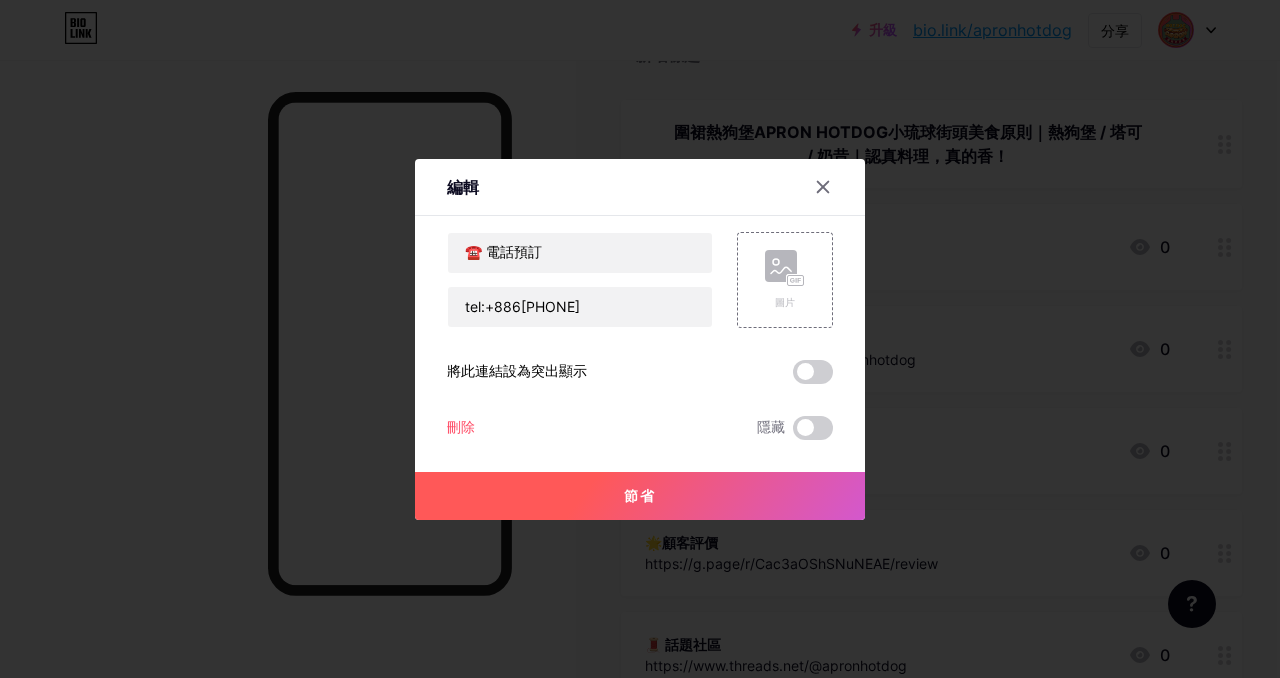 click on "節省" at bounding box center [640, 496] 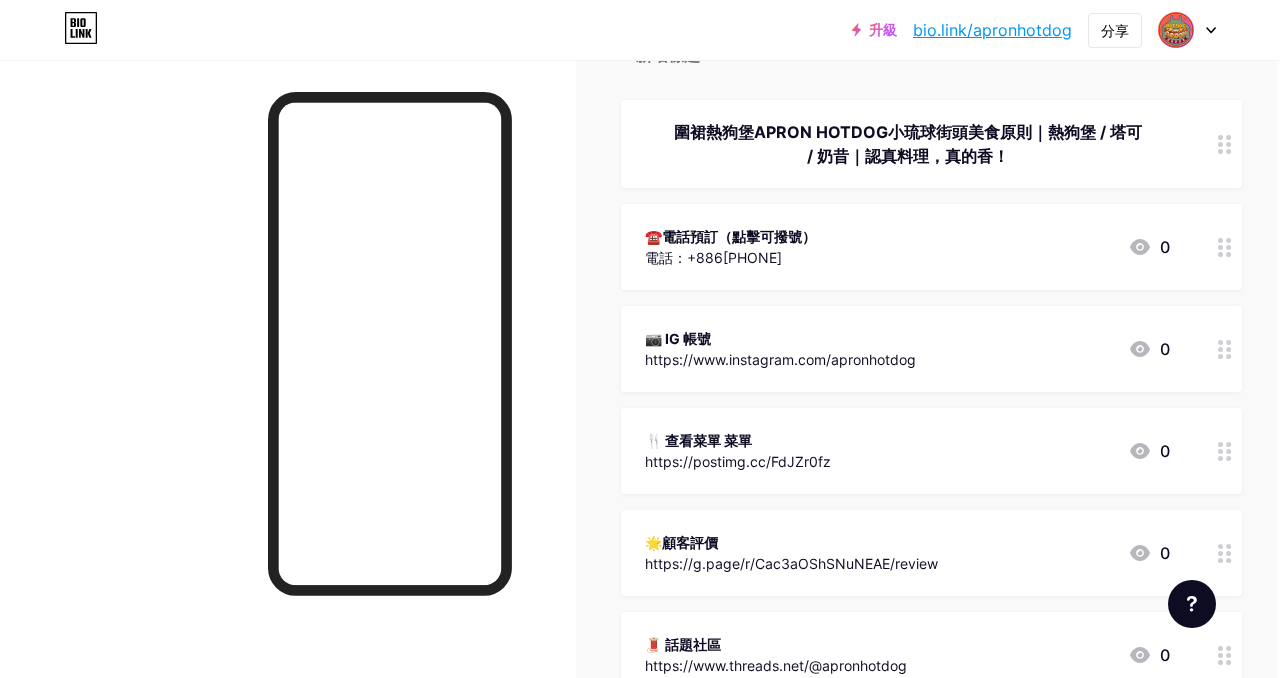 scroll, scrollTop: 215, scrollLeft: 17, axis: both 